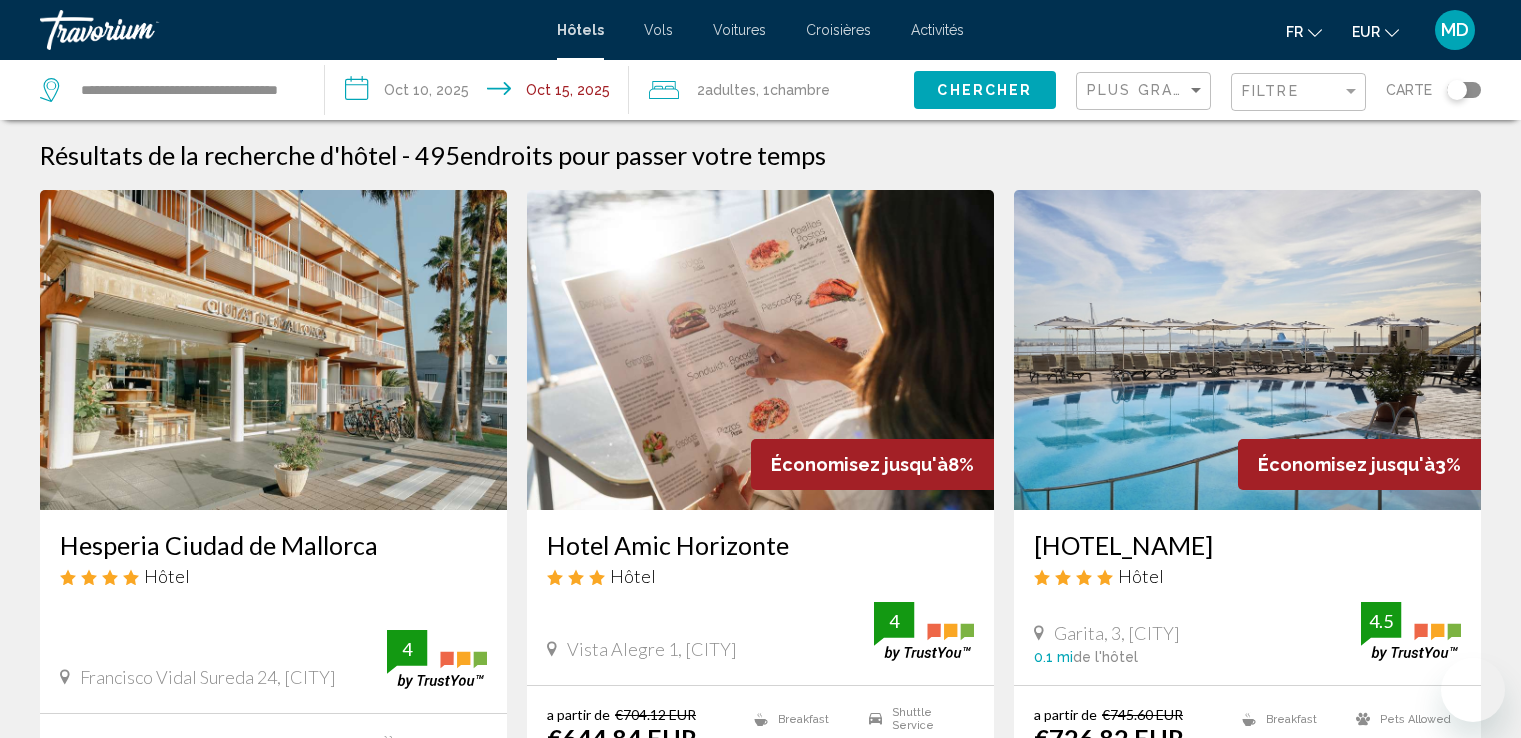 scroll, scrollTop: 0, scrollLeft: 0, axis: both 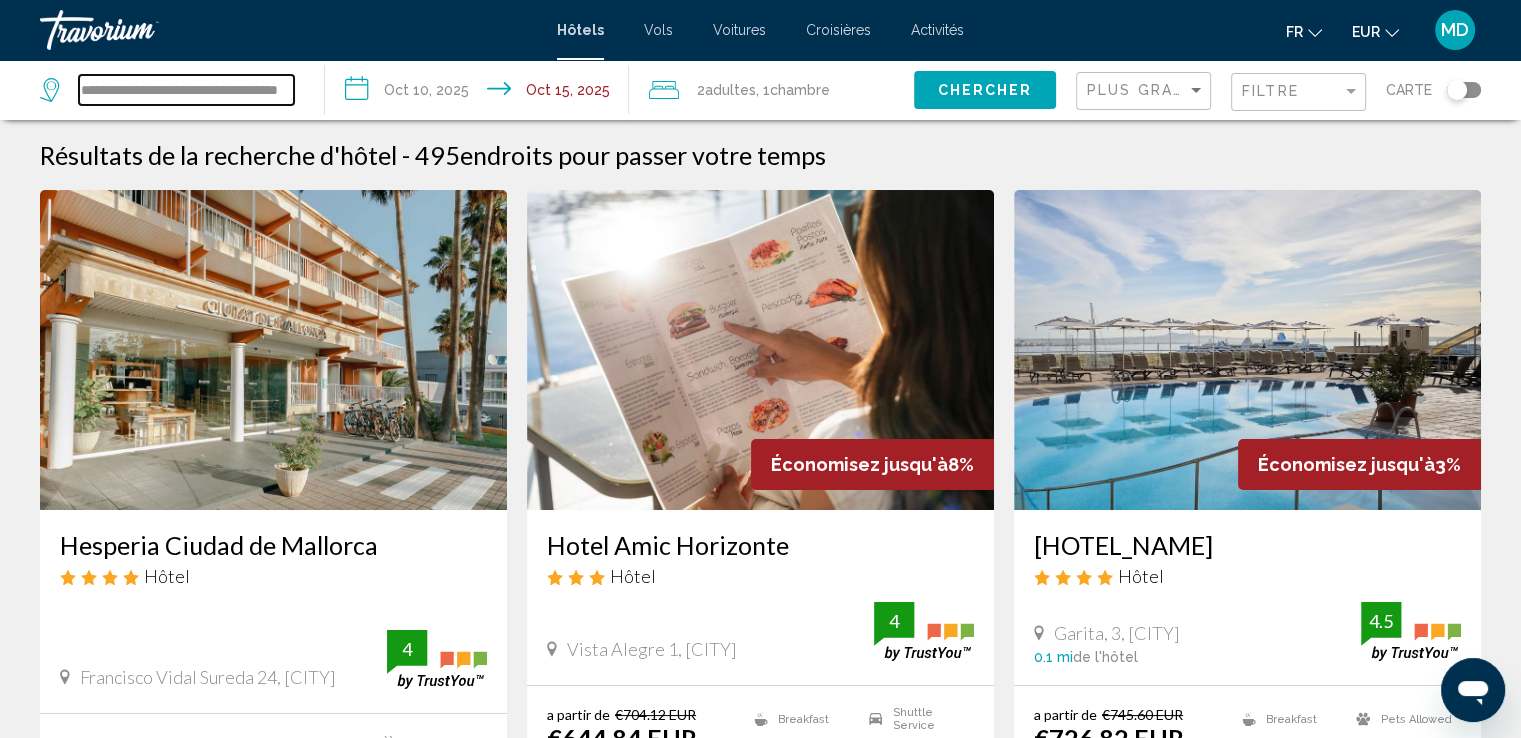 click on "**********" at bounding box center (186, 90) 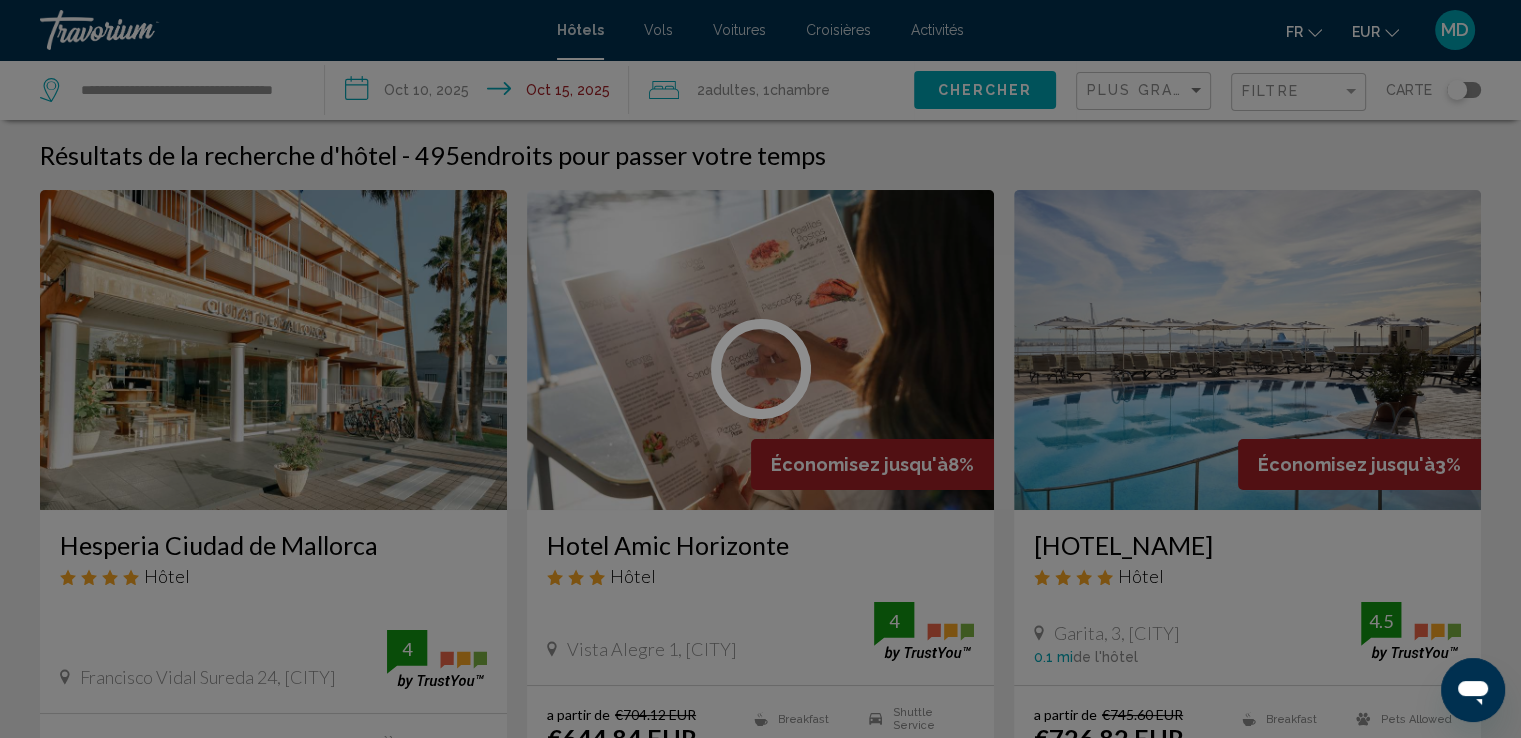 click at bounding box center [760, 369] 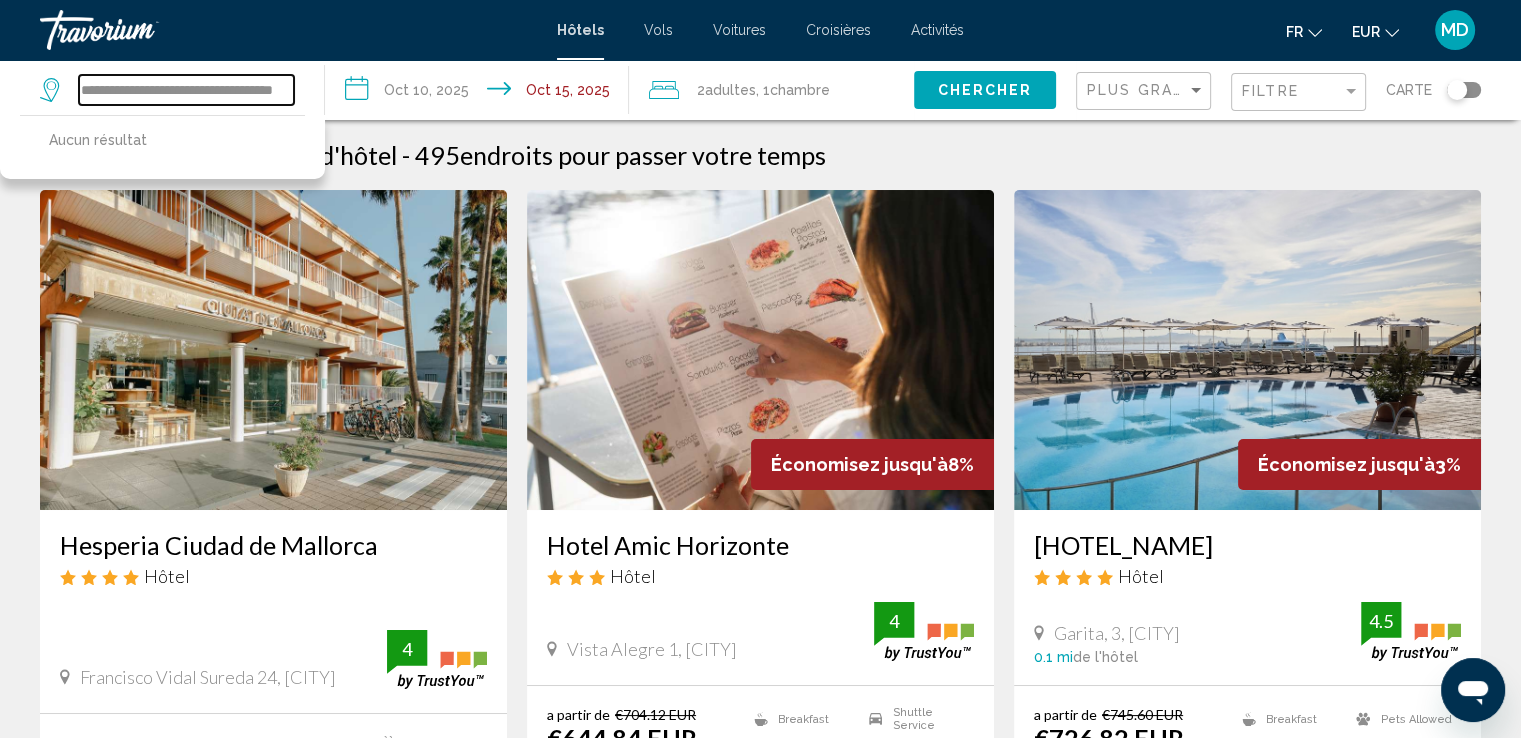 scroll, scrollTop: 0, scrollLeft: 46, axis: horizontal 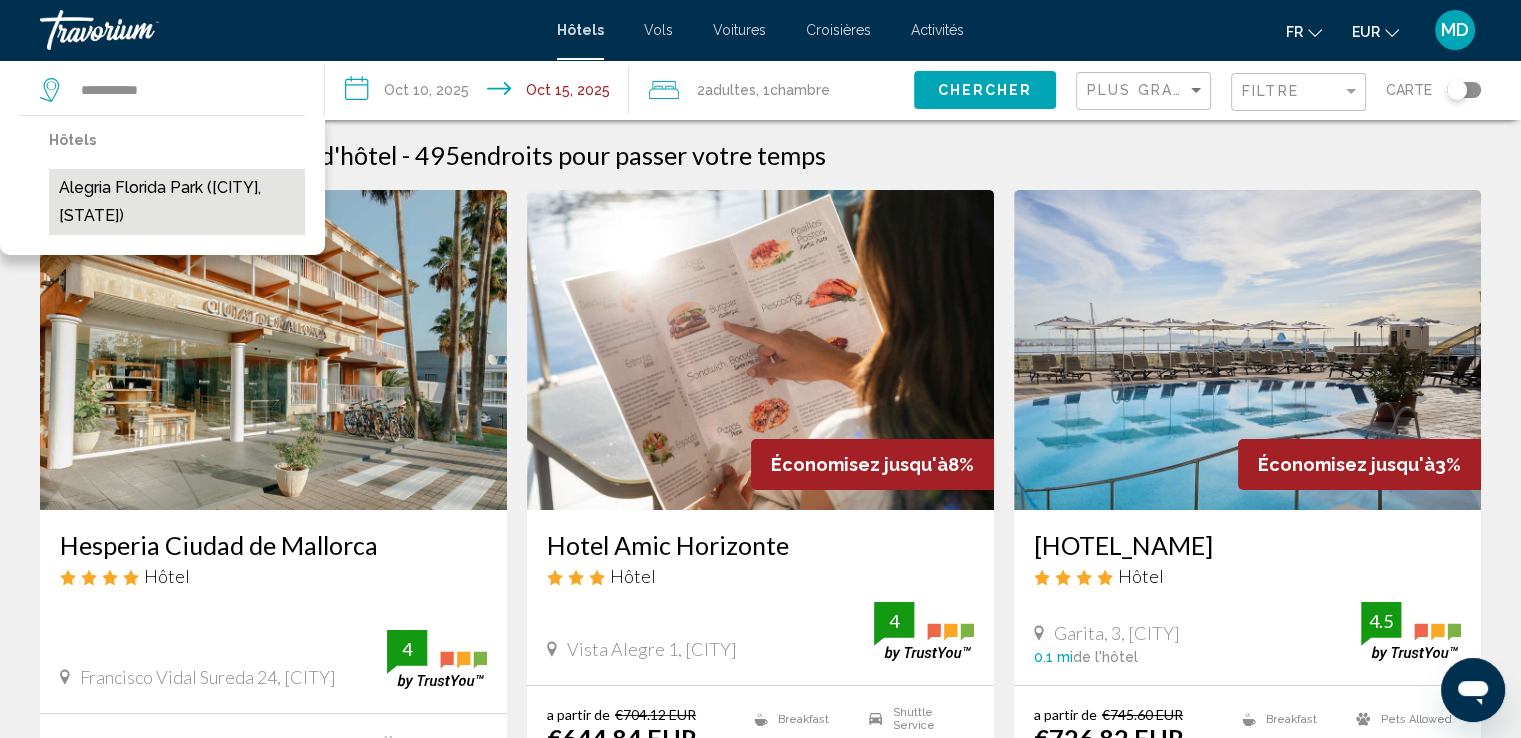 click on "Alegria Florida Park ([CITY], [STATE])" at bounding box center [177, 202] 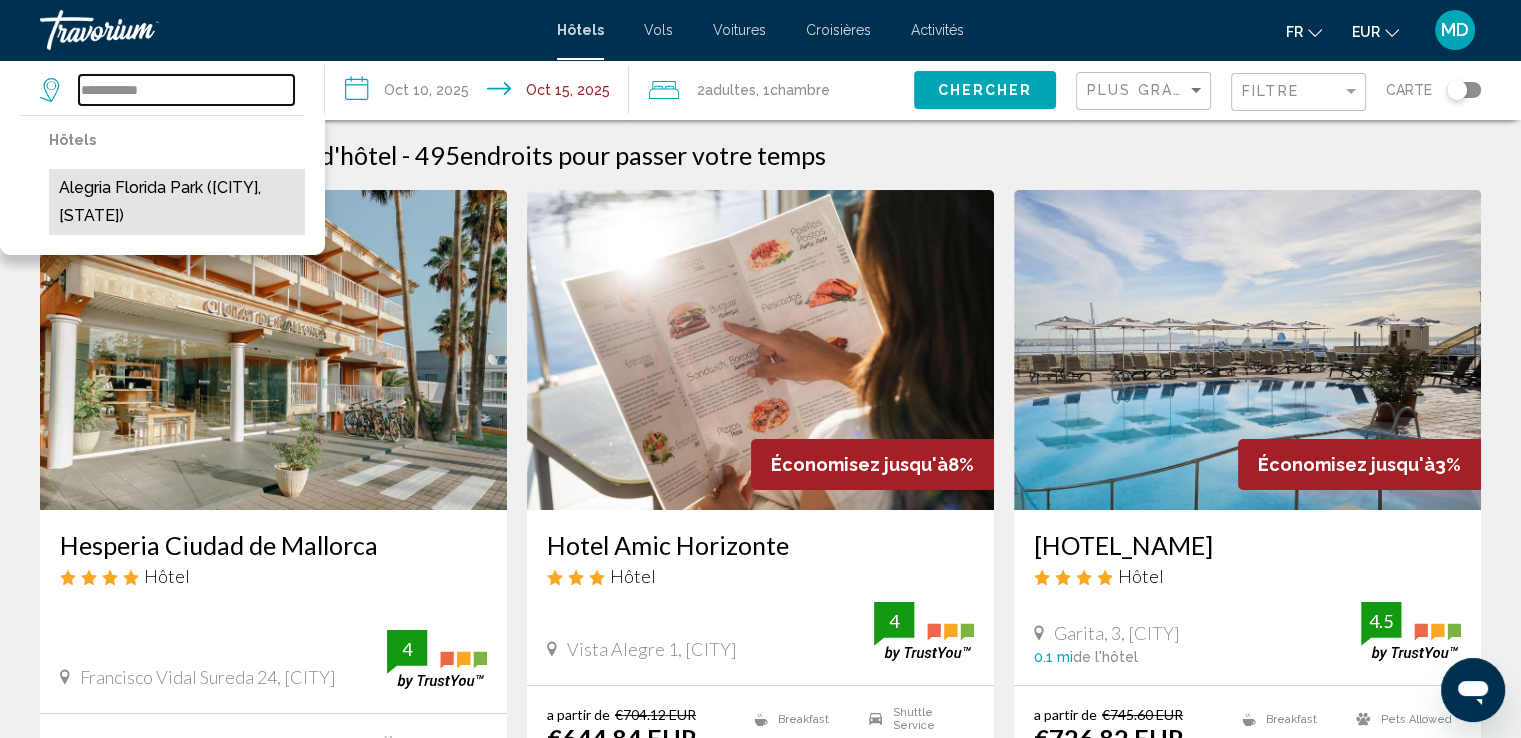 type on "**********" 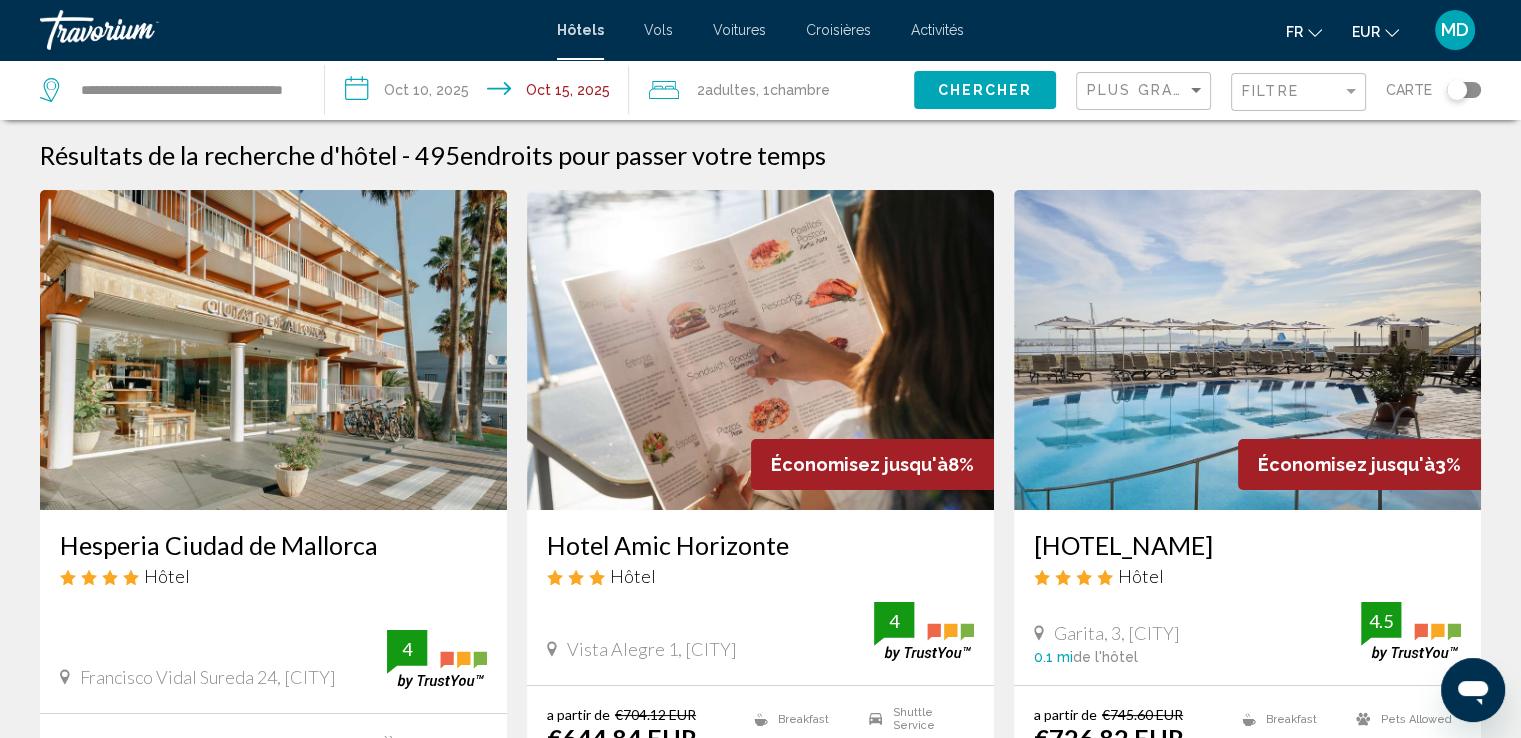 click on "**********" at bounding box center [481, 93] 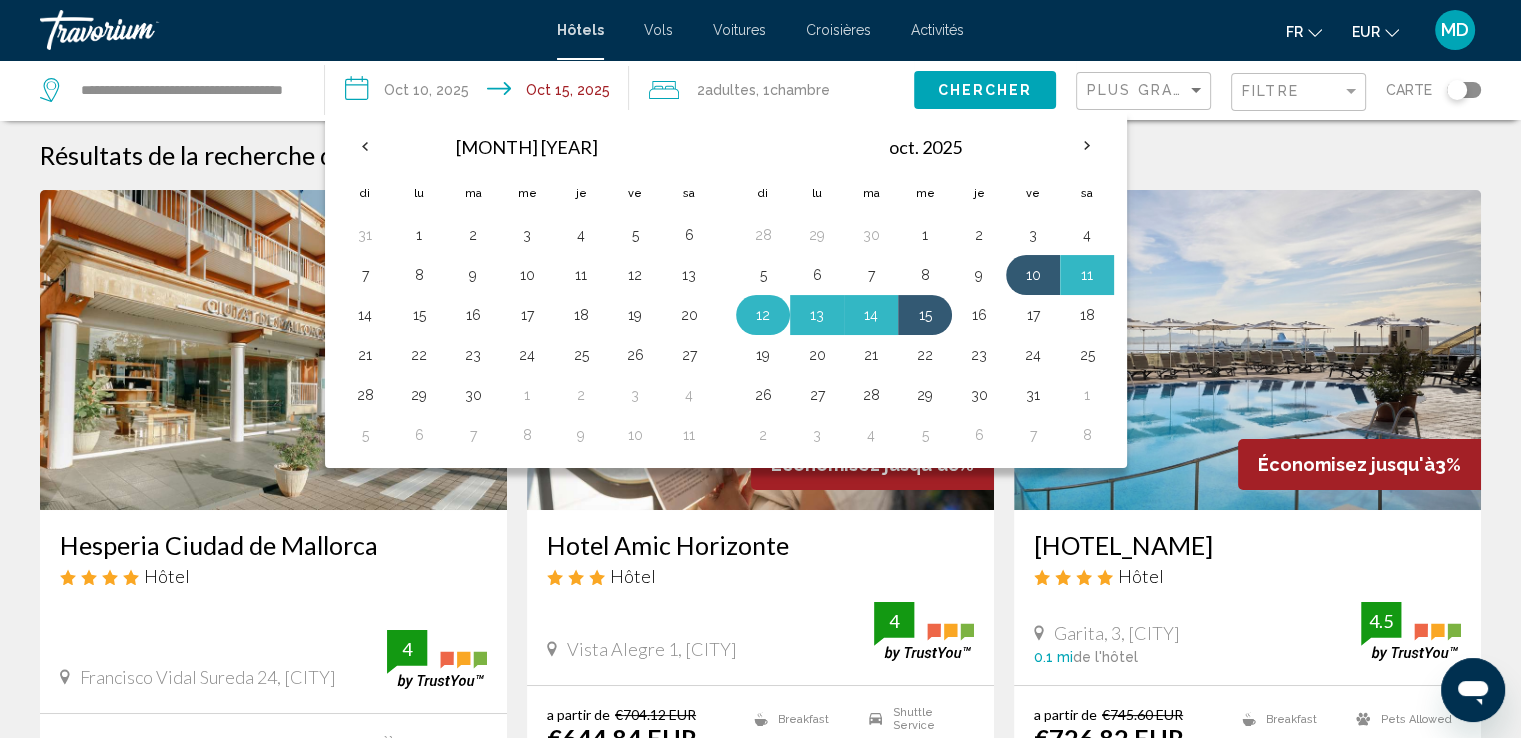drag, startPoint x: 746, startPoint y: 324, endPoint x: 744, endPoint y: 313, distance: 11.18034 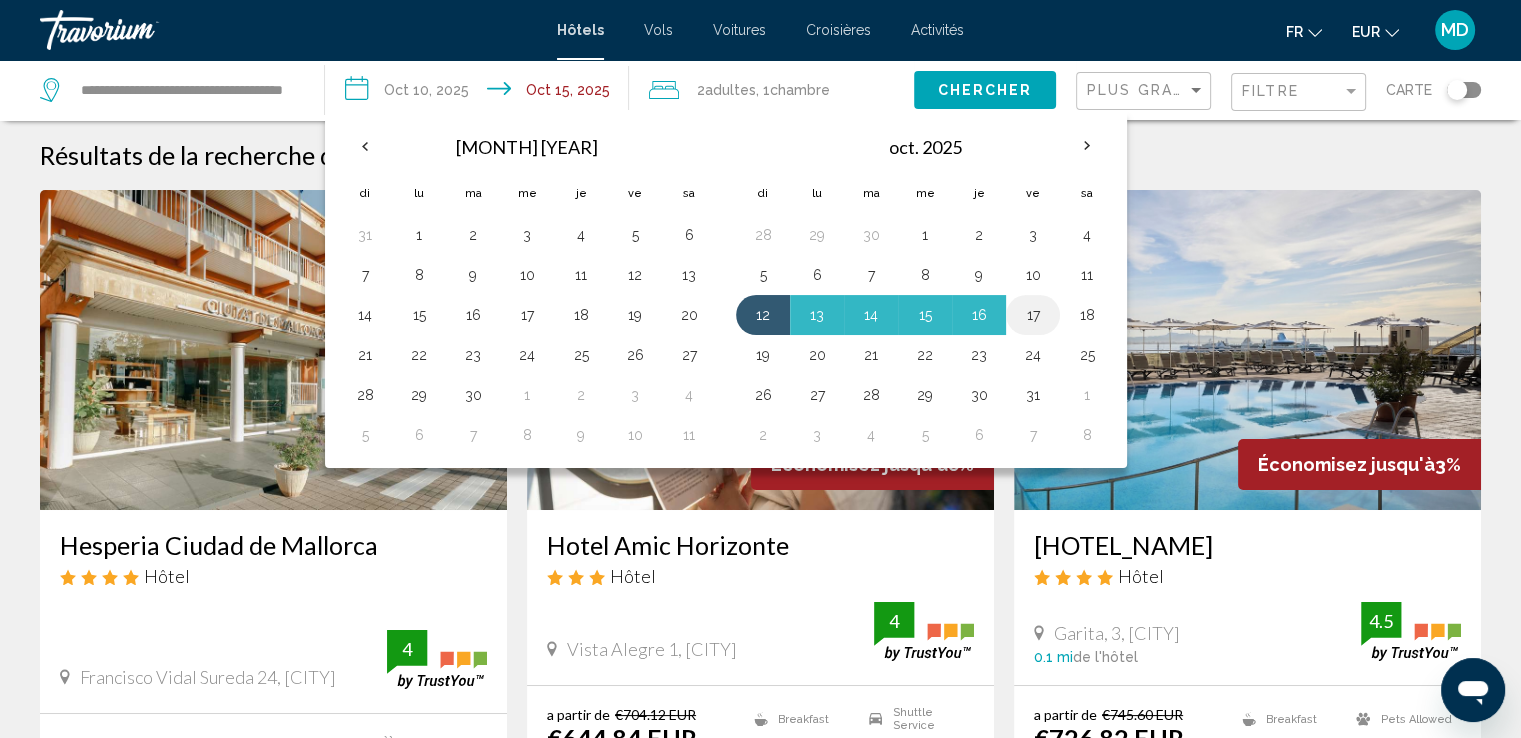 click on "17" at bounding box center [1033, 315] 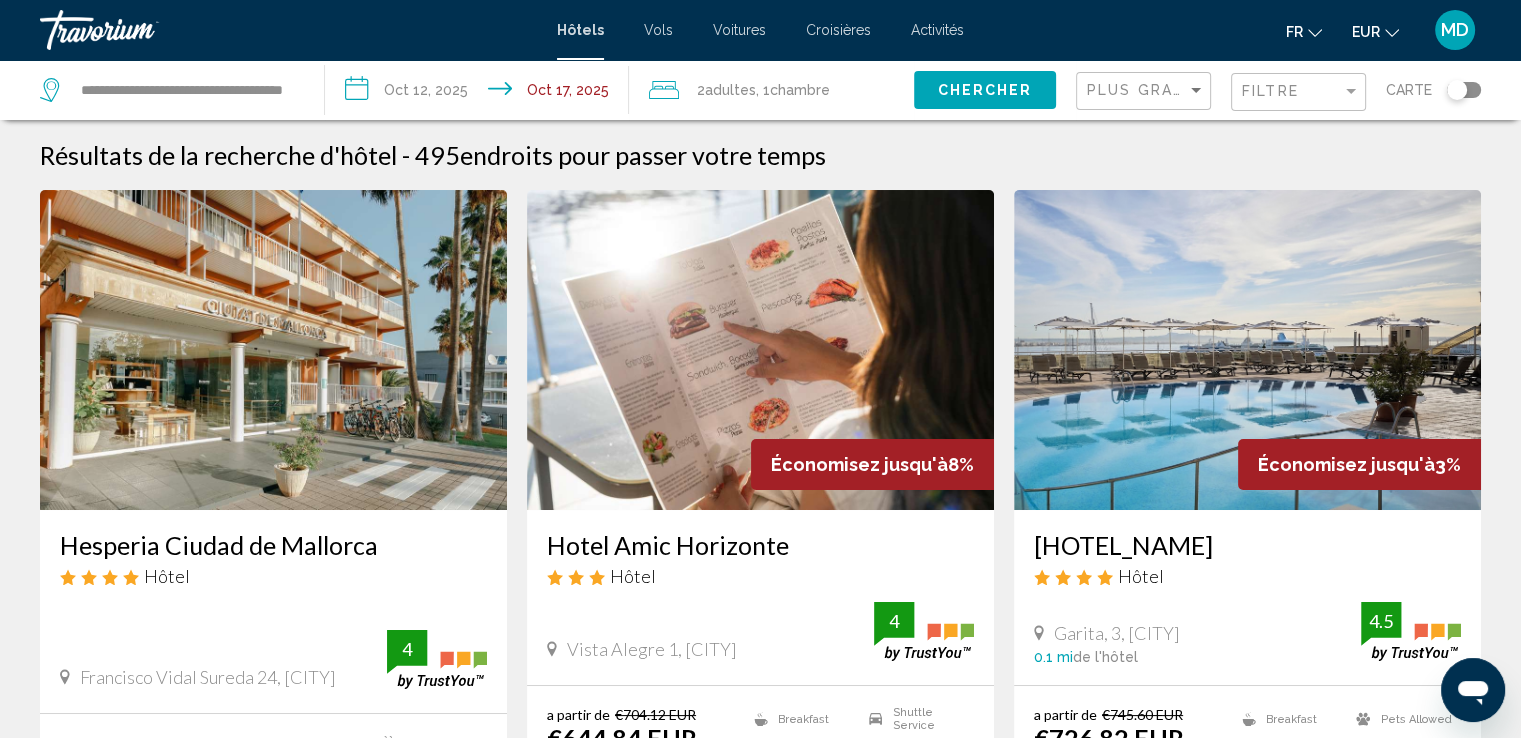click on "Chercher" 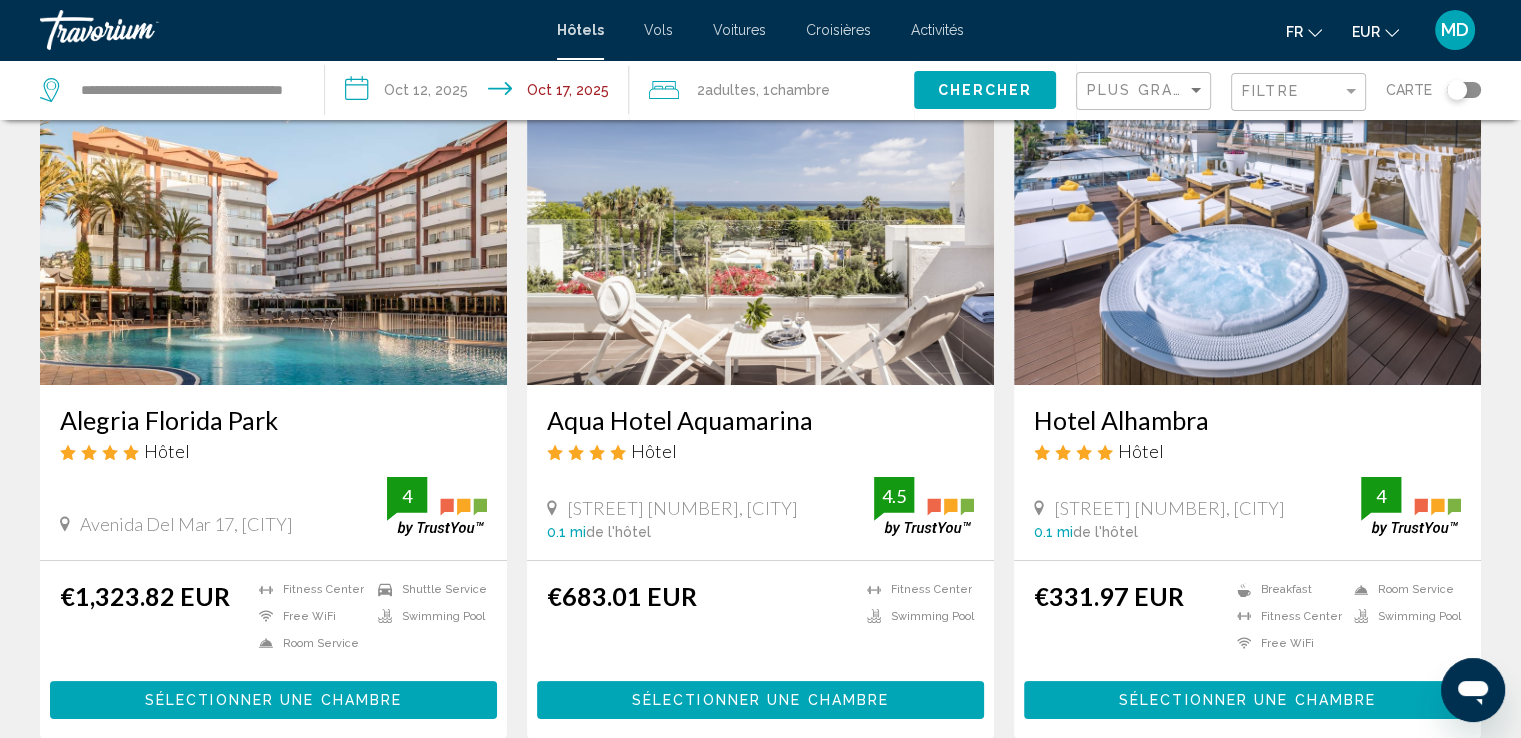 scroll, scrollTop: 166, scrollLeft: 0, axis: vertical 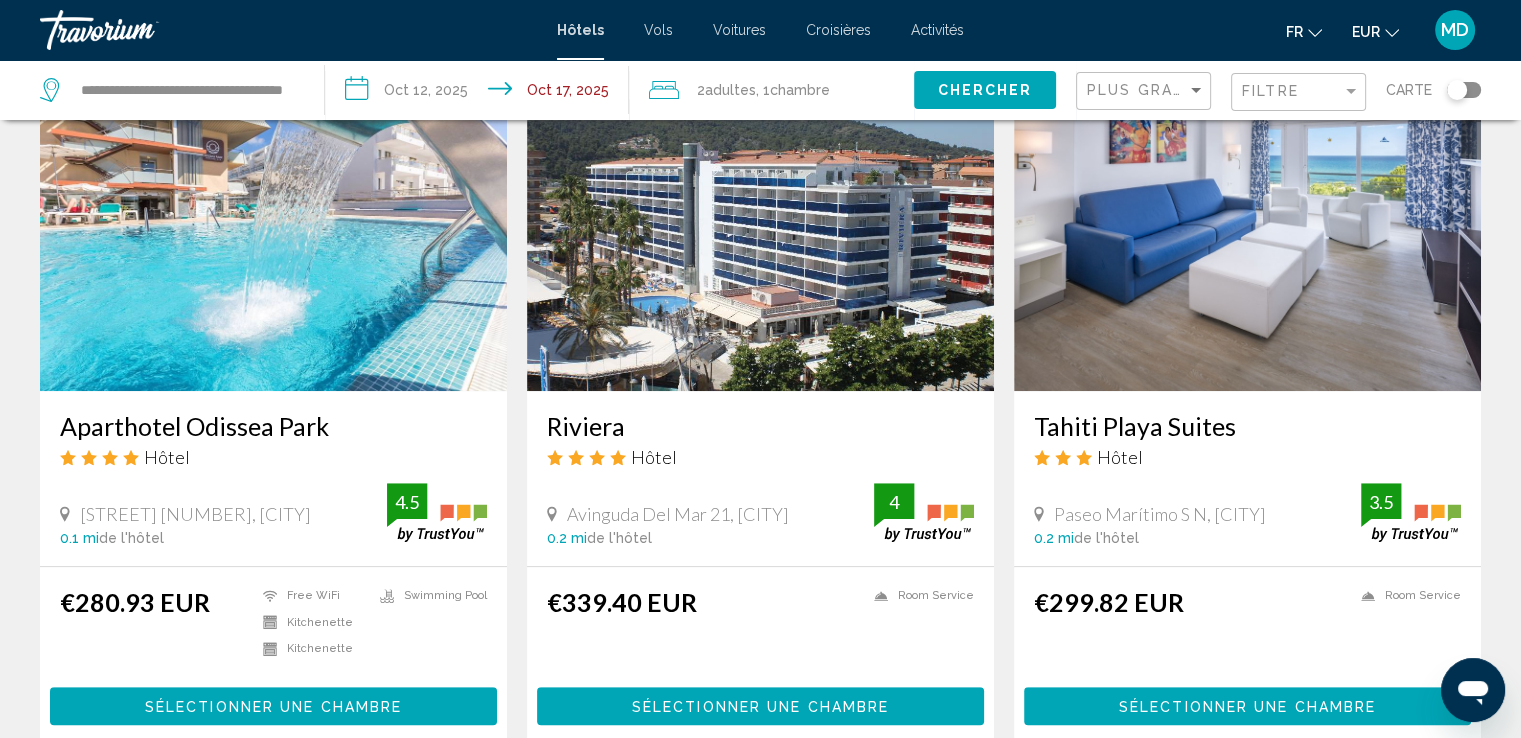 click at bounding box center [273, 231] 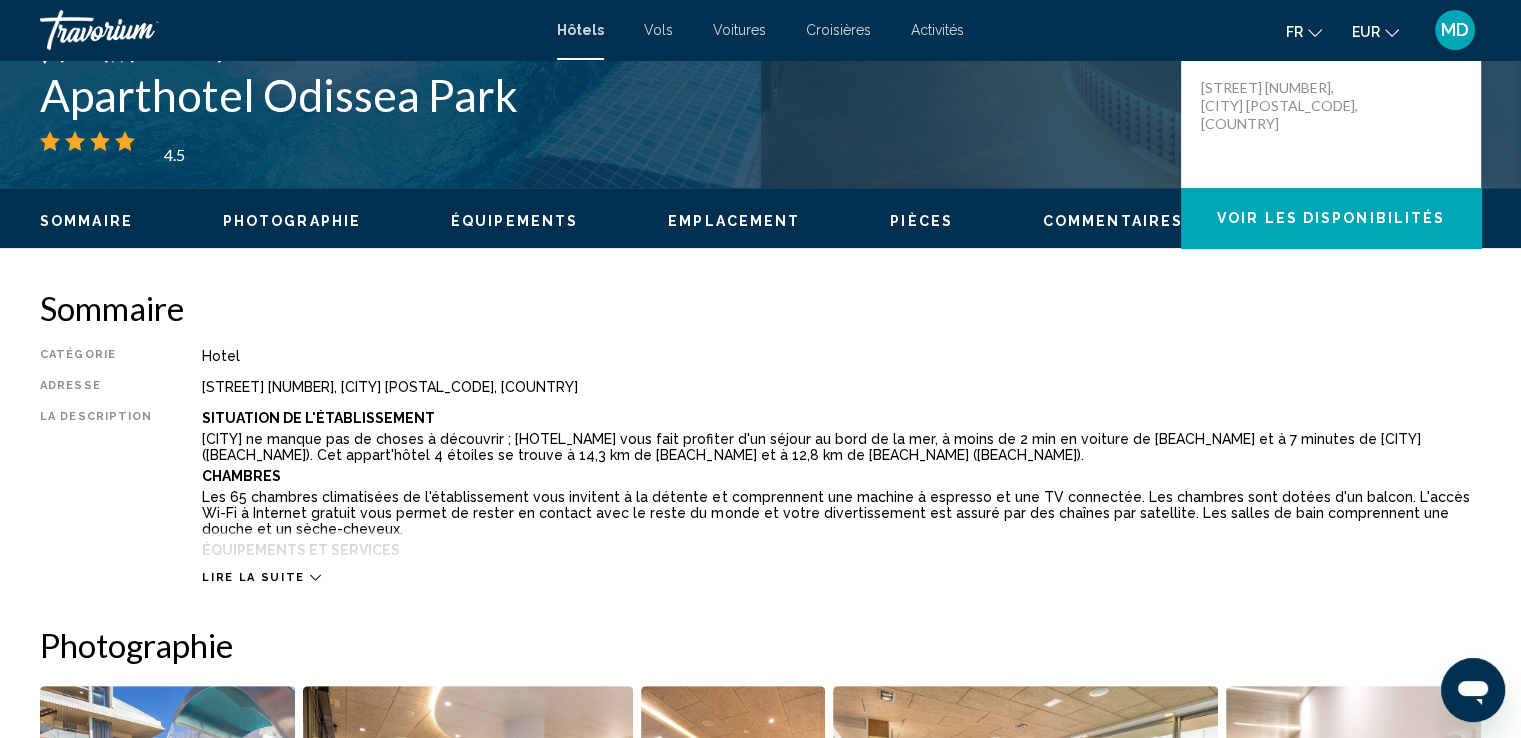 scroll, scrollTop: 500, scrollLeft: 0, axis: vertical 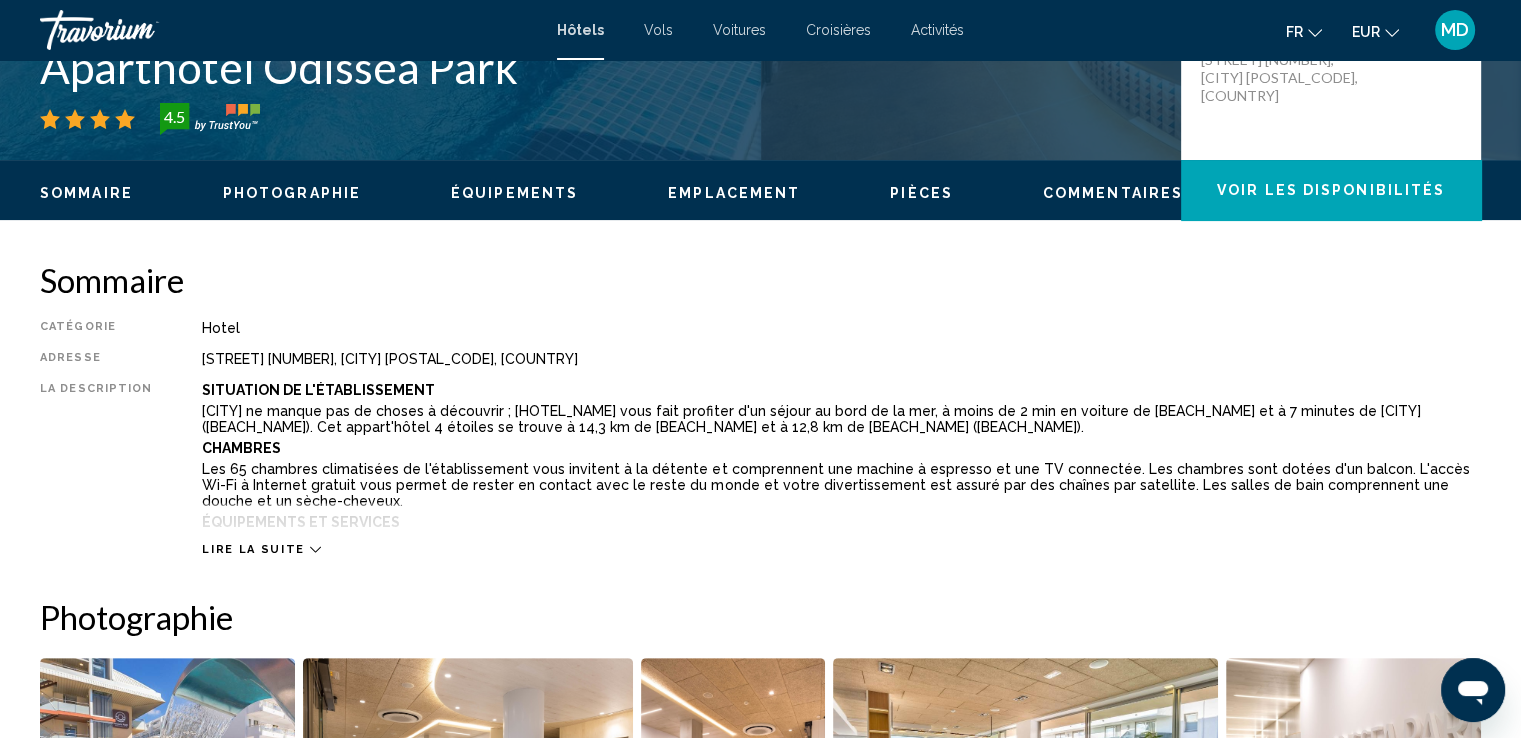 click on "Lire la suite" at bounding box center [253, 549] 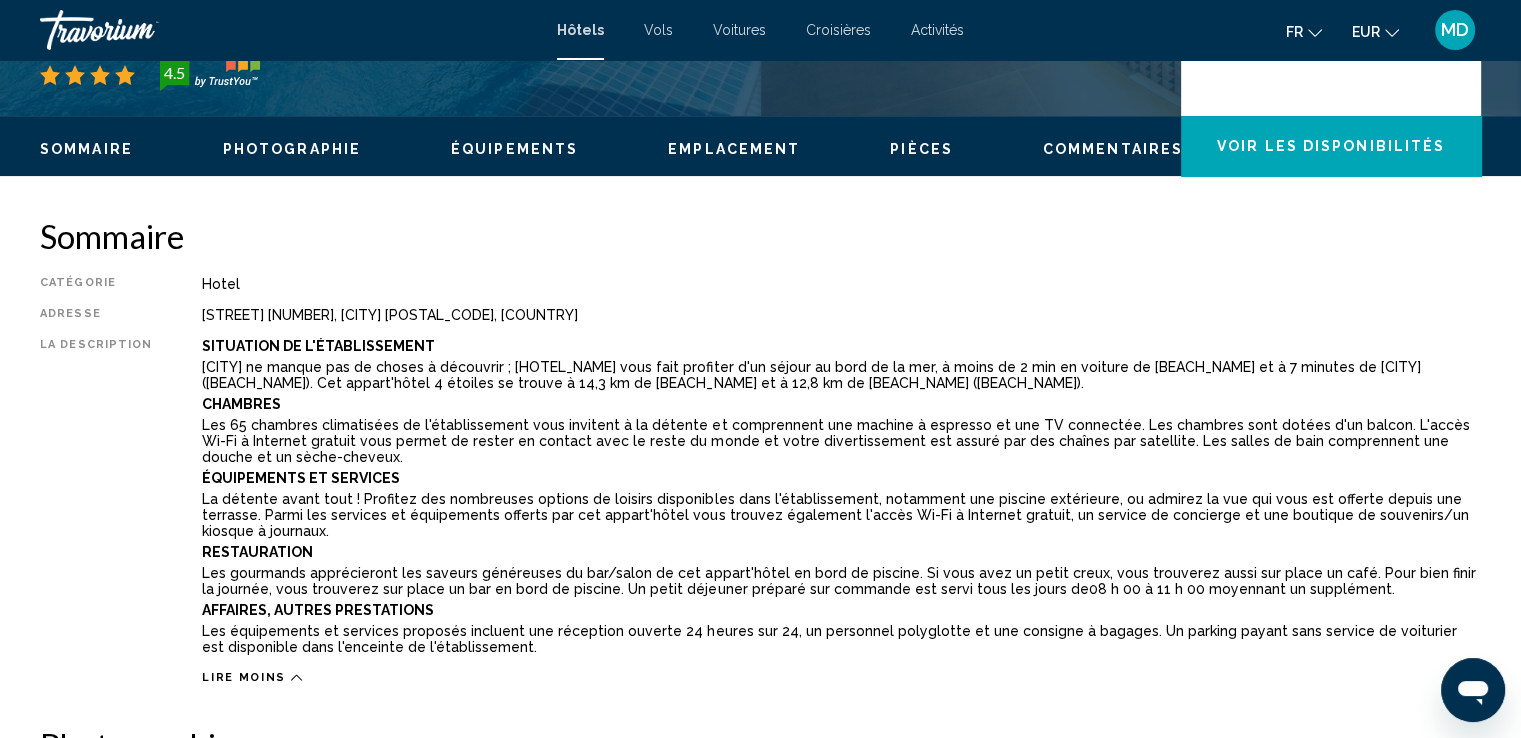 scroll, scrollTop: 500, scrollLeft: 0, axis: vertical 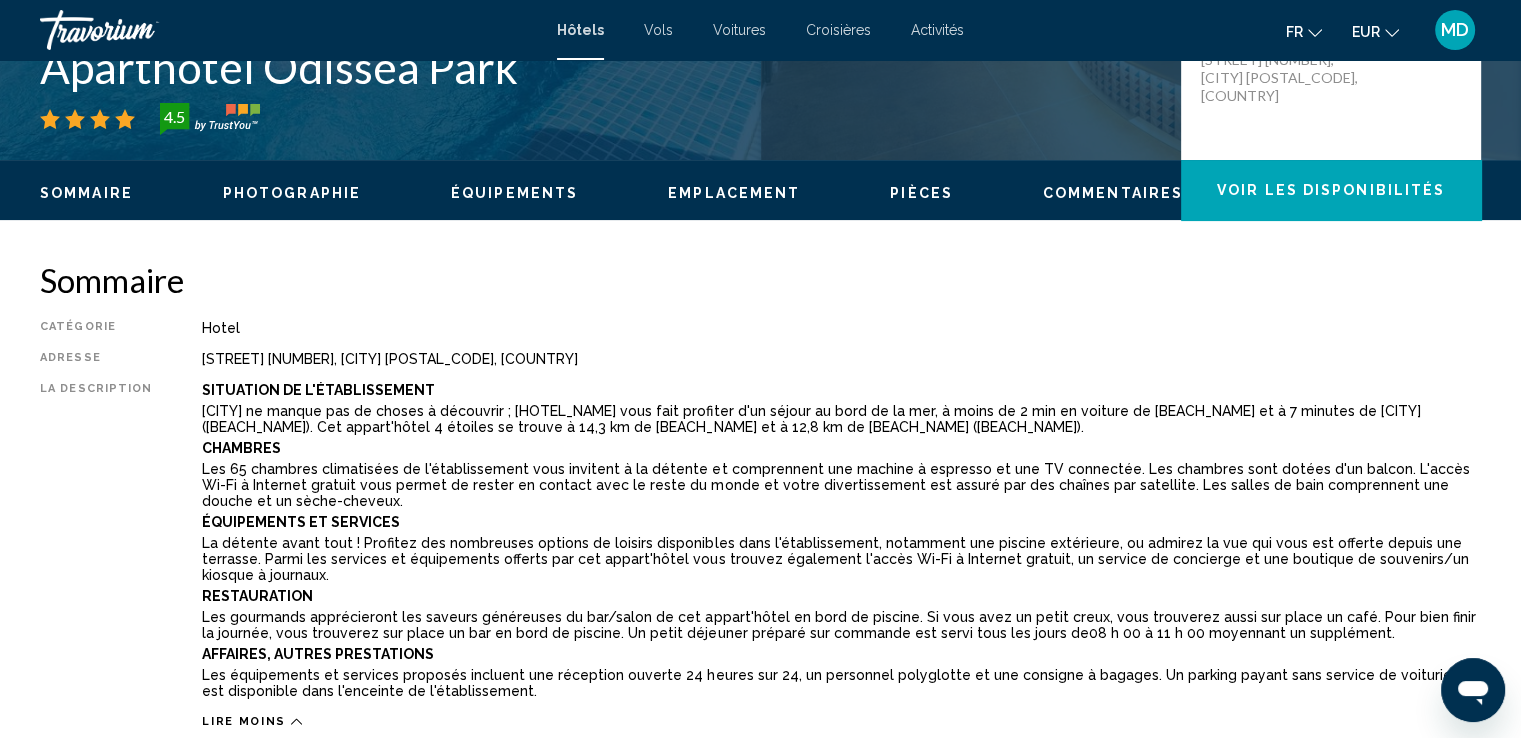 click on "Photographie" at bounding box center [292, 193] 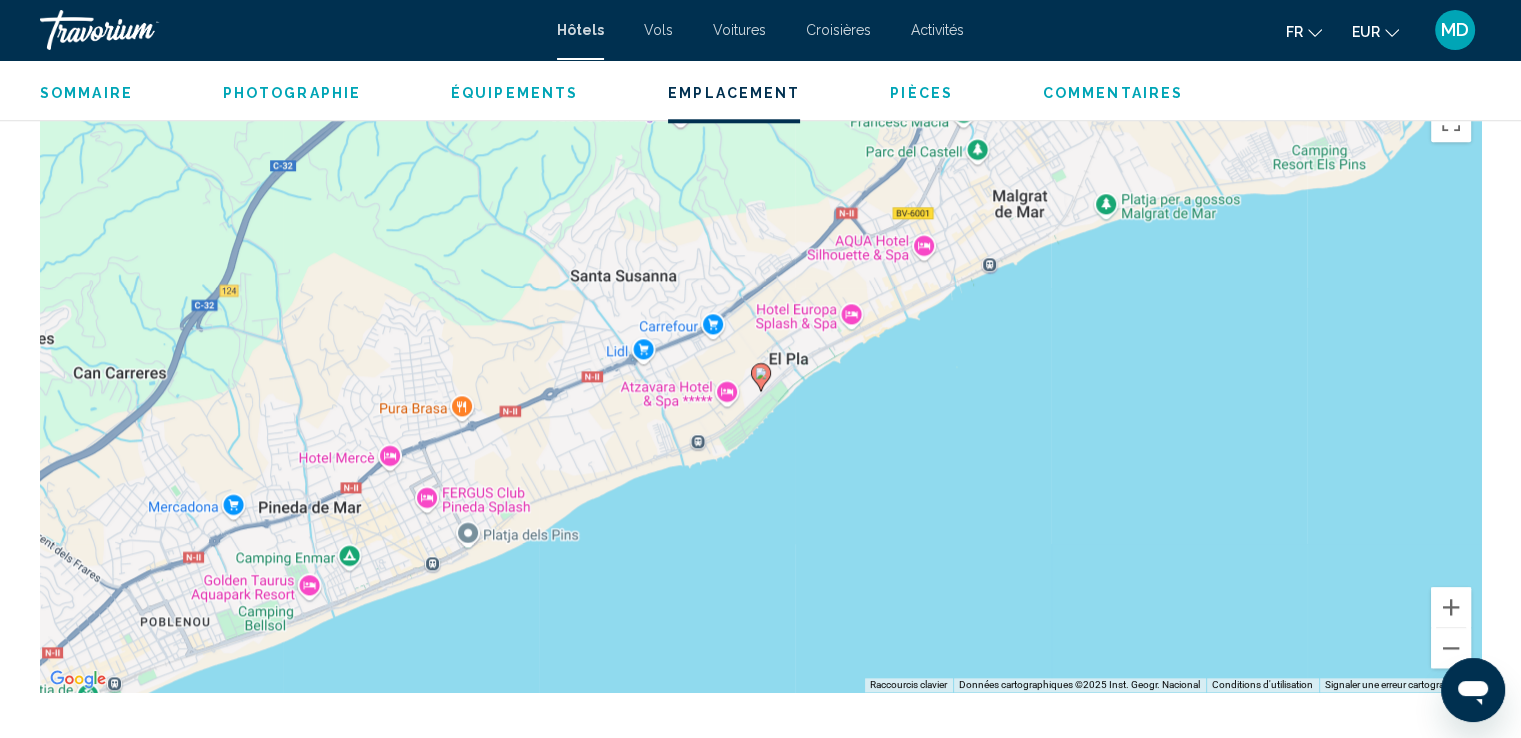 scroll, scrollTop: 2132, scrollLeft: 0, axis: vertical 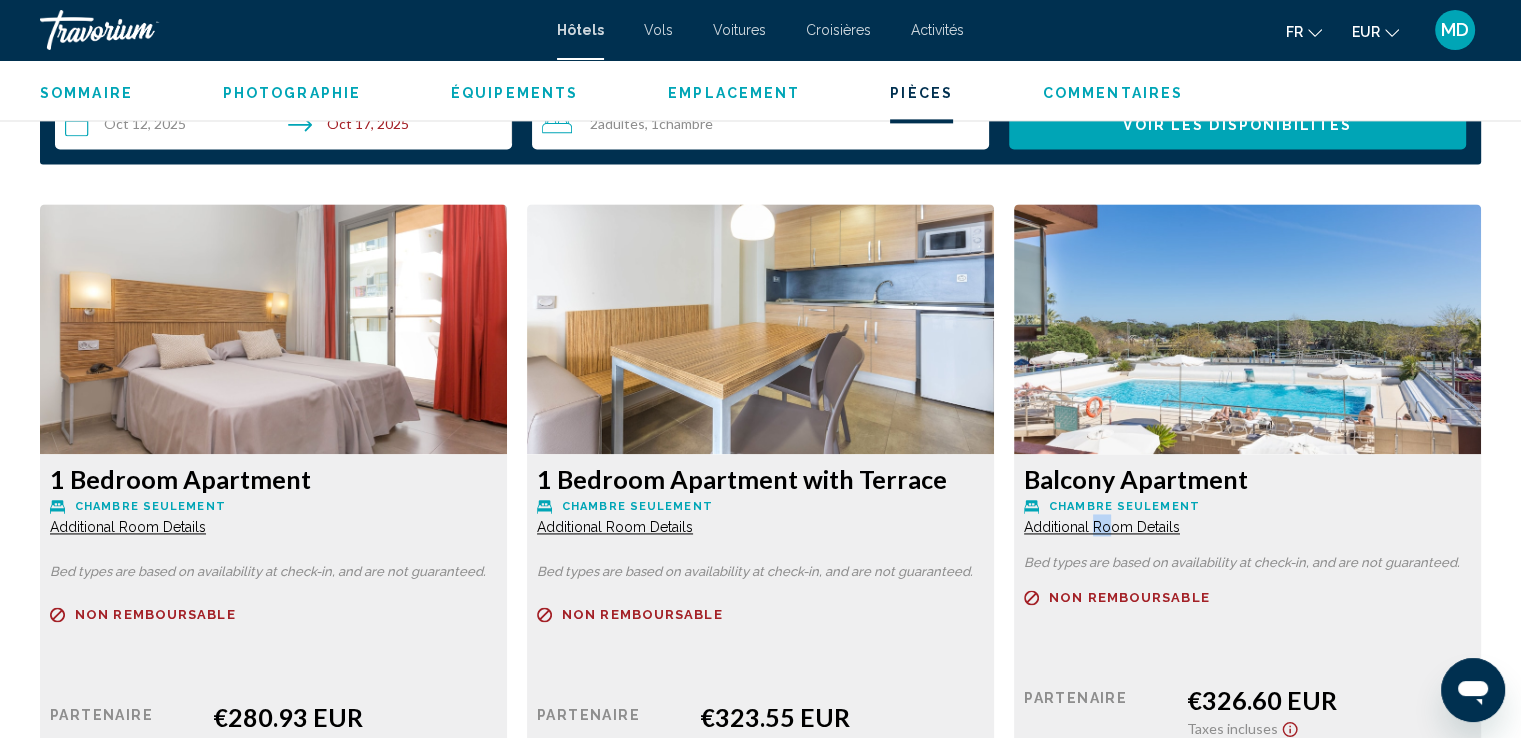 click on "[ROOM_TYPE]  Chambre seulement Additional Room Details Bed types are based on availability at check-in, and are not guaranteed.
Remboursable
Non remboursable
Non remboursable     Prix au détail  $[PRICE]  quand vous échangez    Partenaire  €[PRICE] EUR  Taxes incluses
Total dû à l'hôtel : €[PRICE] EUR  Tu gagnes  1,145 Loyalty Points  More rates Reserve maintenant Plus disponible" at bounding box center [273, 646] 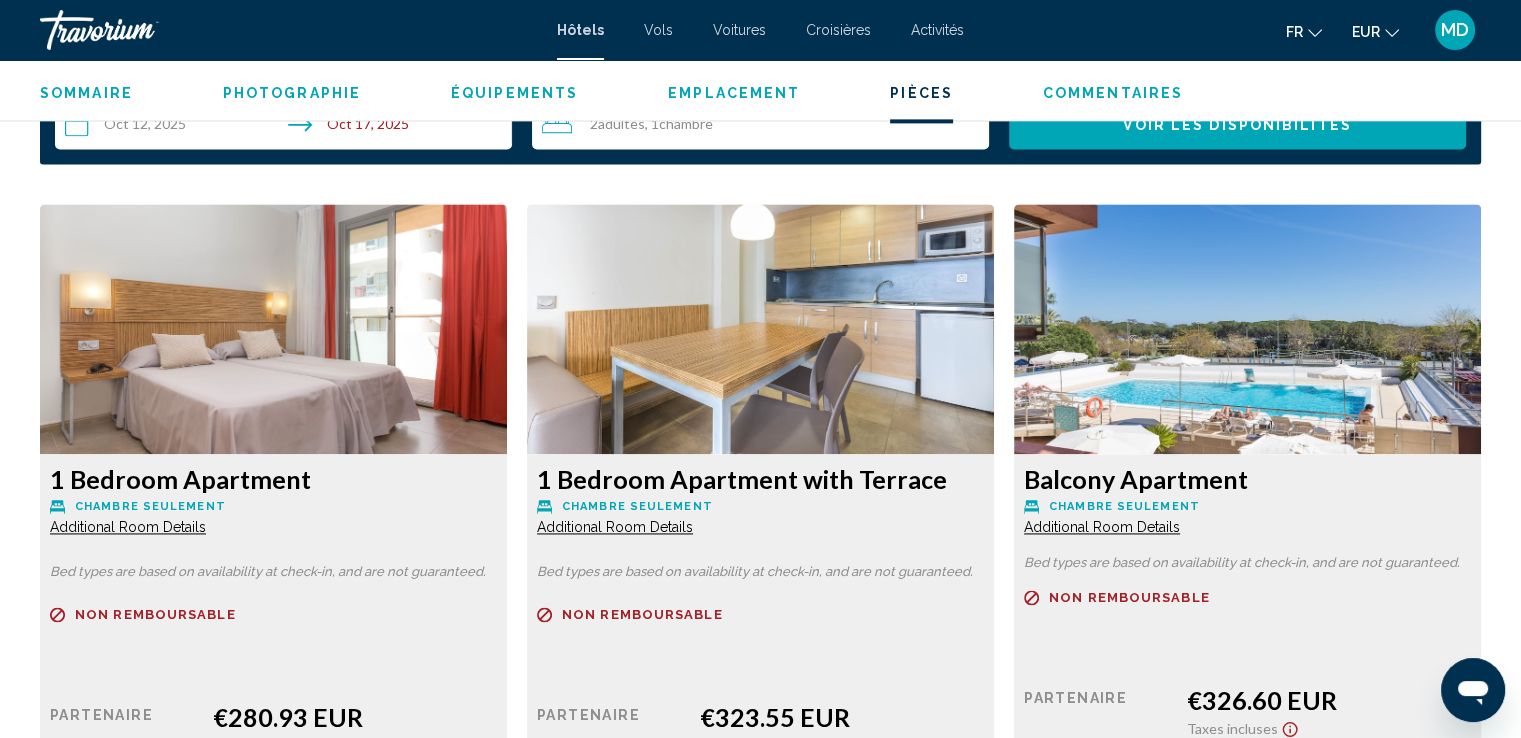 click on "Additional Room Details" at bounding box center [128, 527] 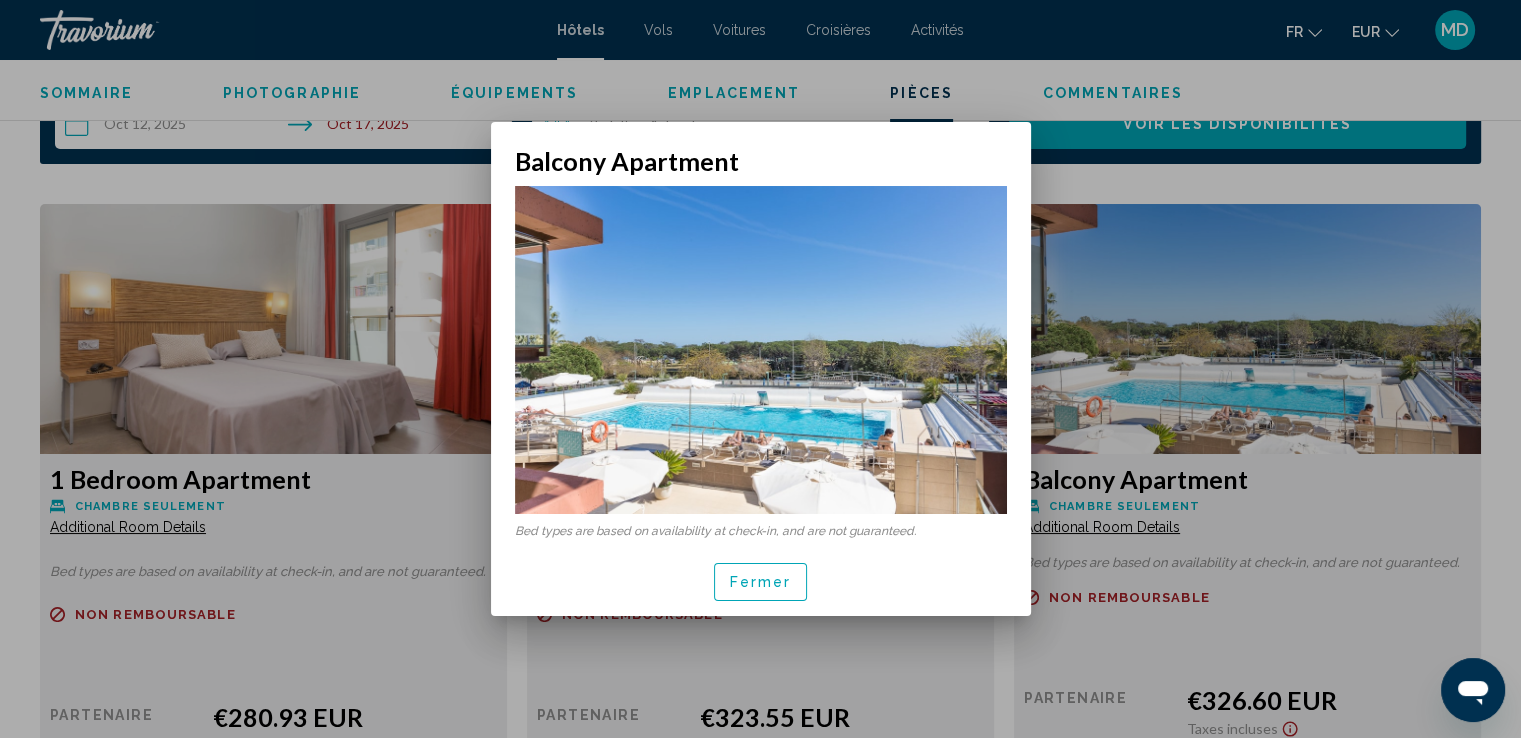 scroll, scrollTop: 0, scrollLeft: 0, axis: both 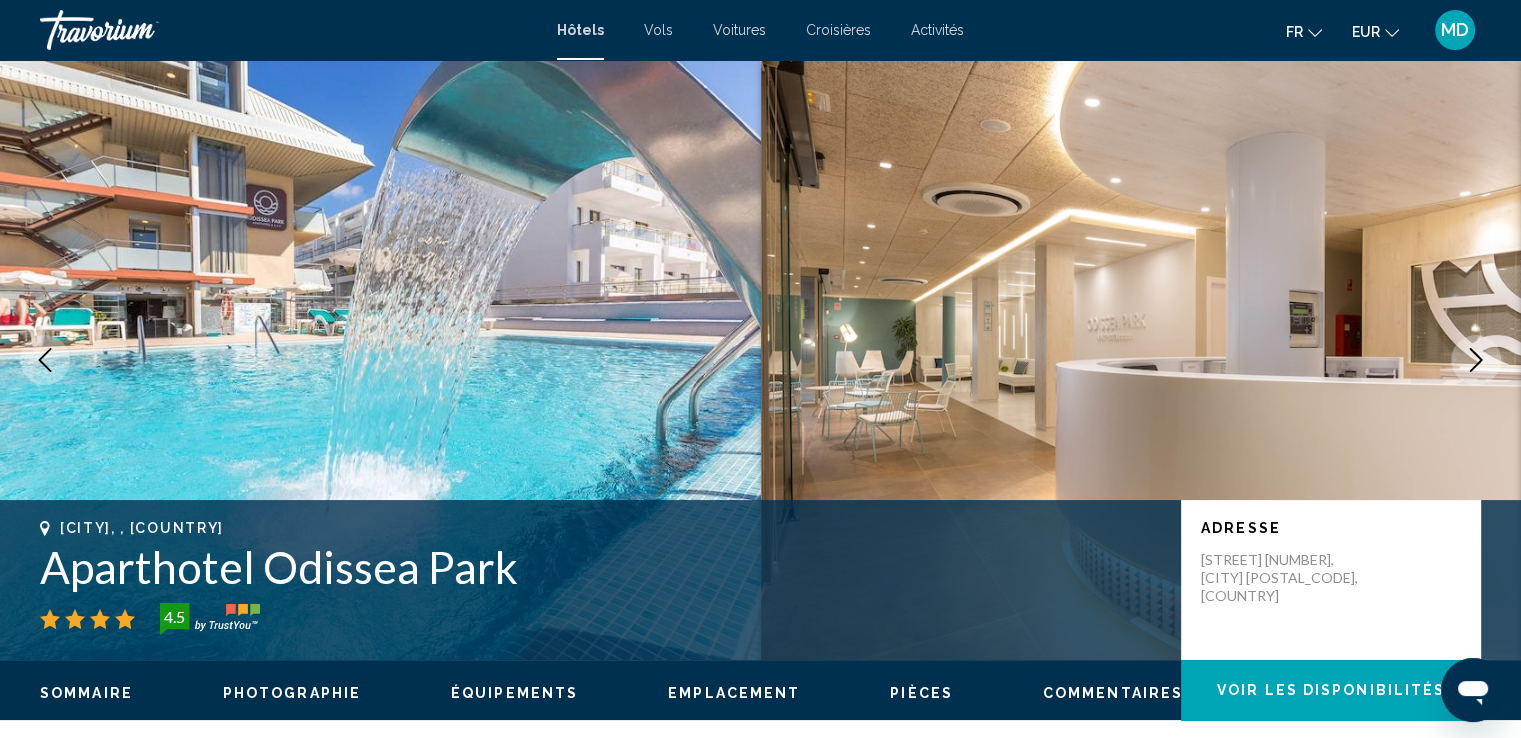 drag, startPoint x: 42, startPoint y: 561, endPoint x: 517, endPoint y: 581, distance: 475.42087 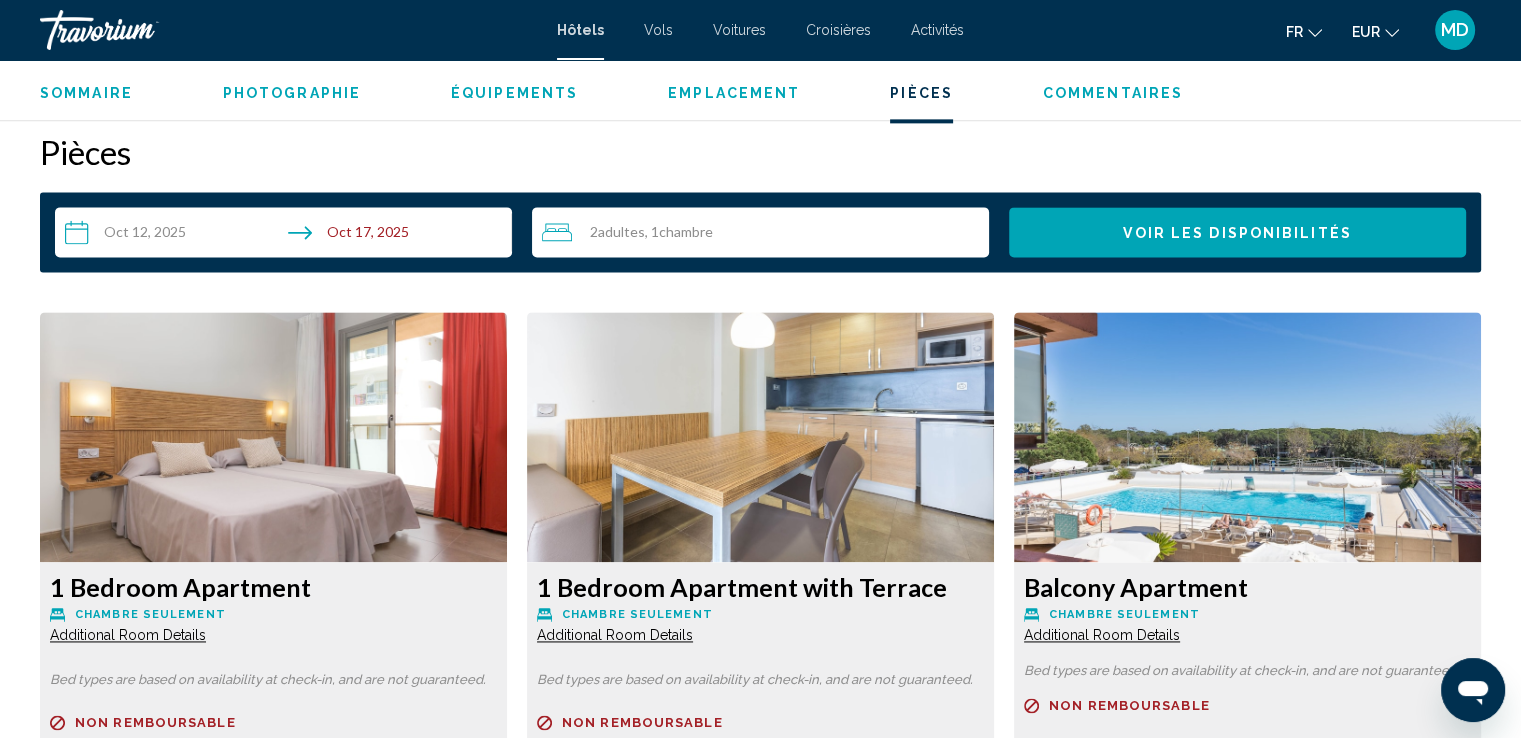 scroll, scrollTop: 2666, scrollLeft: 0, axis: vertical 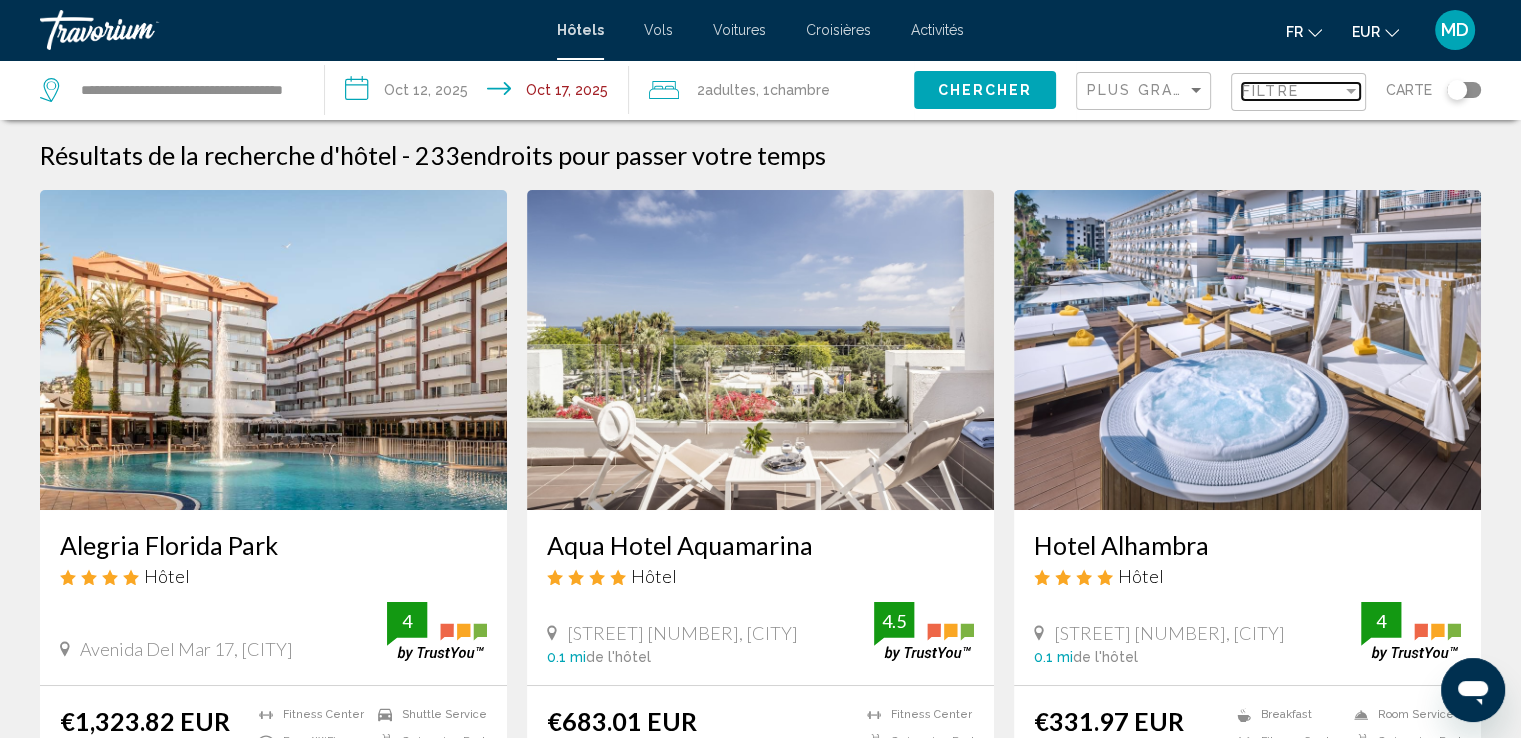 click on "Filtre" at bounding box center (1270, 91) 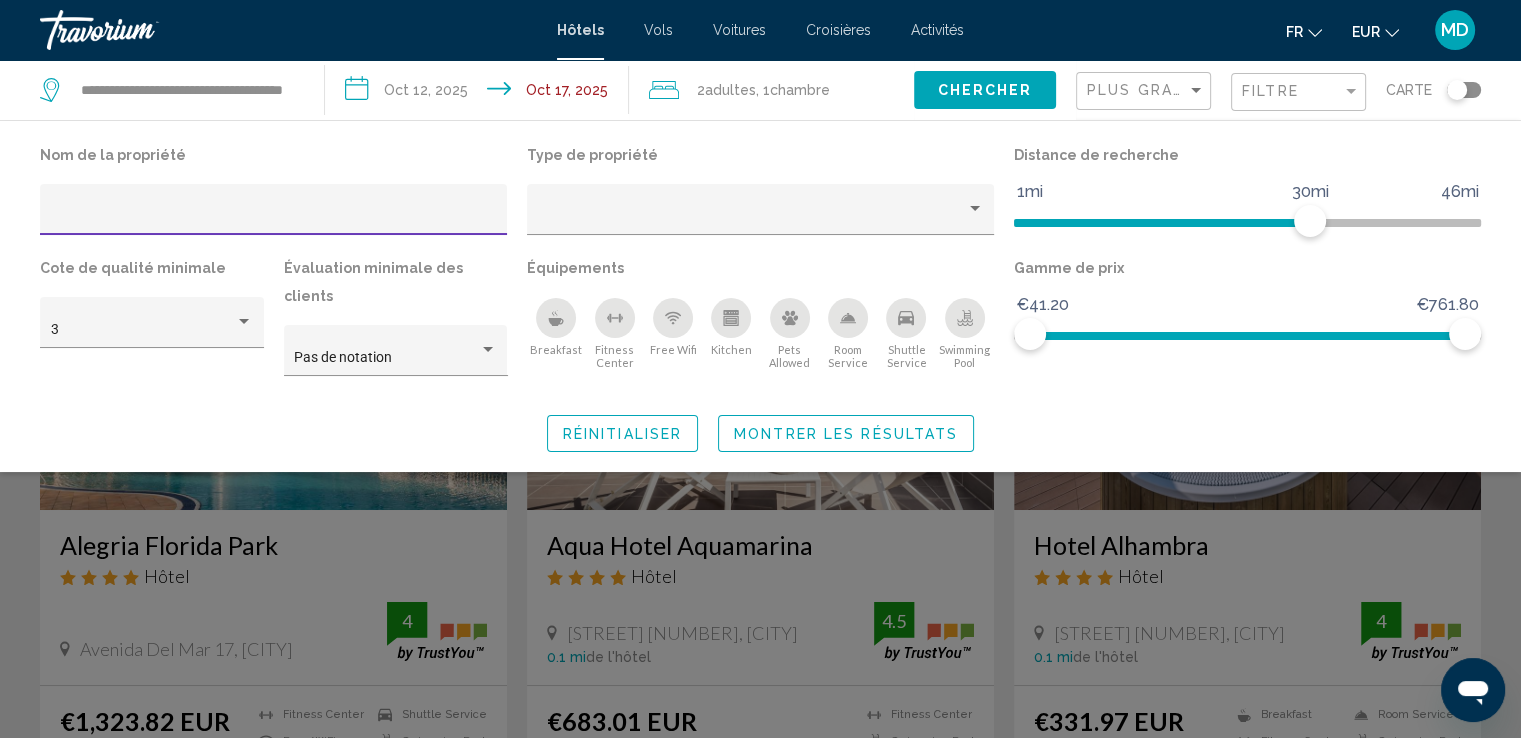 click 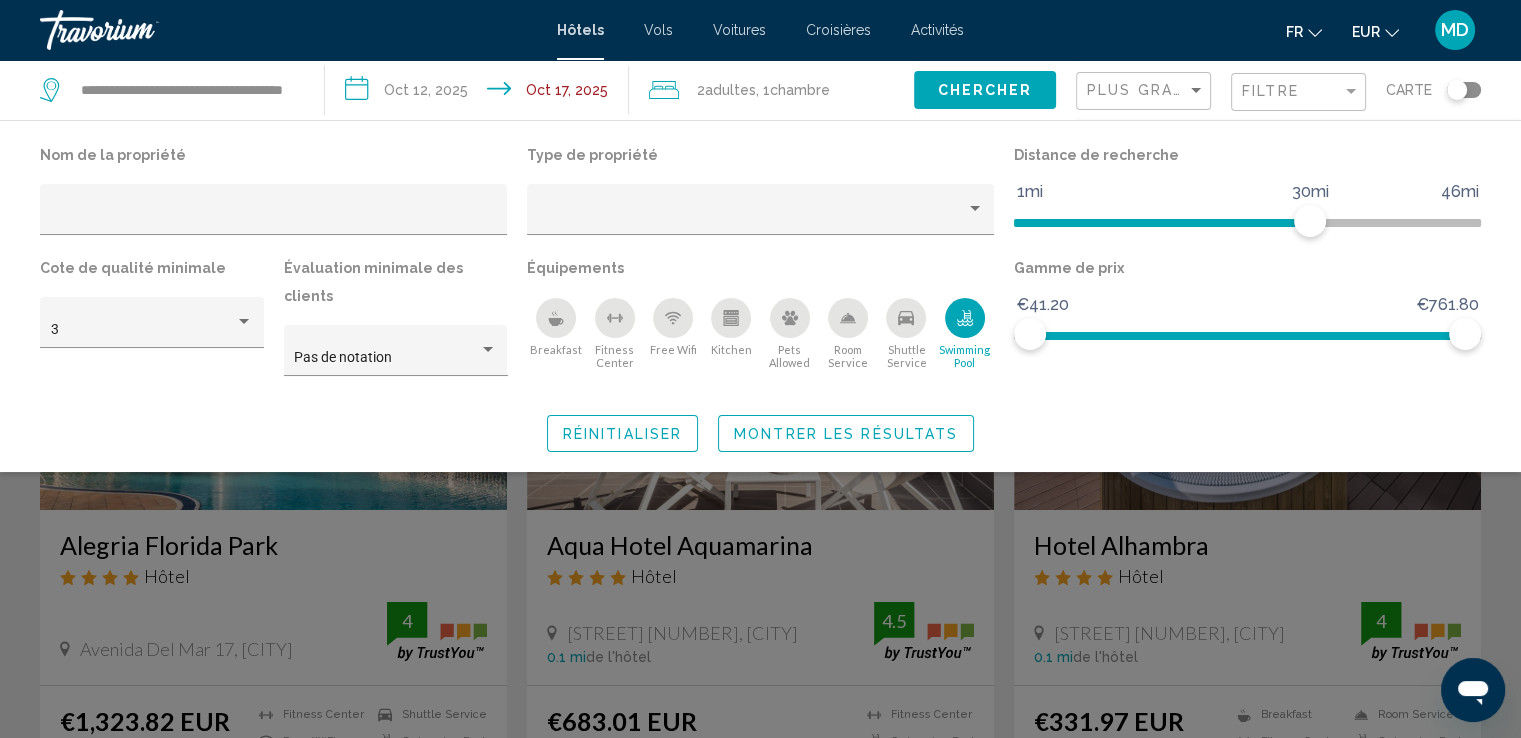 click 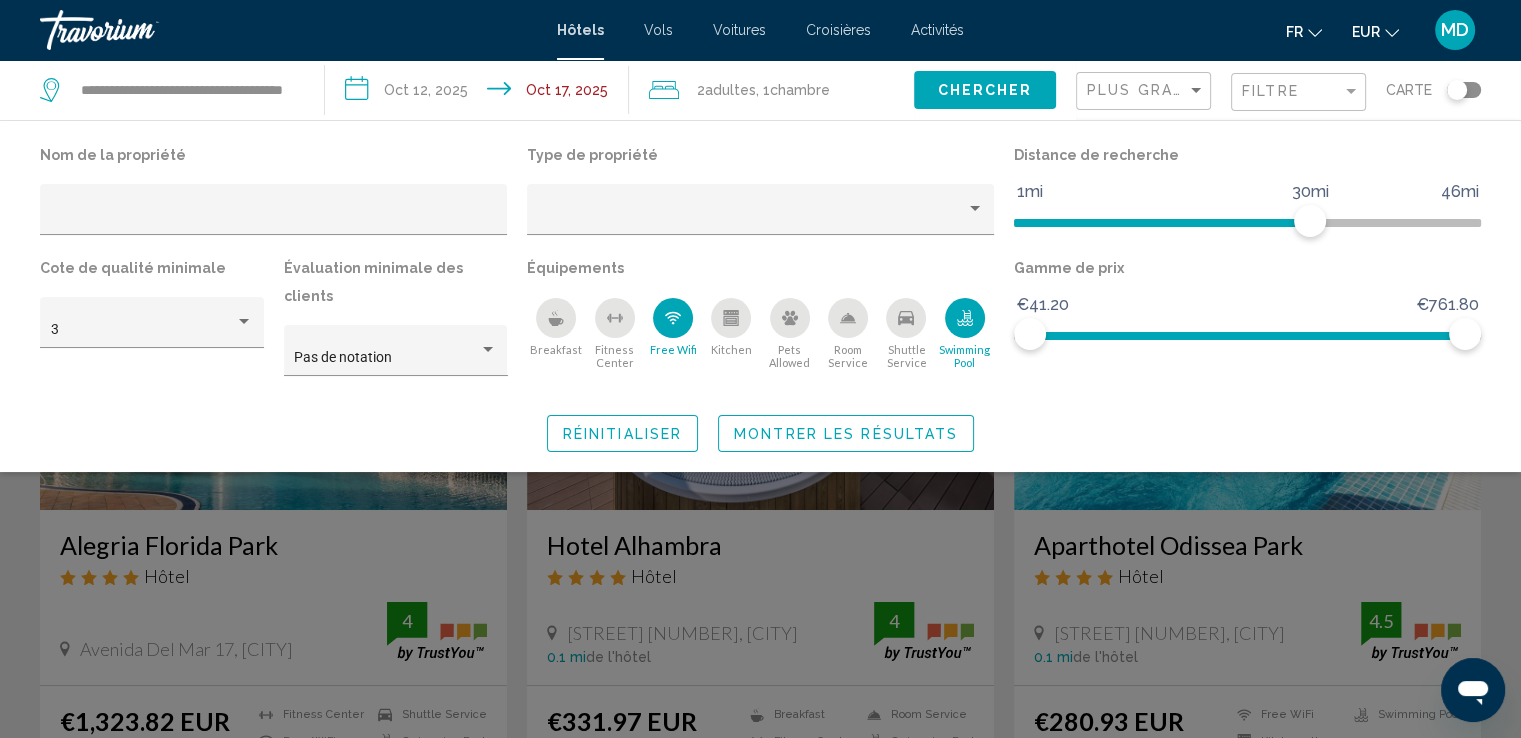 click 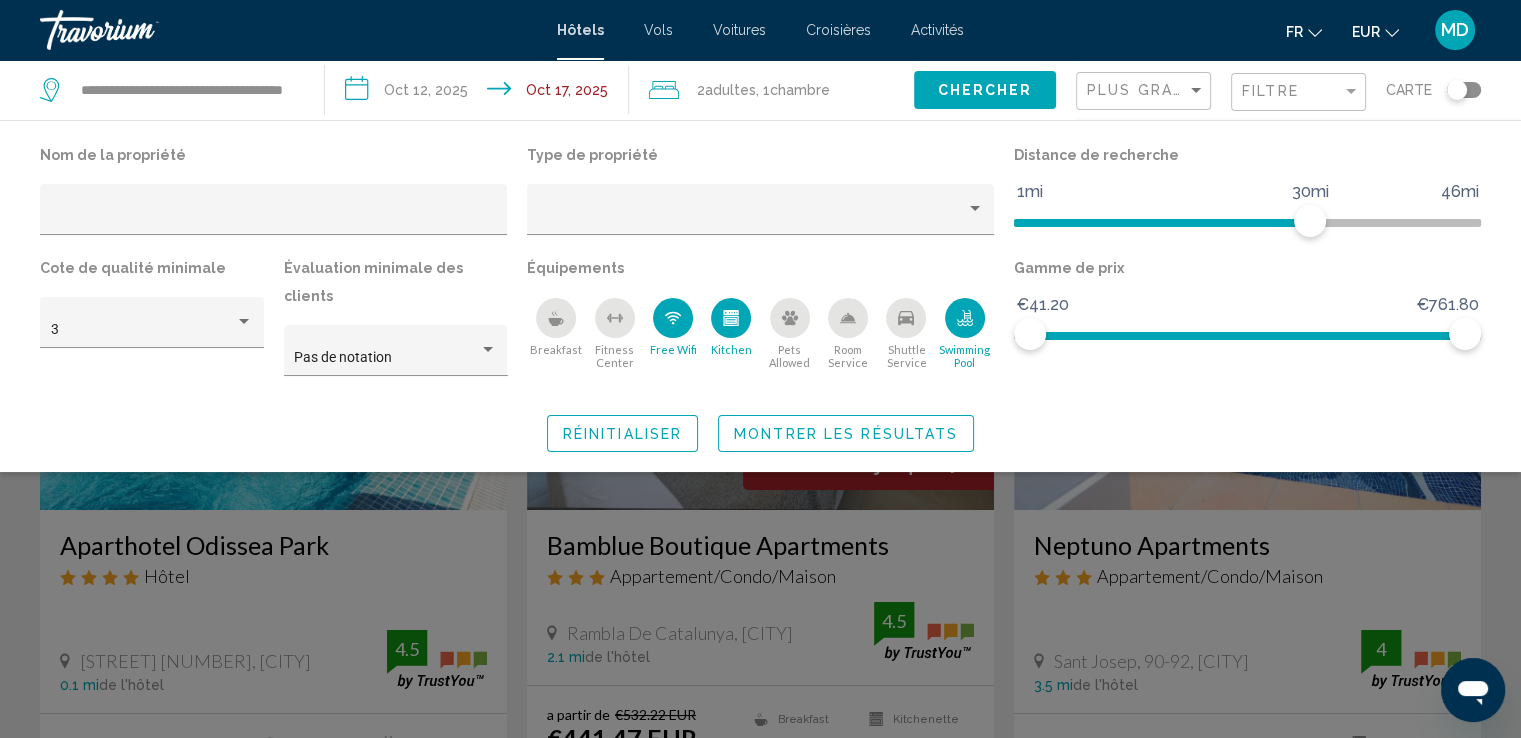 click 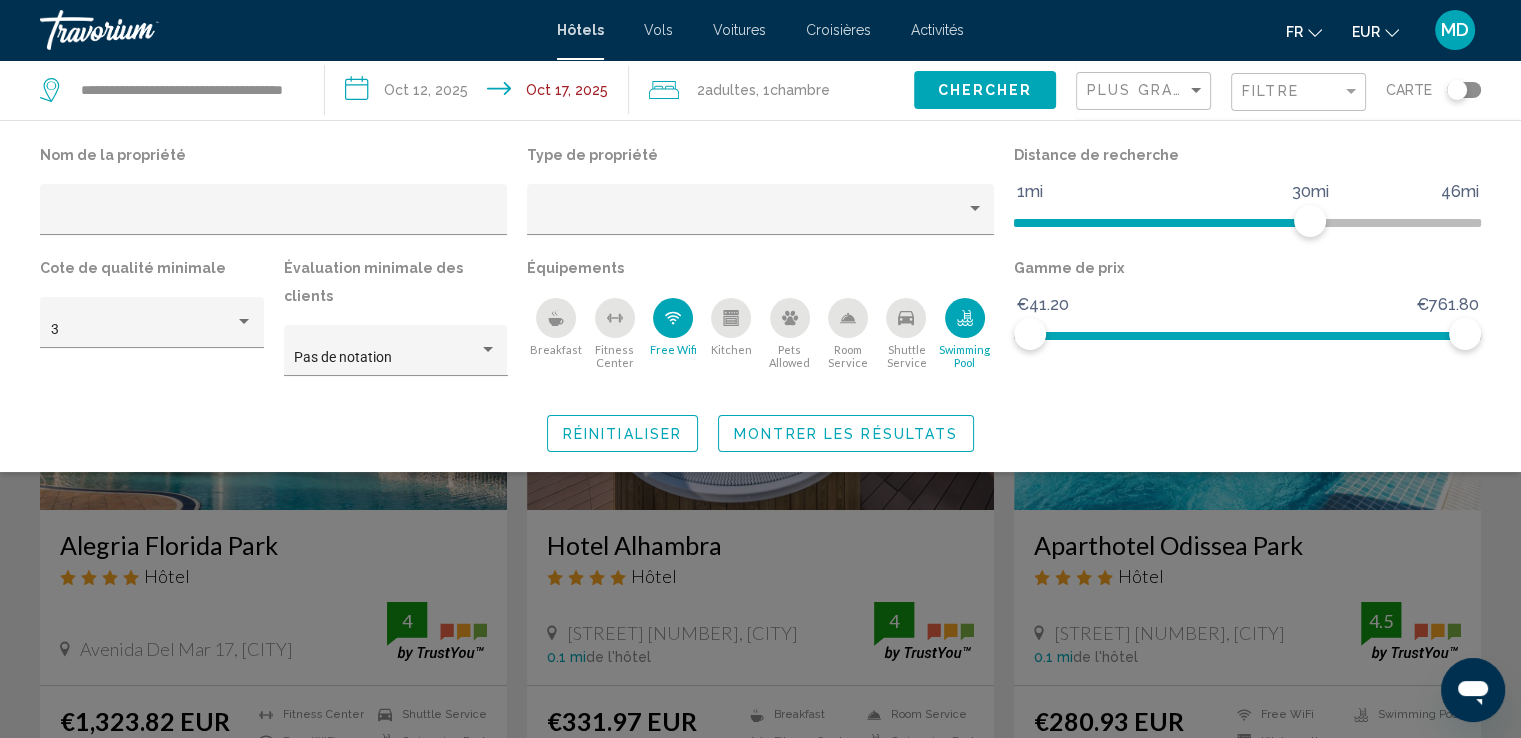 click 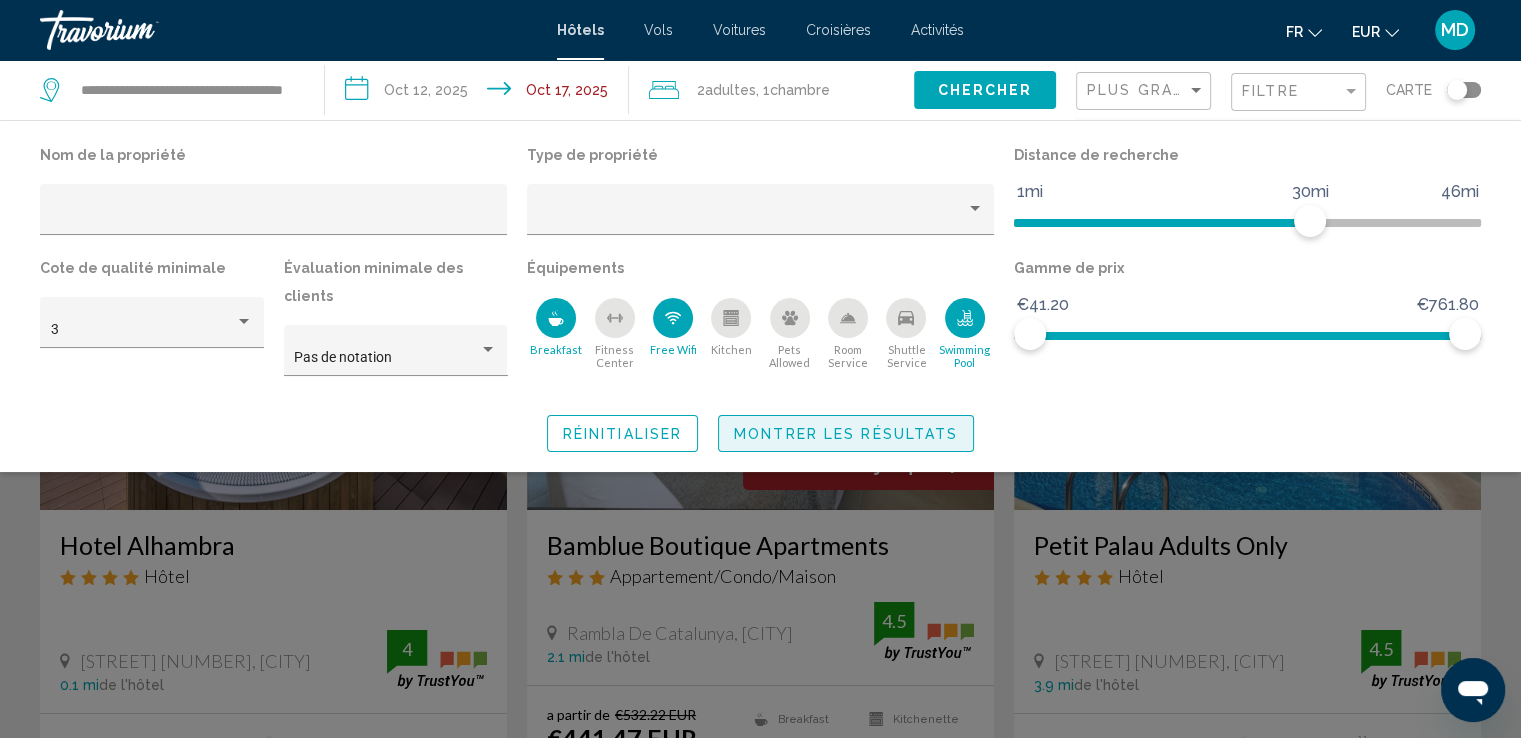 click on "Montrer les résultats" 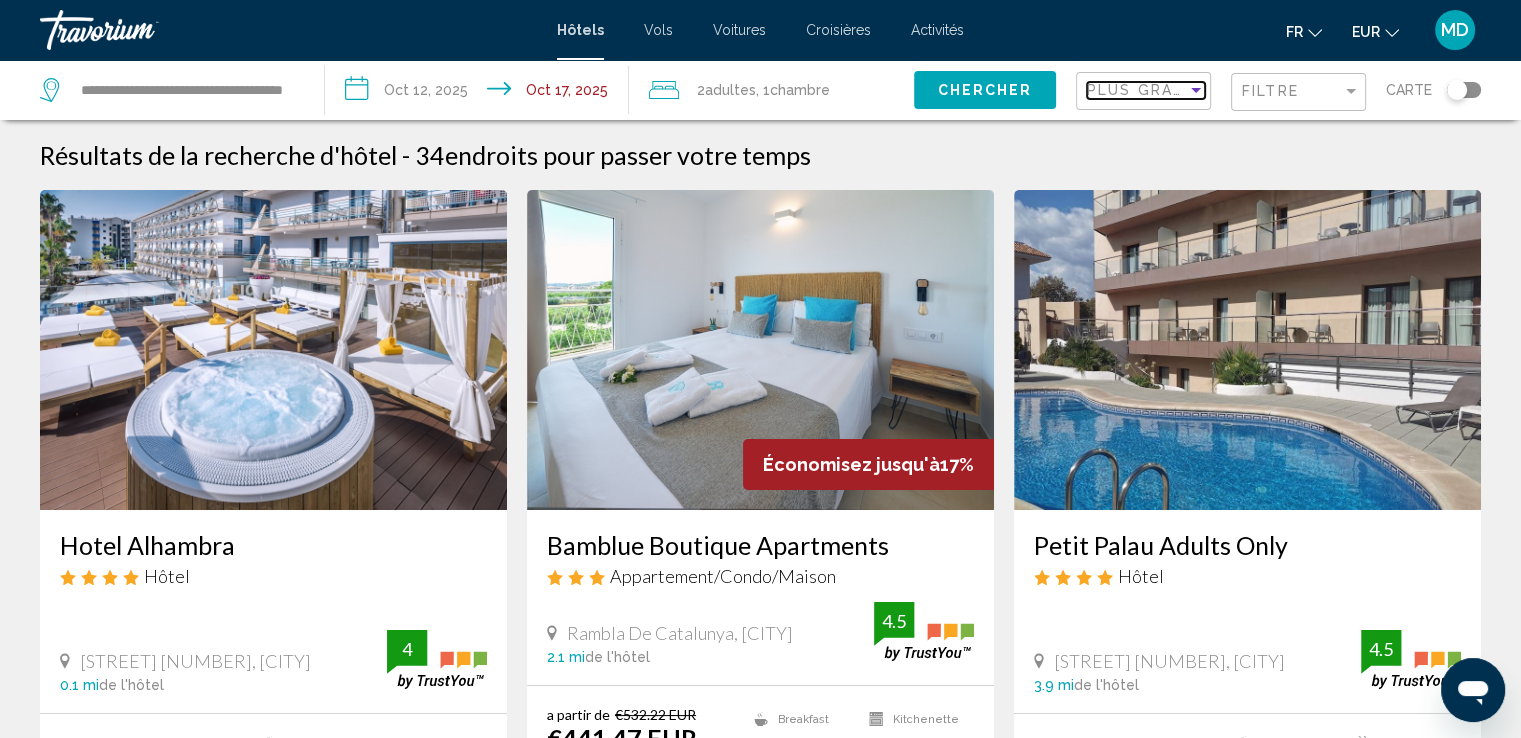 click at bounding box center (1196, 90) 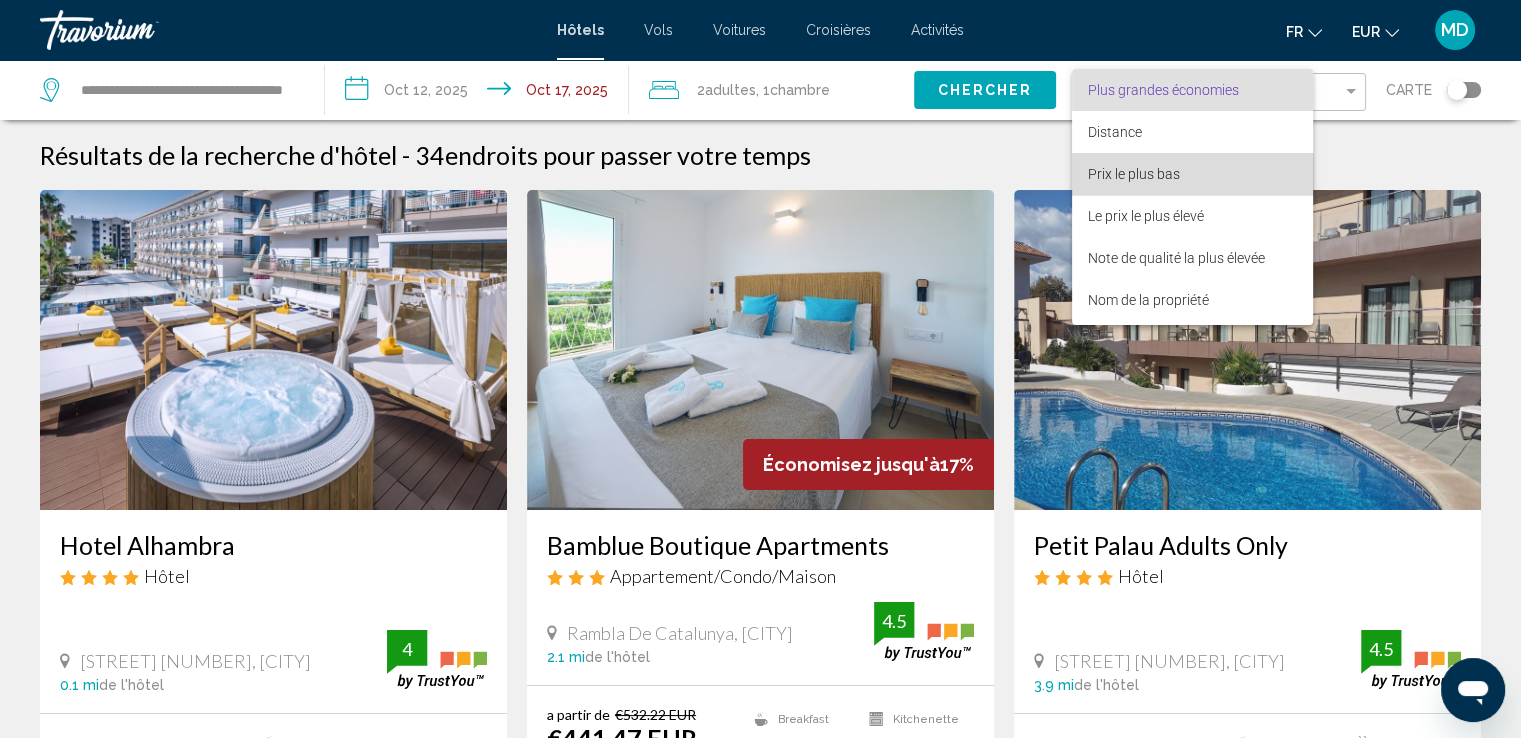 click on "Prix le plus bas" at bounding box center (1134, 174) 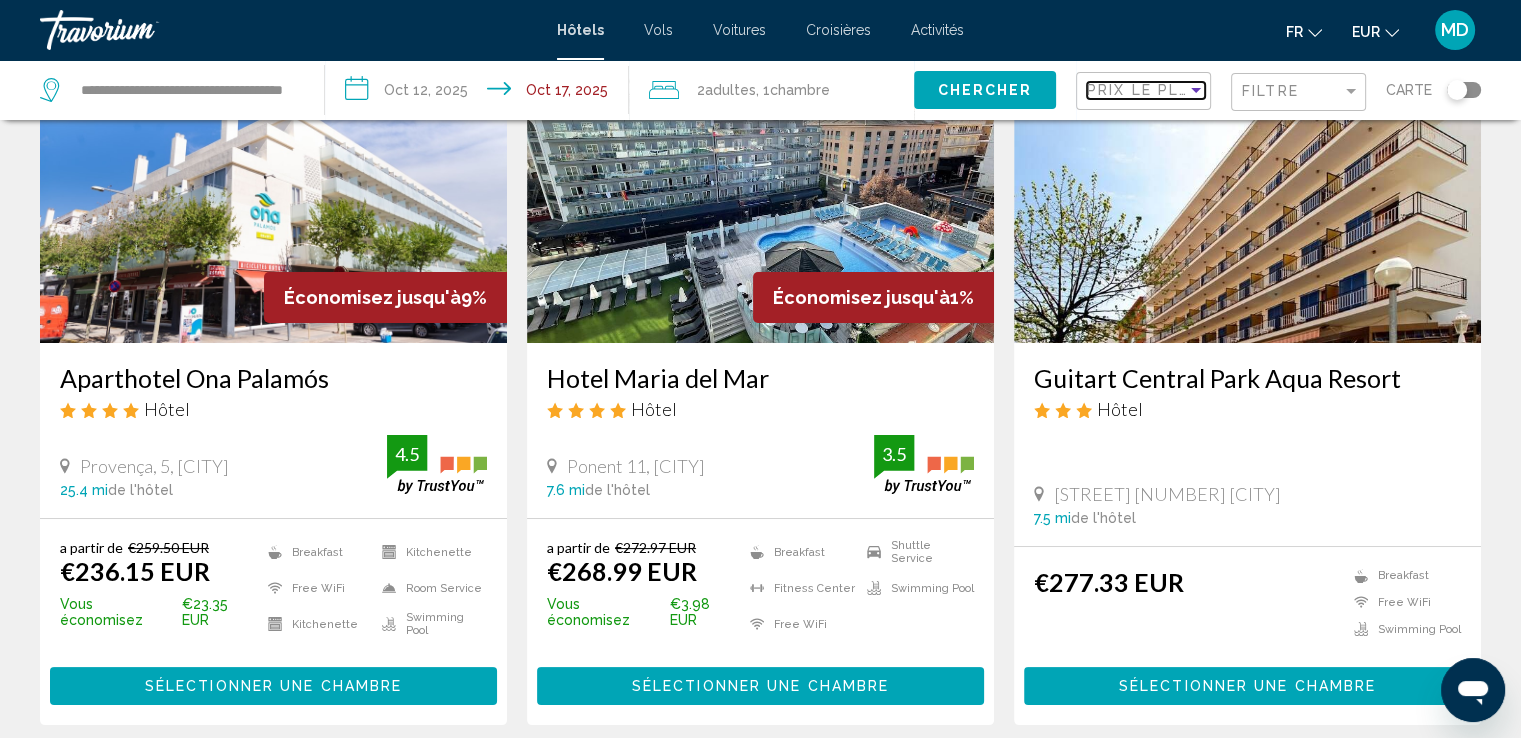 scroll, scrollTop: 0, scrollLeft: 0, axis: both 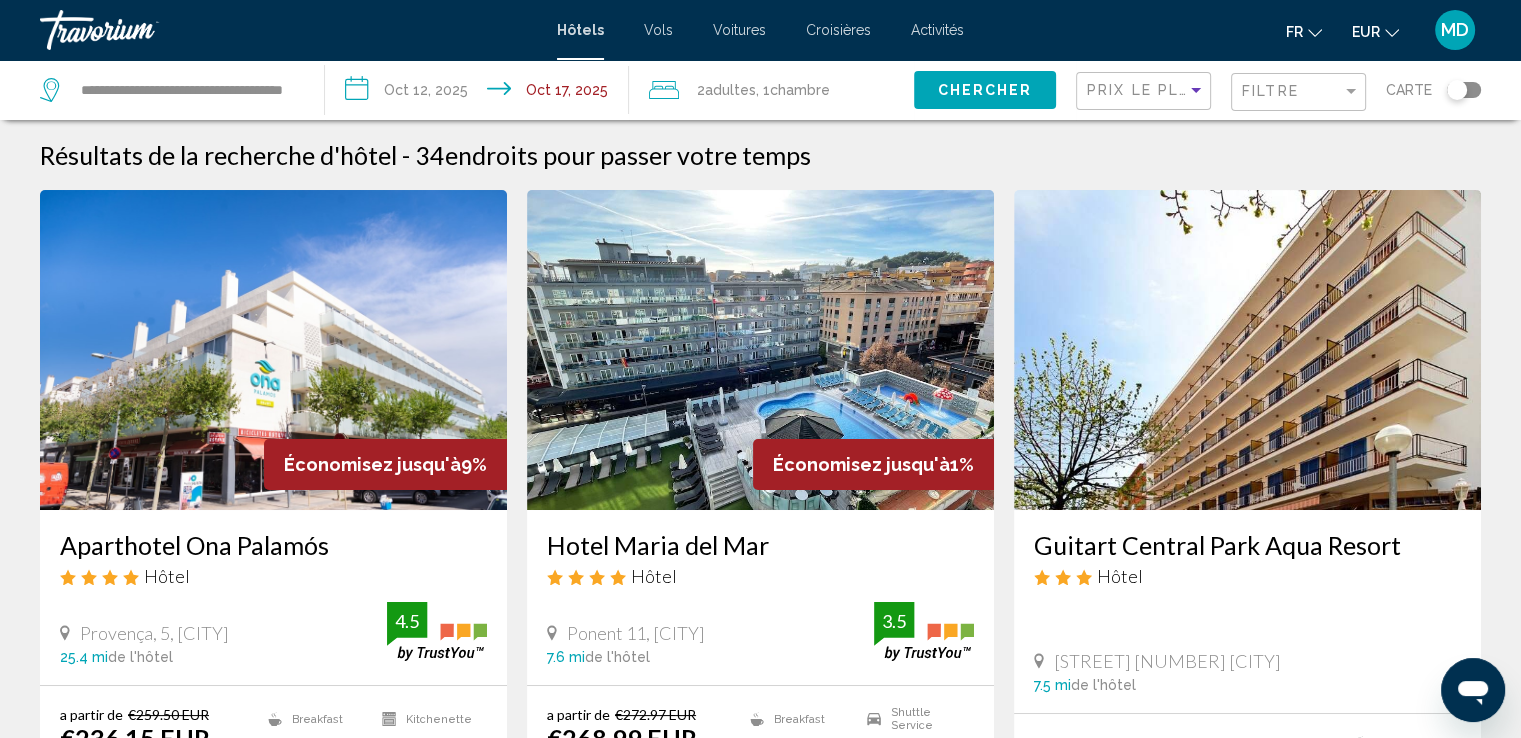 click at bounding box center [273, 350] 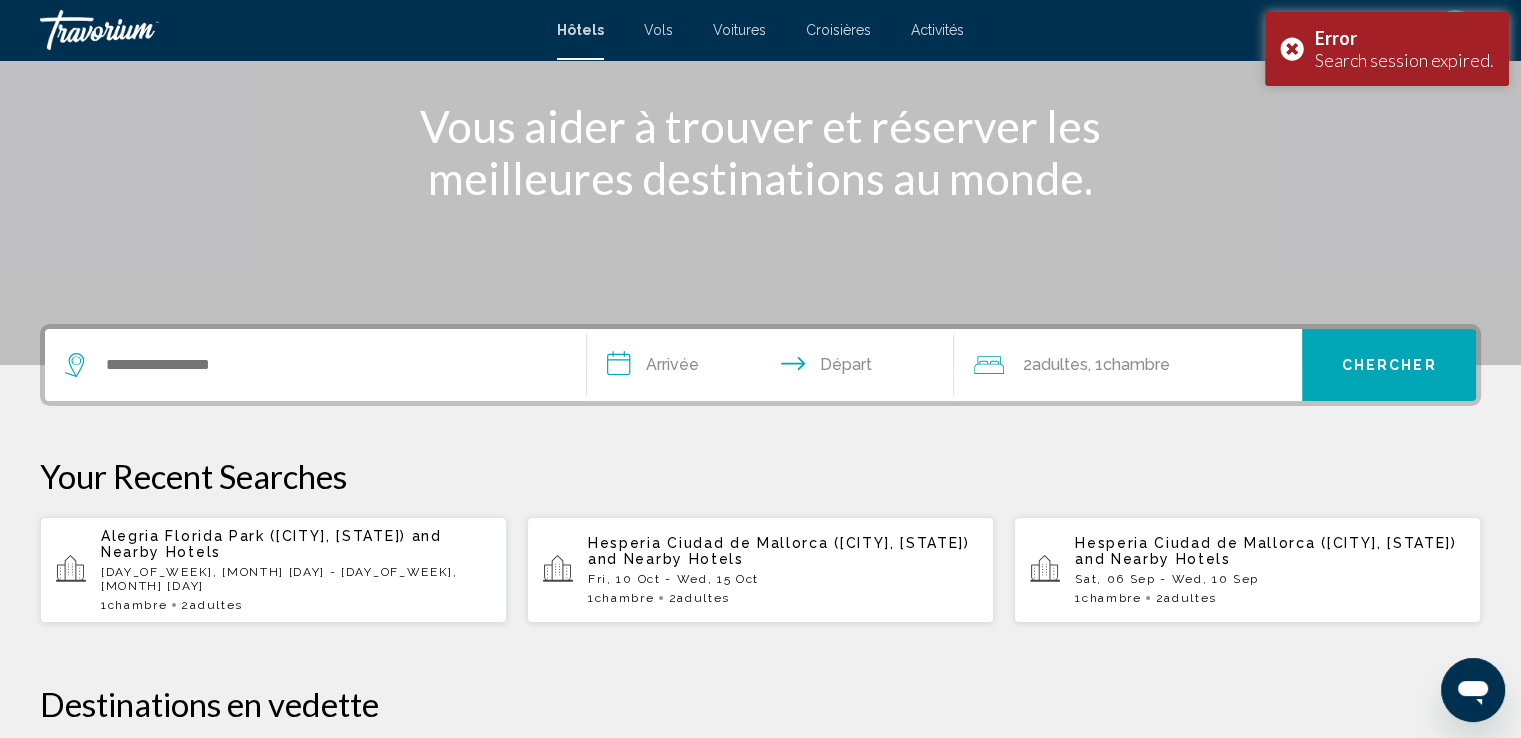 scroll, scrollTop: 0, scrollLeft: 0, axis: both 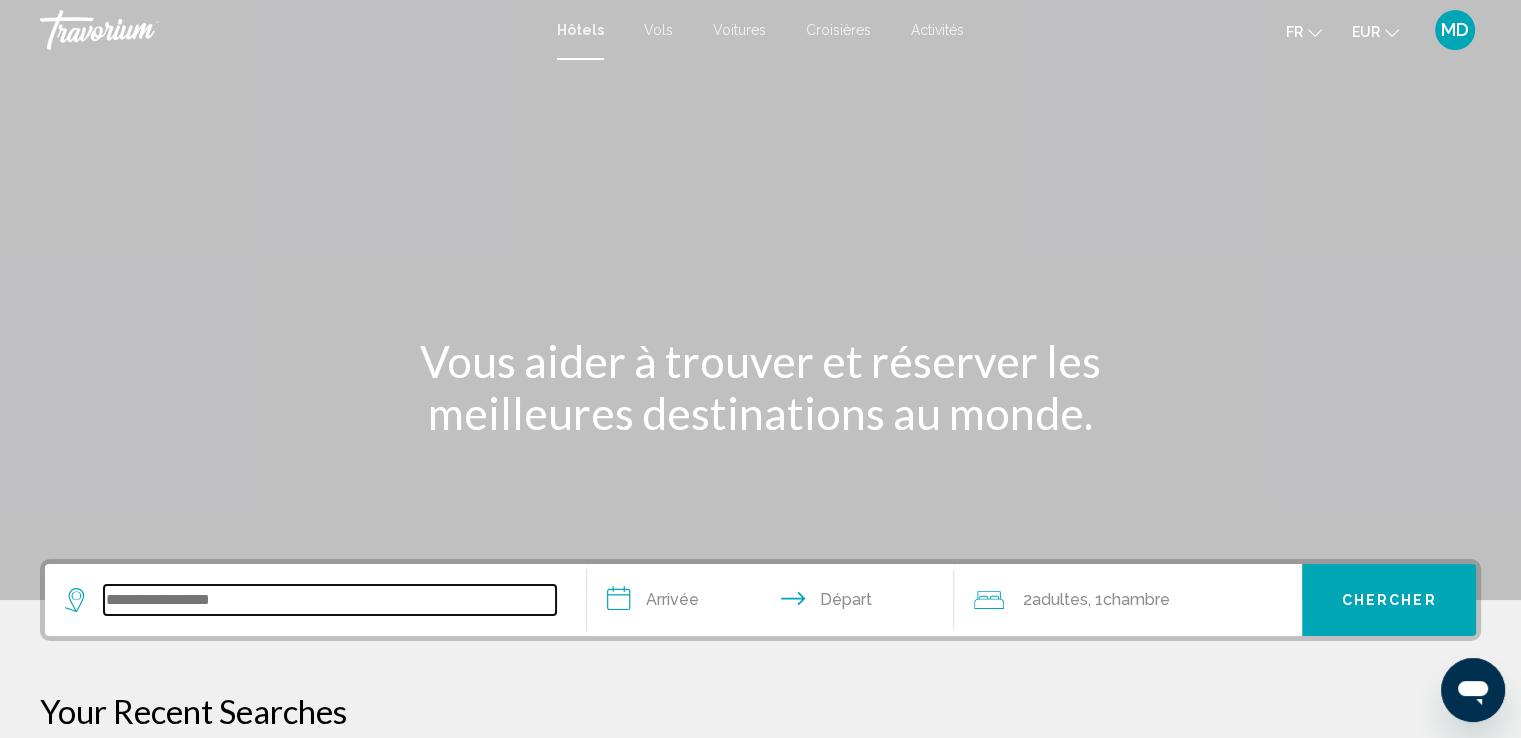 click at bounding box center (330, 600) 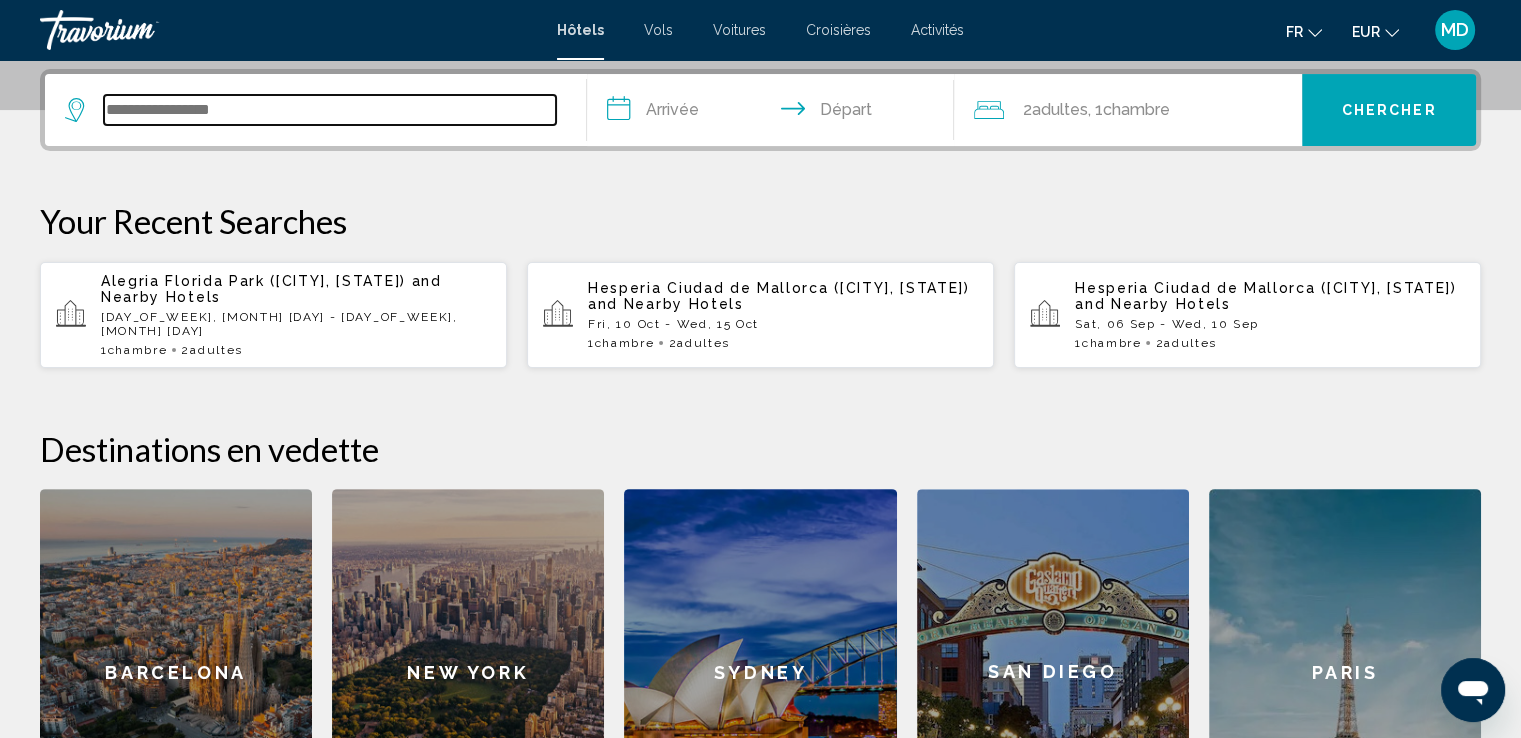 scroll, scrollTop: 493, scrollLeft: 0, axis: vertical 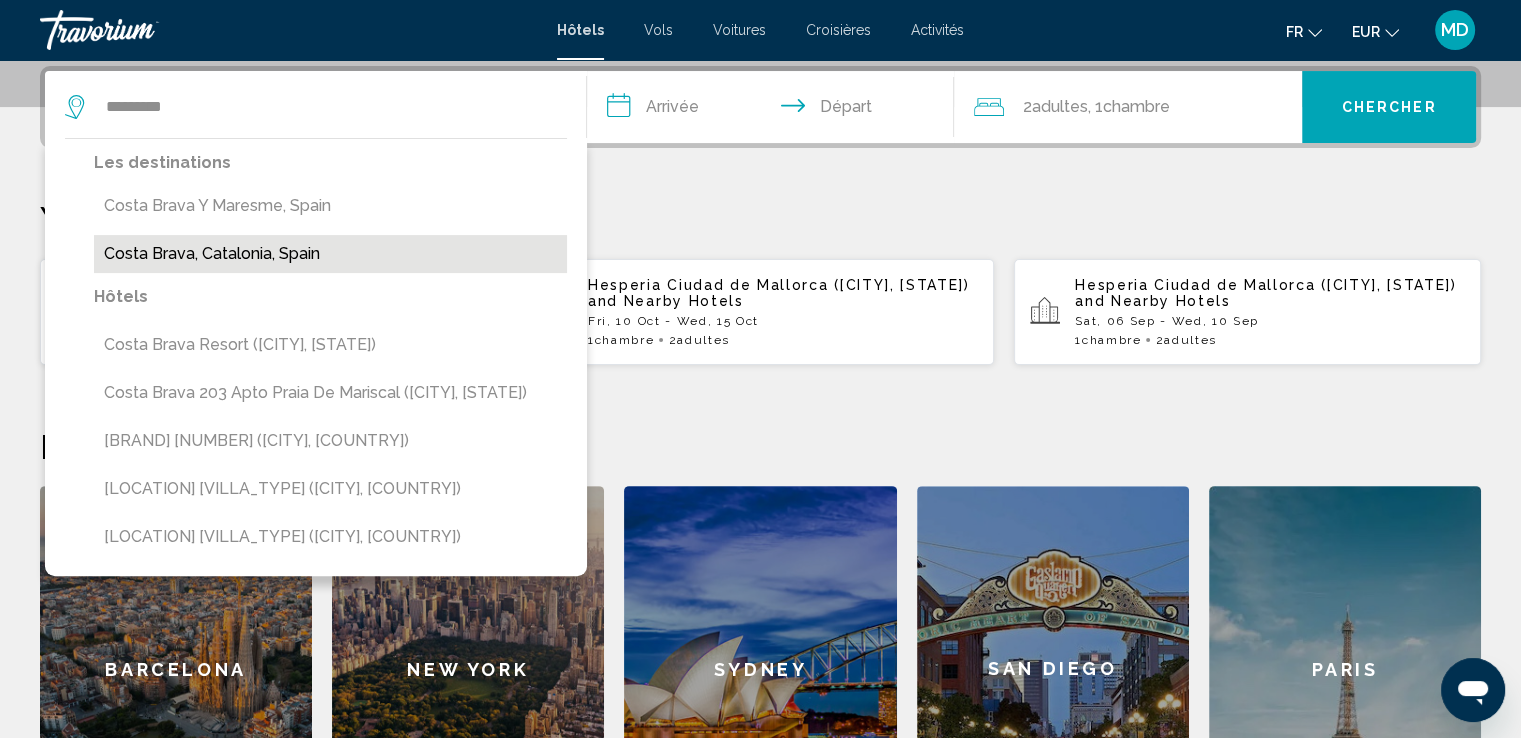 click on "Costa Brava, Catalonia, Spain" at bounding box center [330, 254] 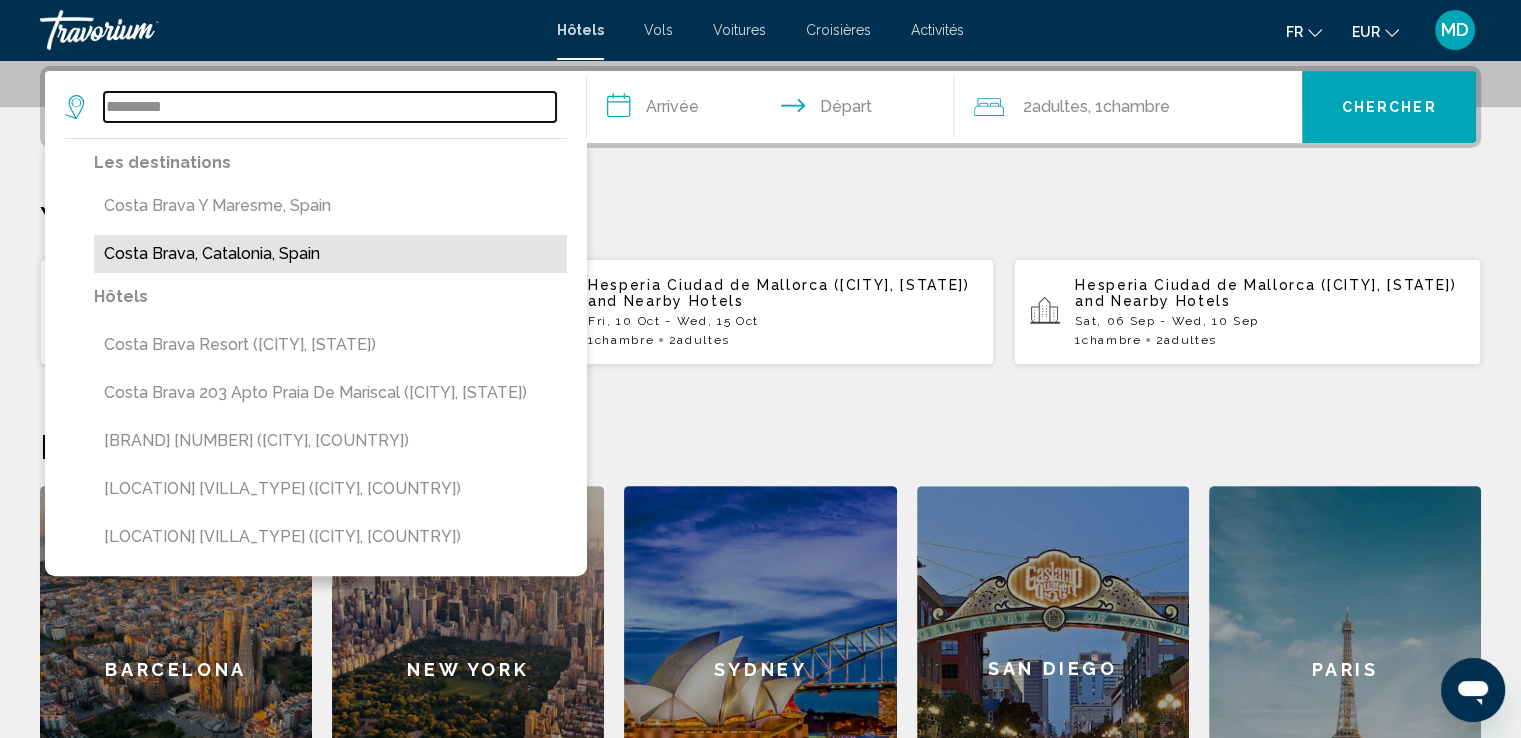 type on "**********" 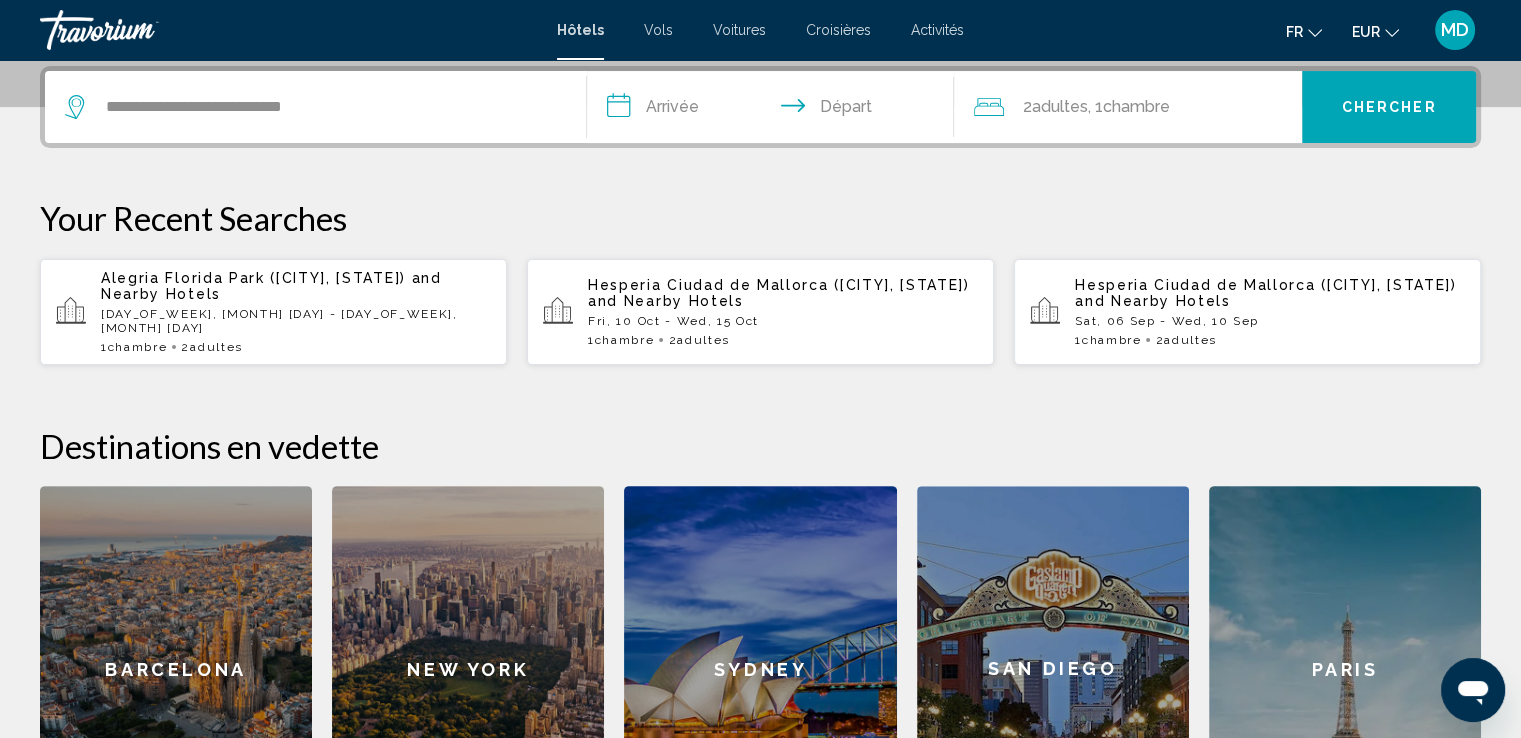 click on "**********" at bounding box center (775, 110) 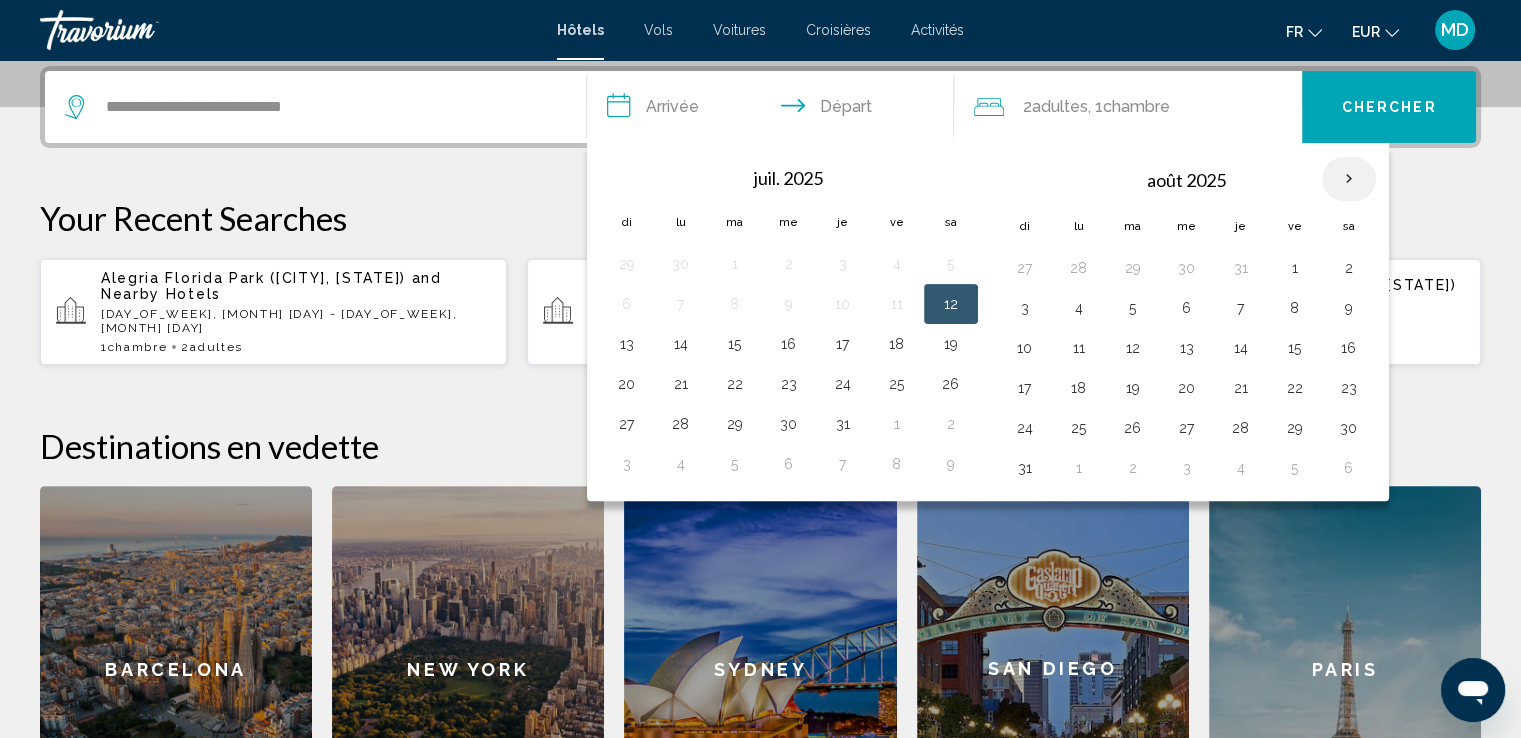 click at bounding box center (1349, 179) 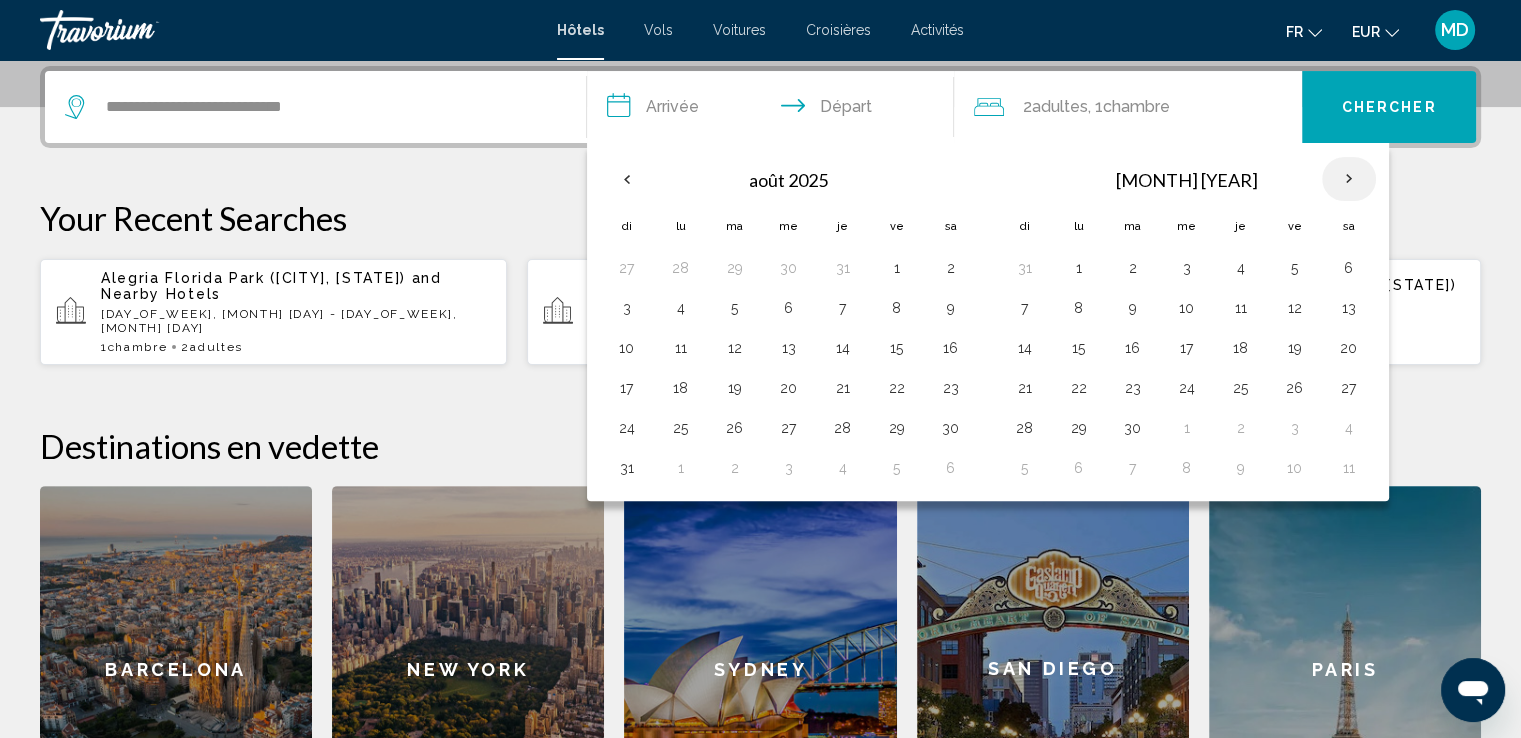 click at bounding box center [1349, 179] 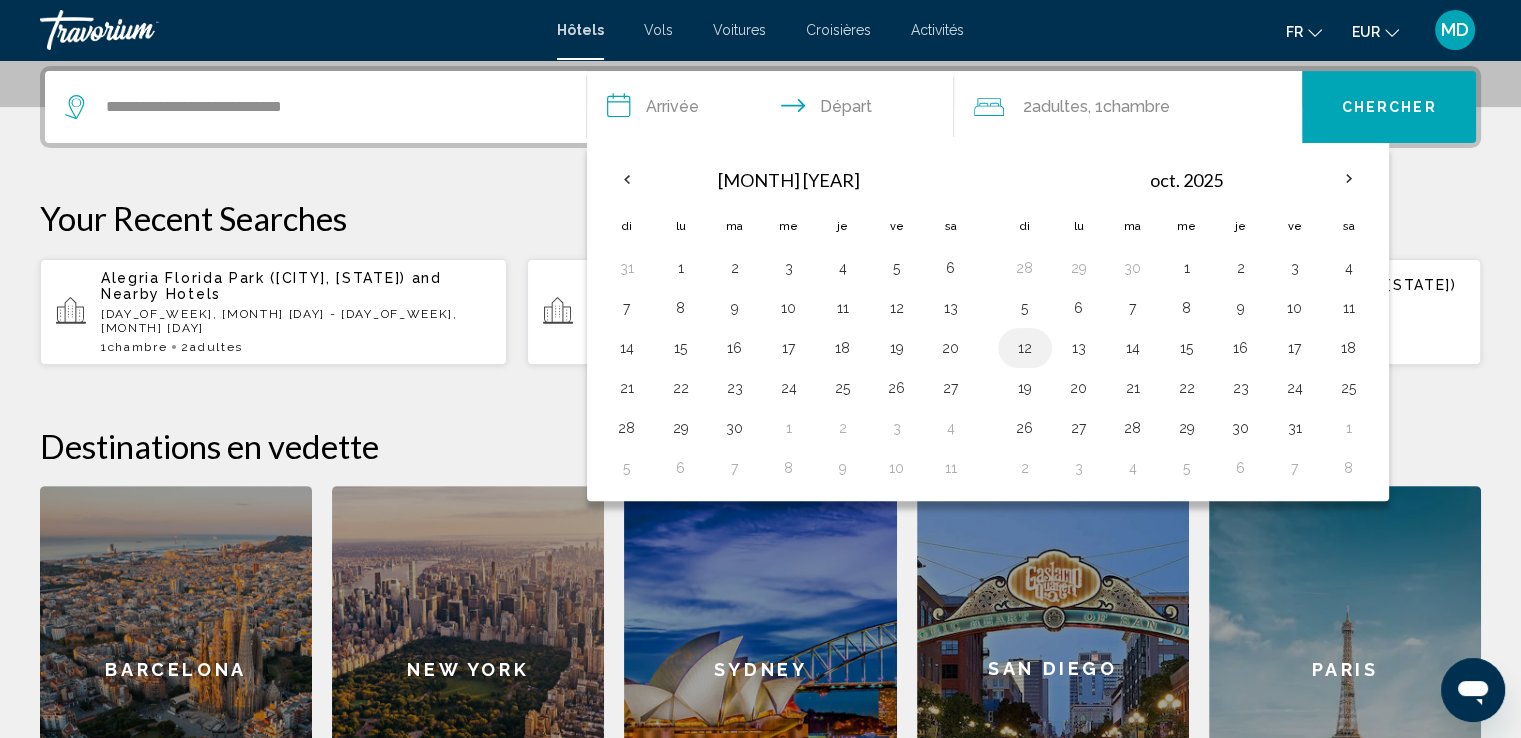 click on "12" at bounding box center [1025, 348] 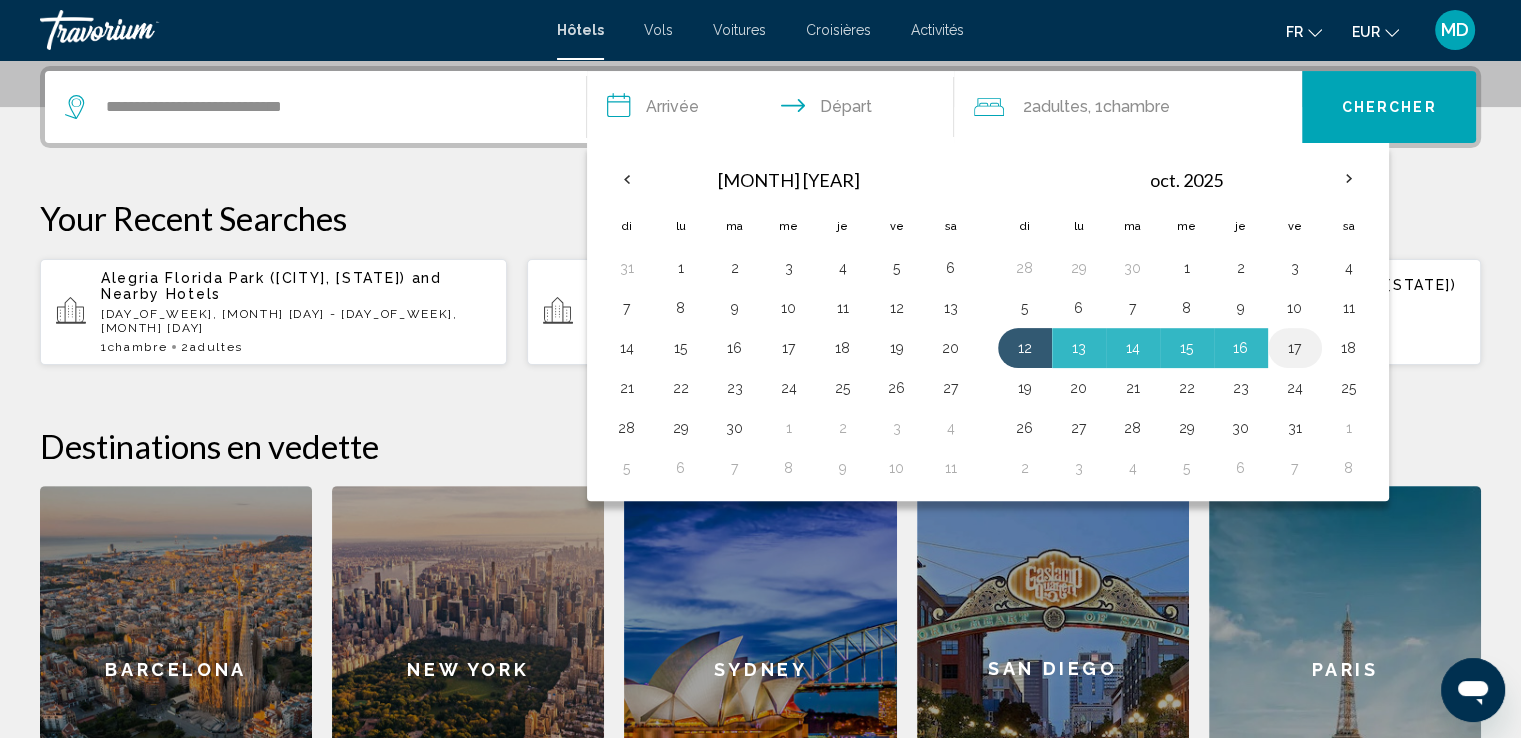 click on "17" at bounding box center (1295, 348) 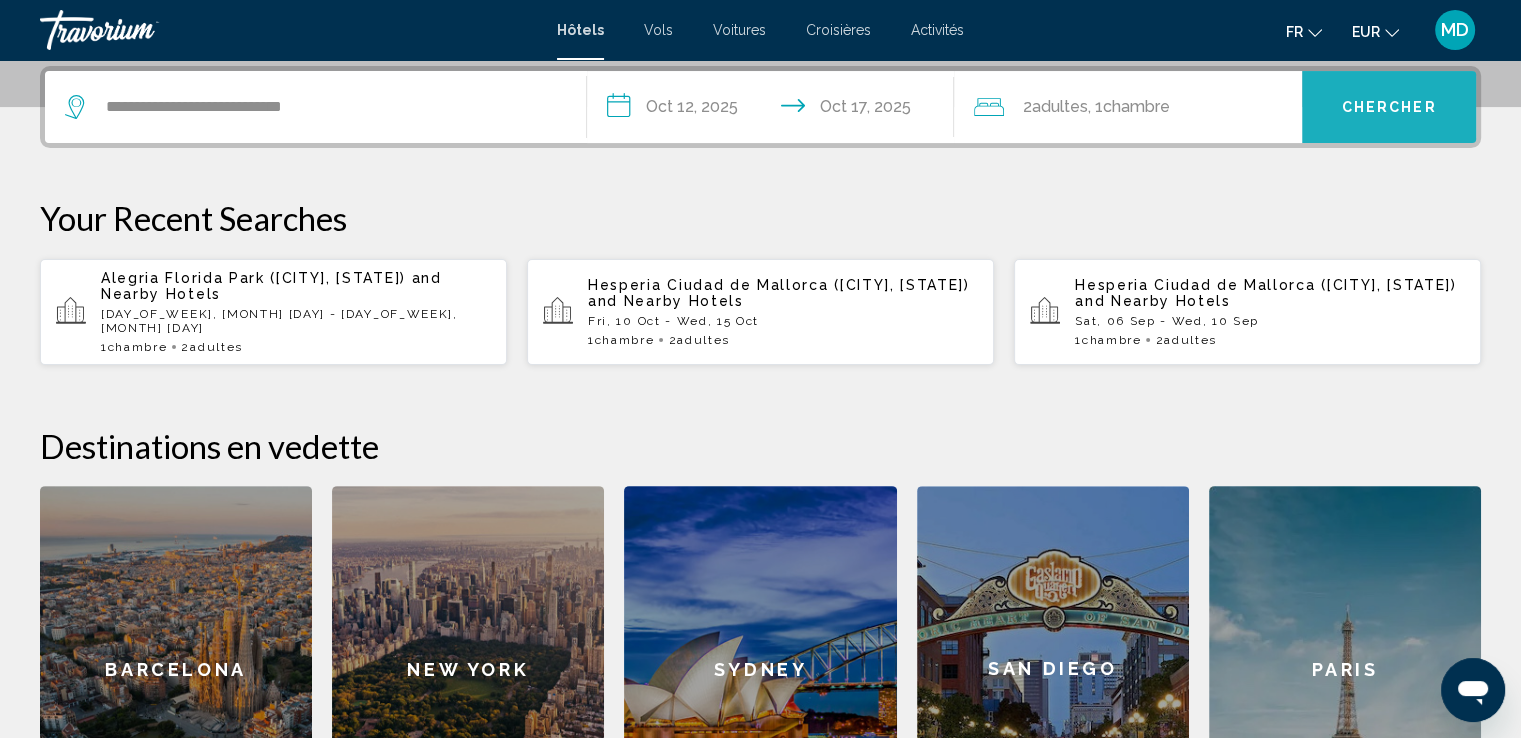 click on "Chercher" at bounding box center [1389, 108] 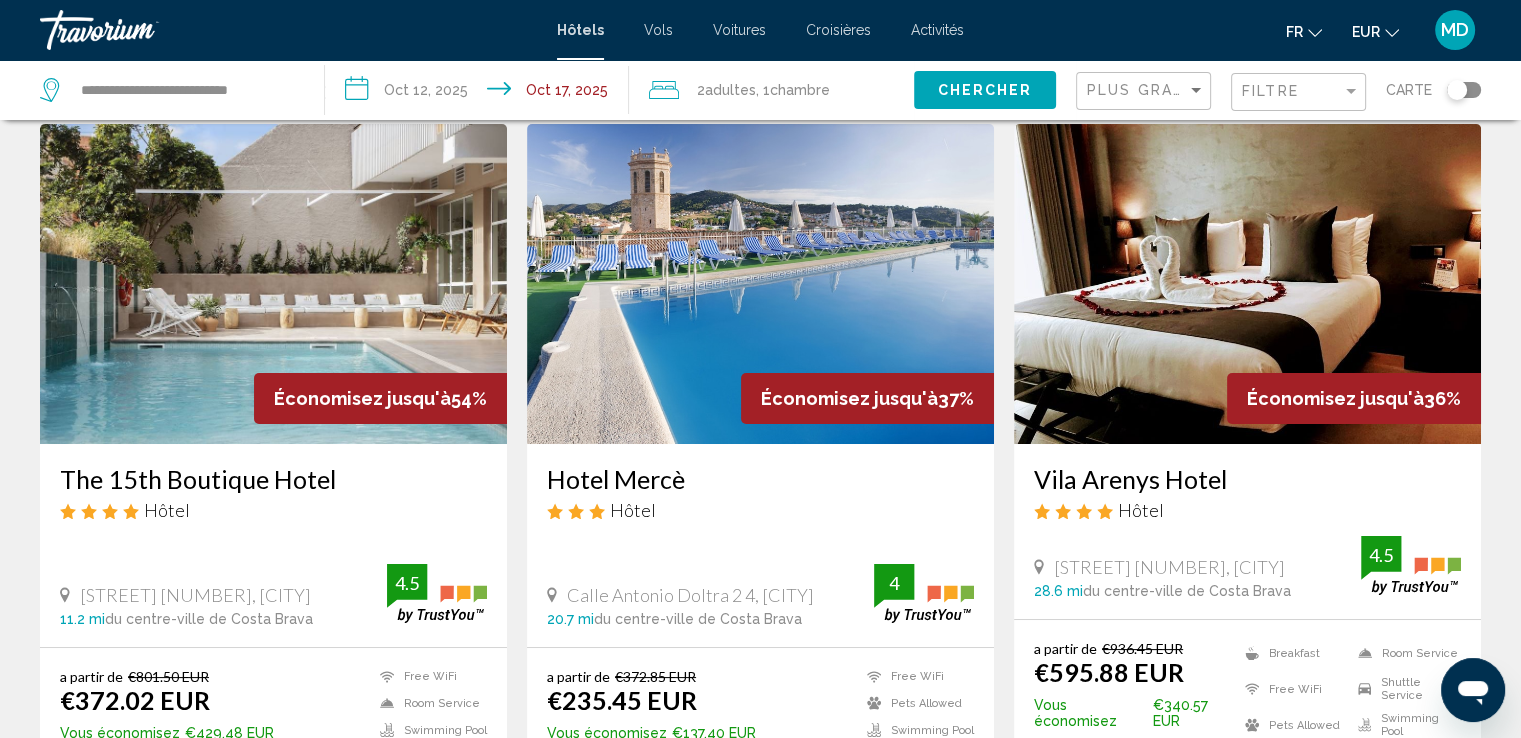scroll, scrollTop: 0, scrollLeft: 0, axis: both 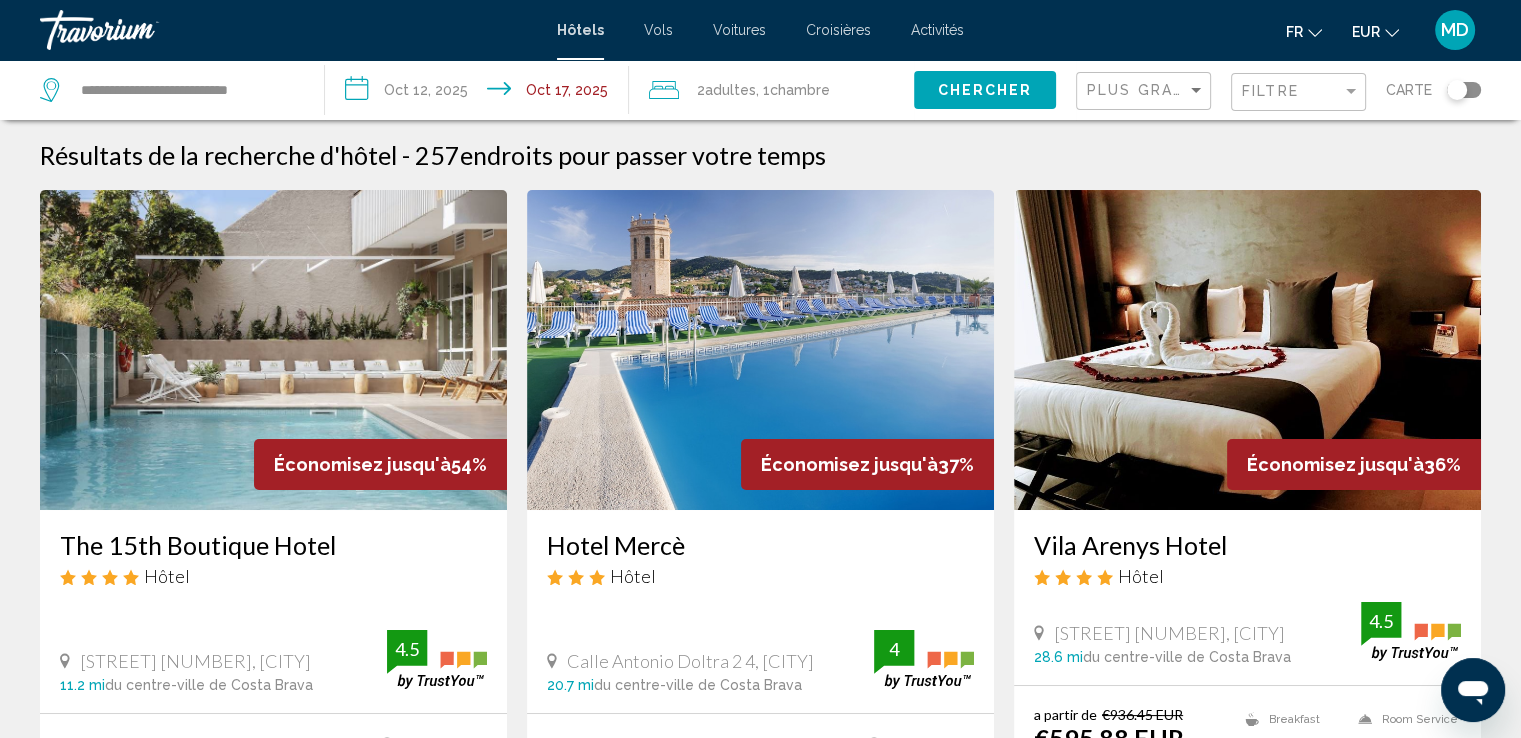 drag, startPoint x: 1193, startPoint y: 87, endPoint x: 1188, endPoint y: 98, distance: 12.083046 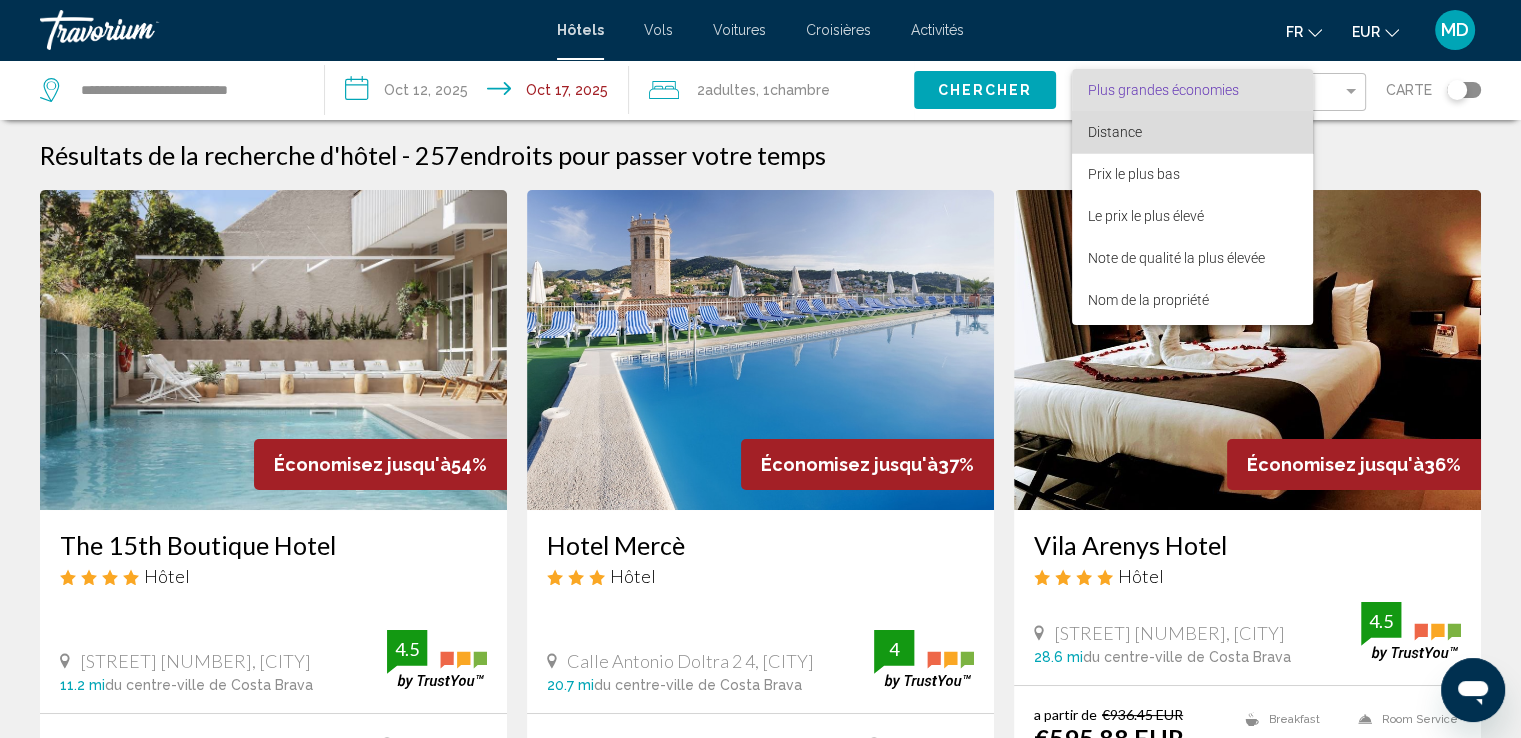 click on "Distance" at bounding box center [1115, 132] 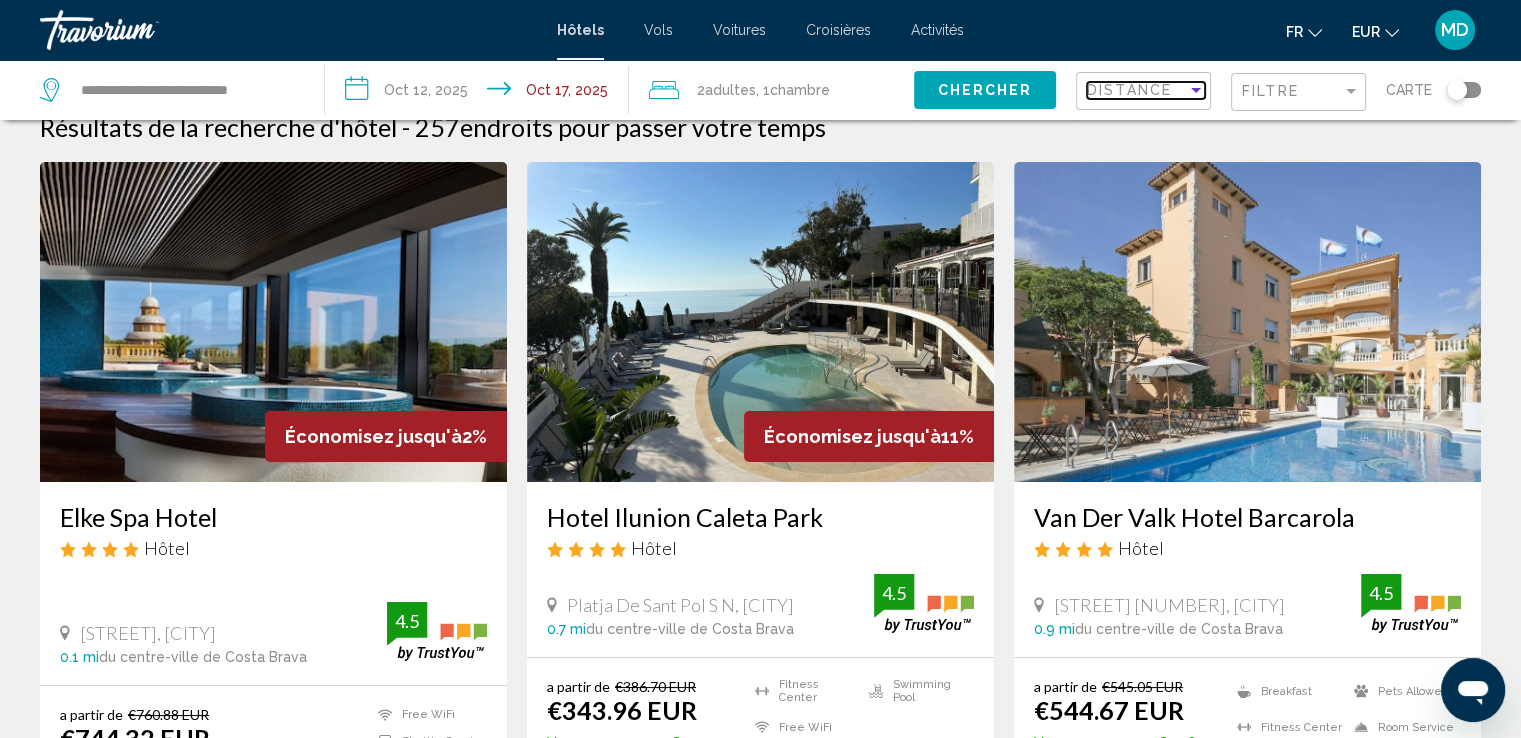 scroll, scrollTop: 0, scrollLeft: 0, axis: both 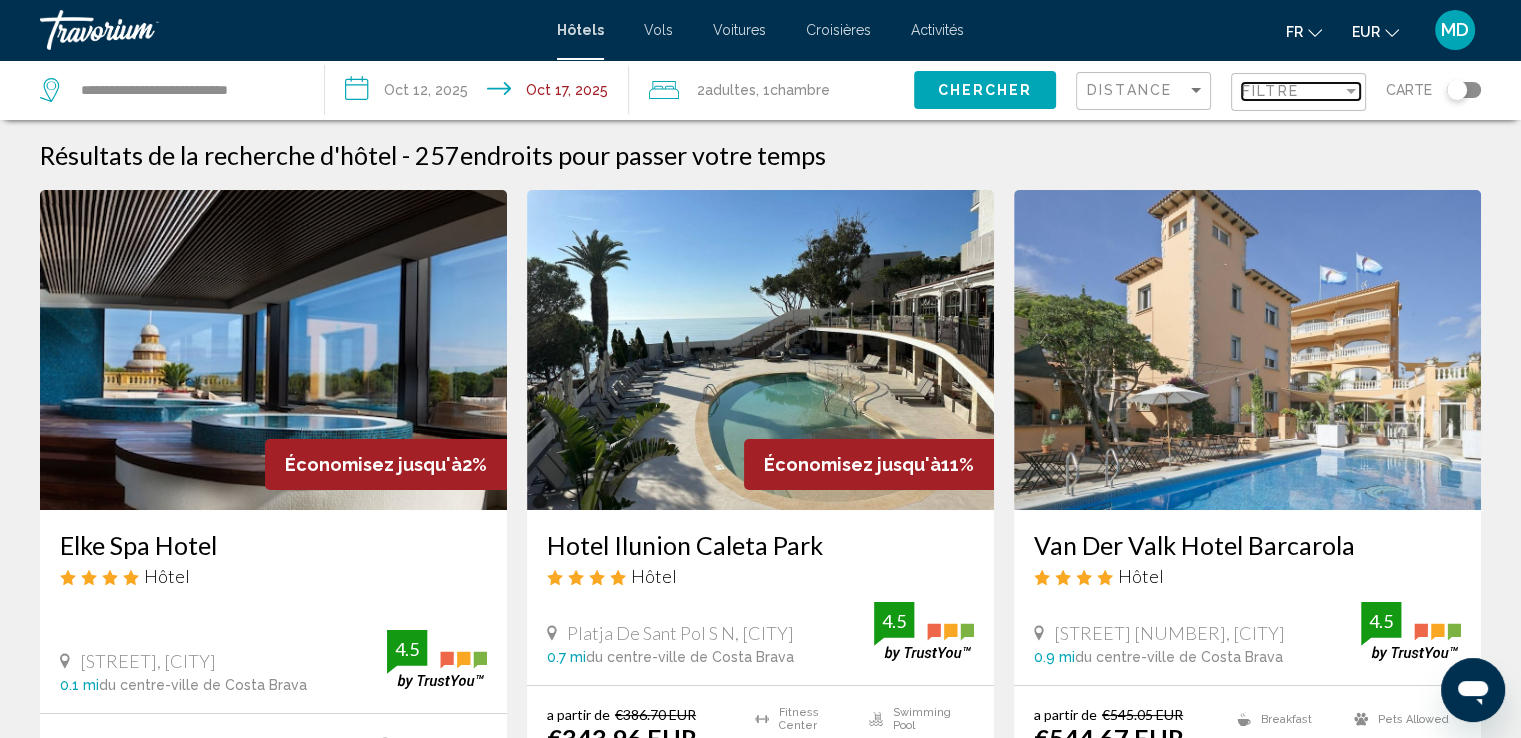 click at bounding box center [1351, 91] 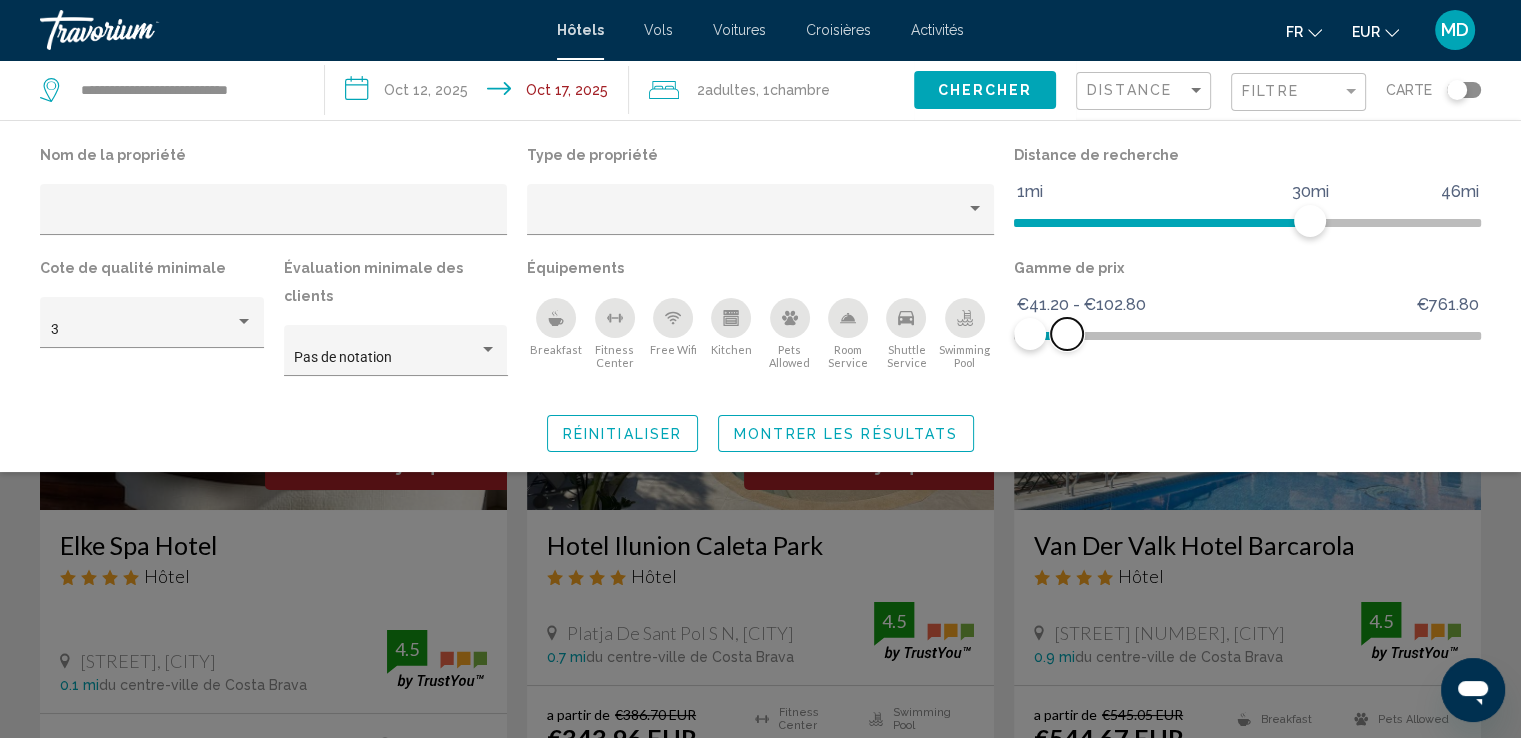 drag, startPoint x: 1465, startPoint y: 335, endPoint x: 1067, endPoint y: 360, distance: 398.7844 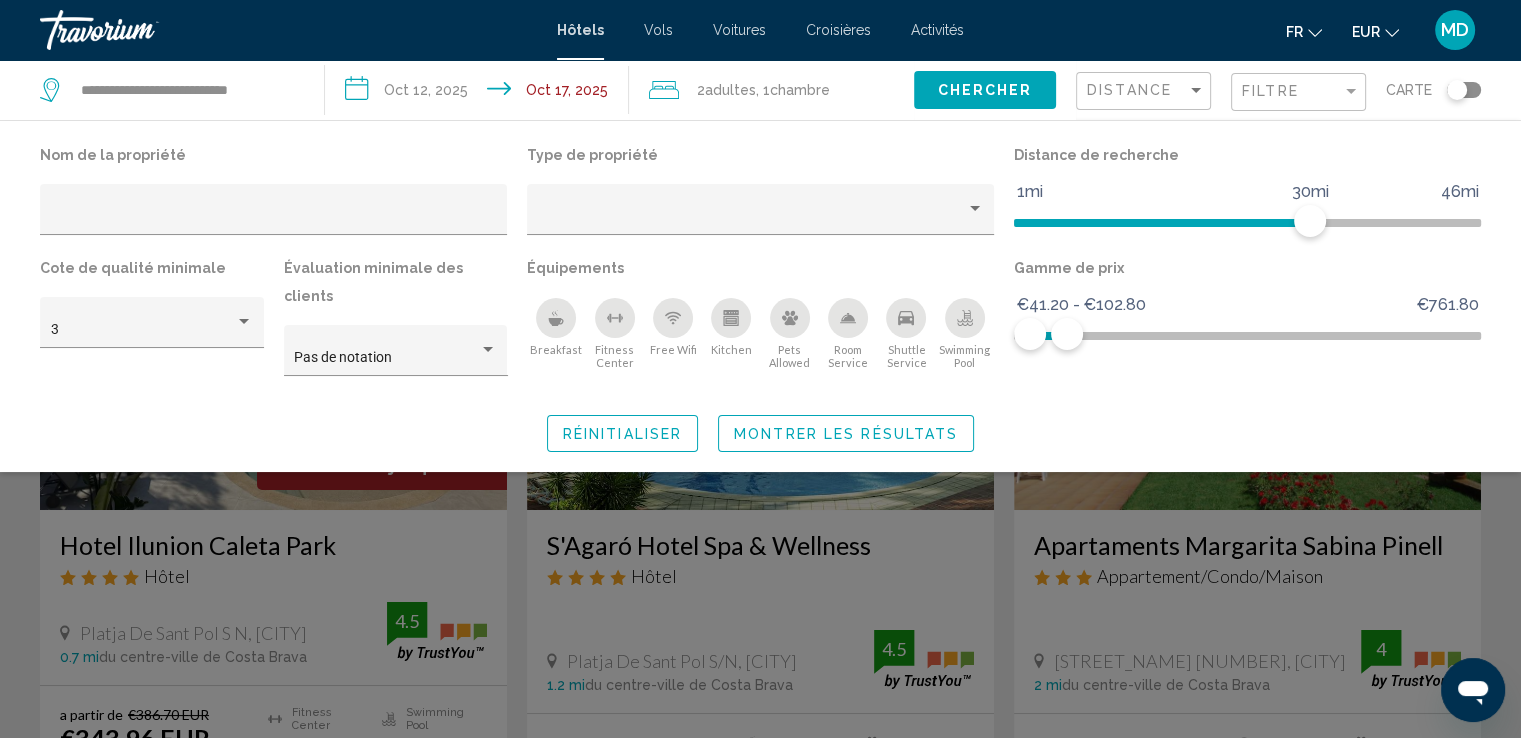 click on "Distance de recherche" at bounding box center [1247, 155] 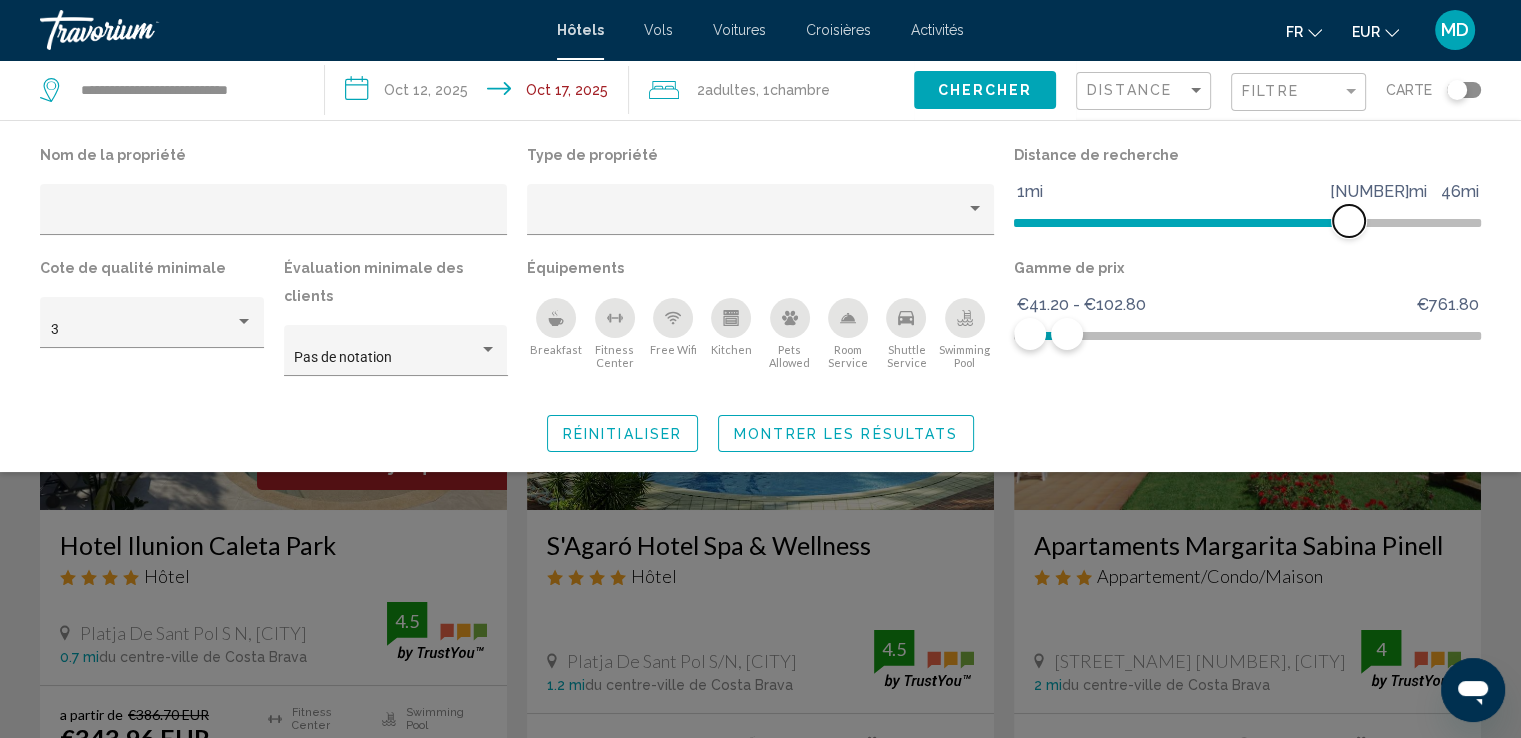 drag, startPoint x: 1316, startPoint y: 213, endPoint x: 1344, endPoint y: 209, distance: 28.284271 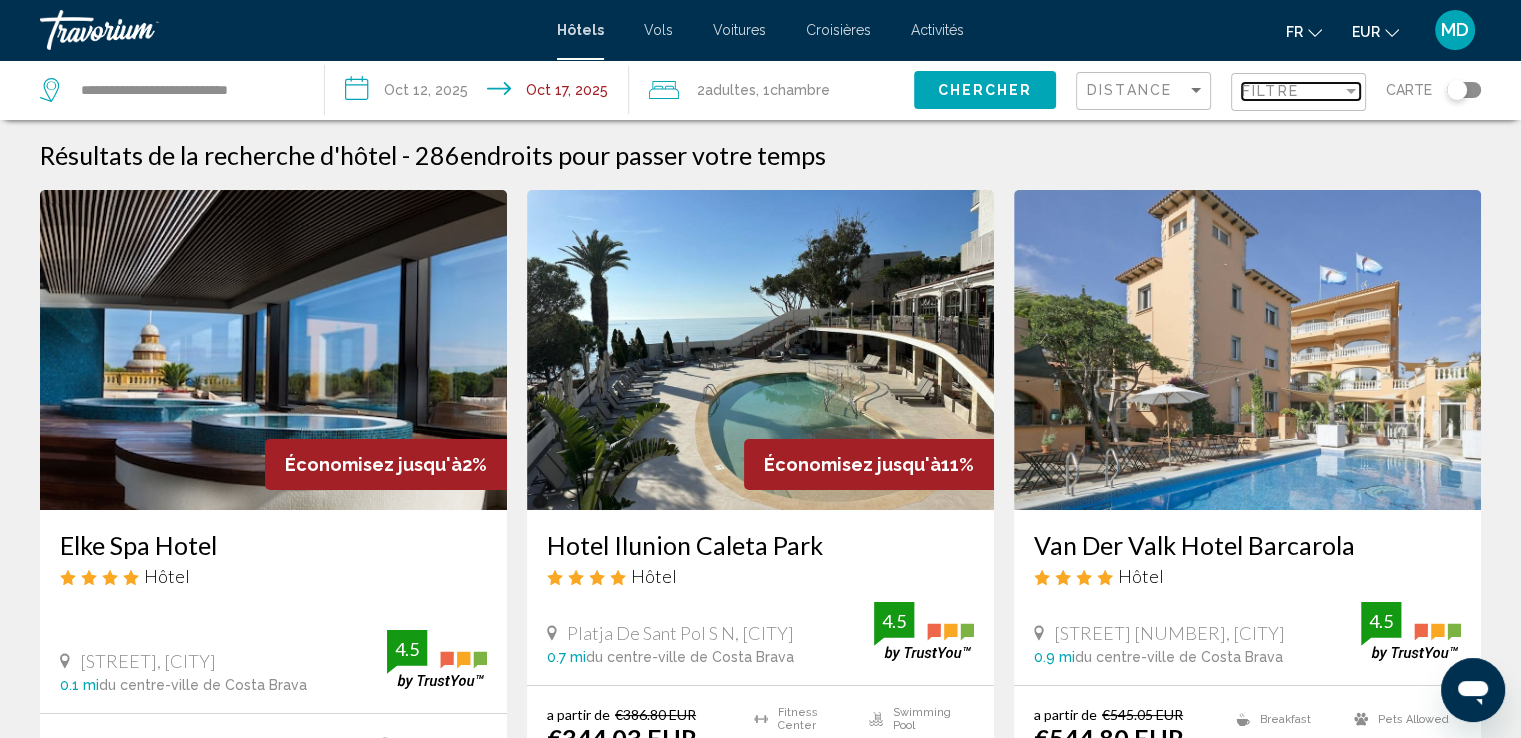 click at bounding box center (1351, 91) 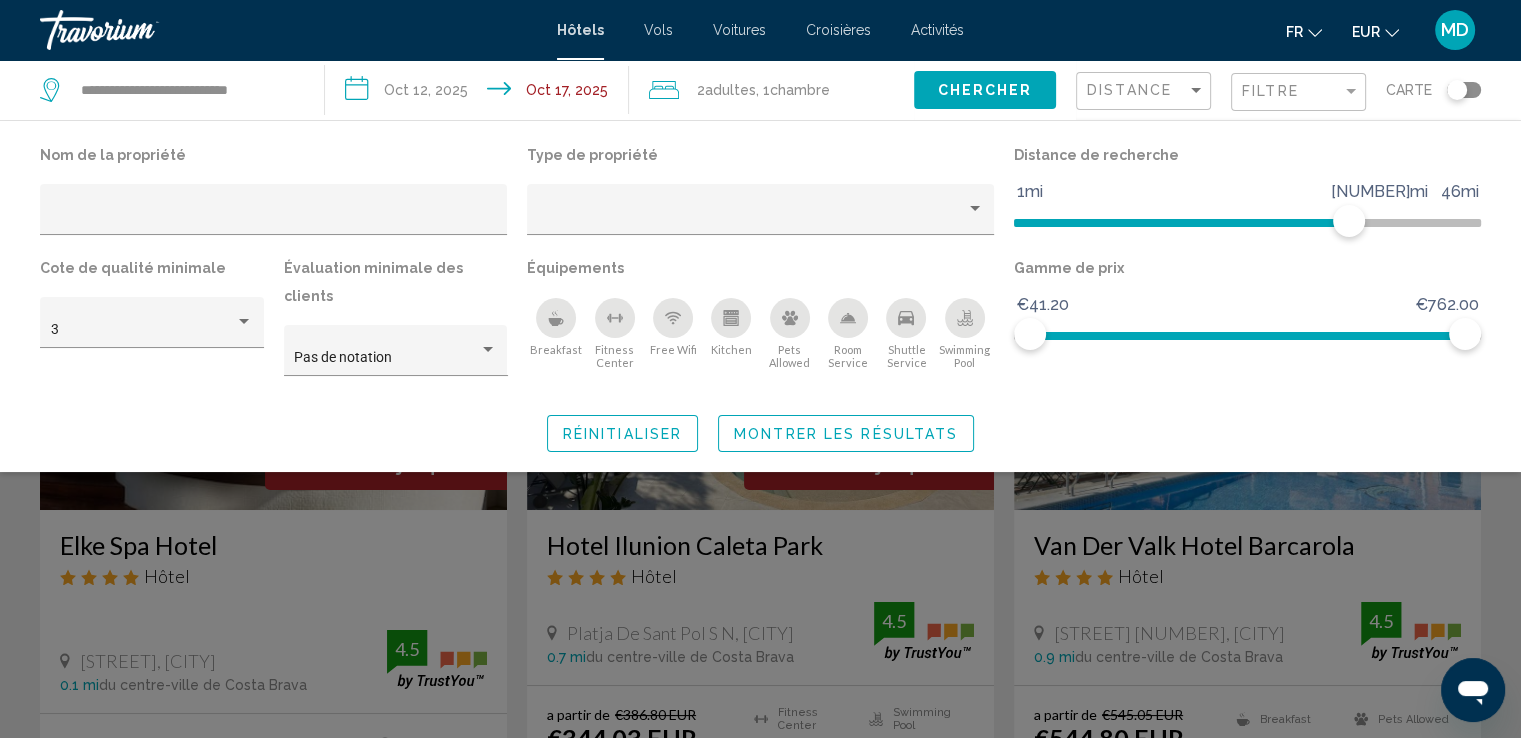 click 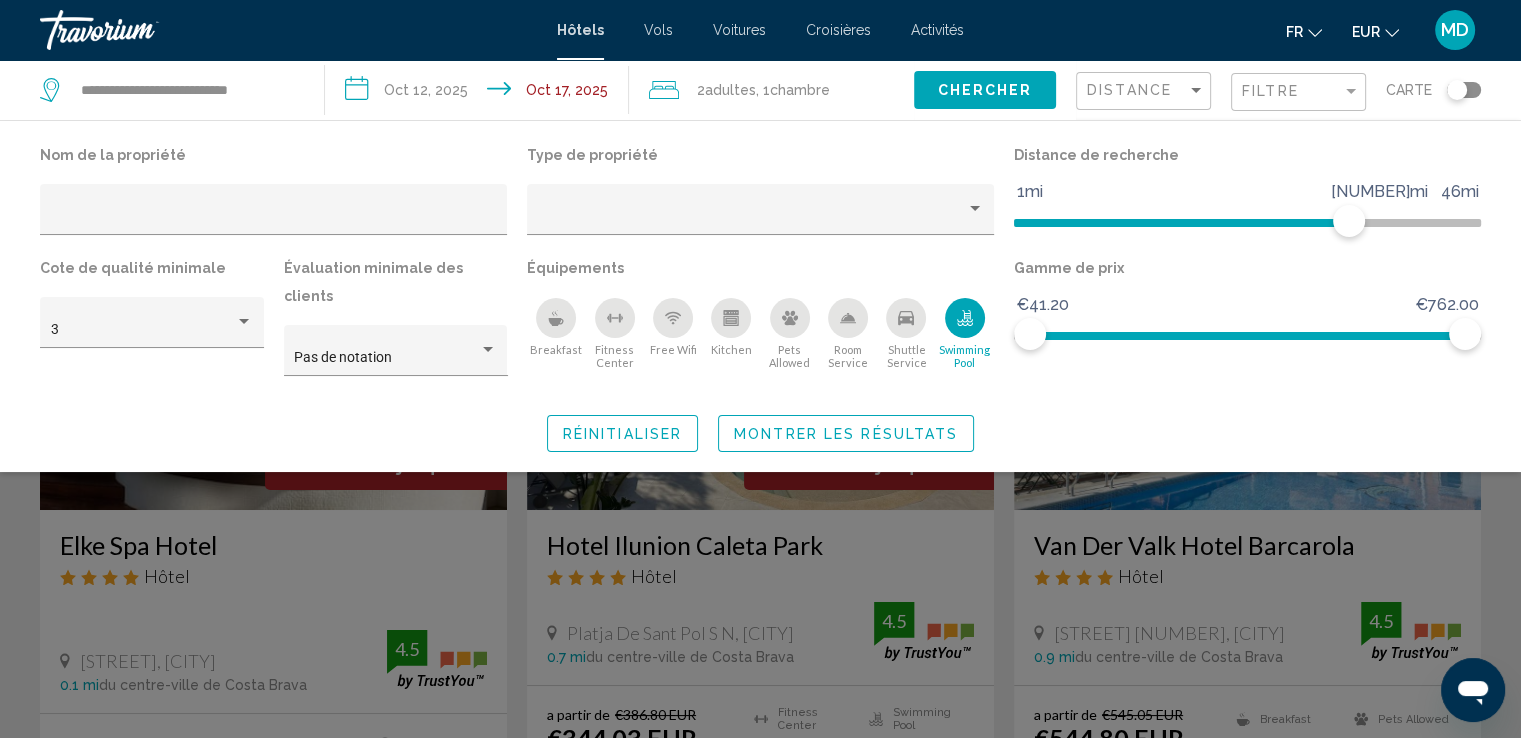 click 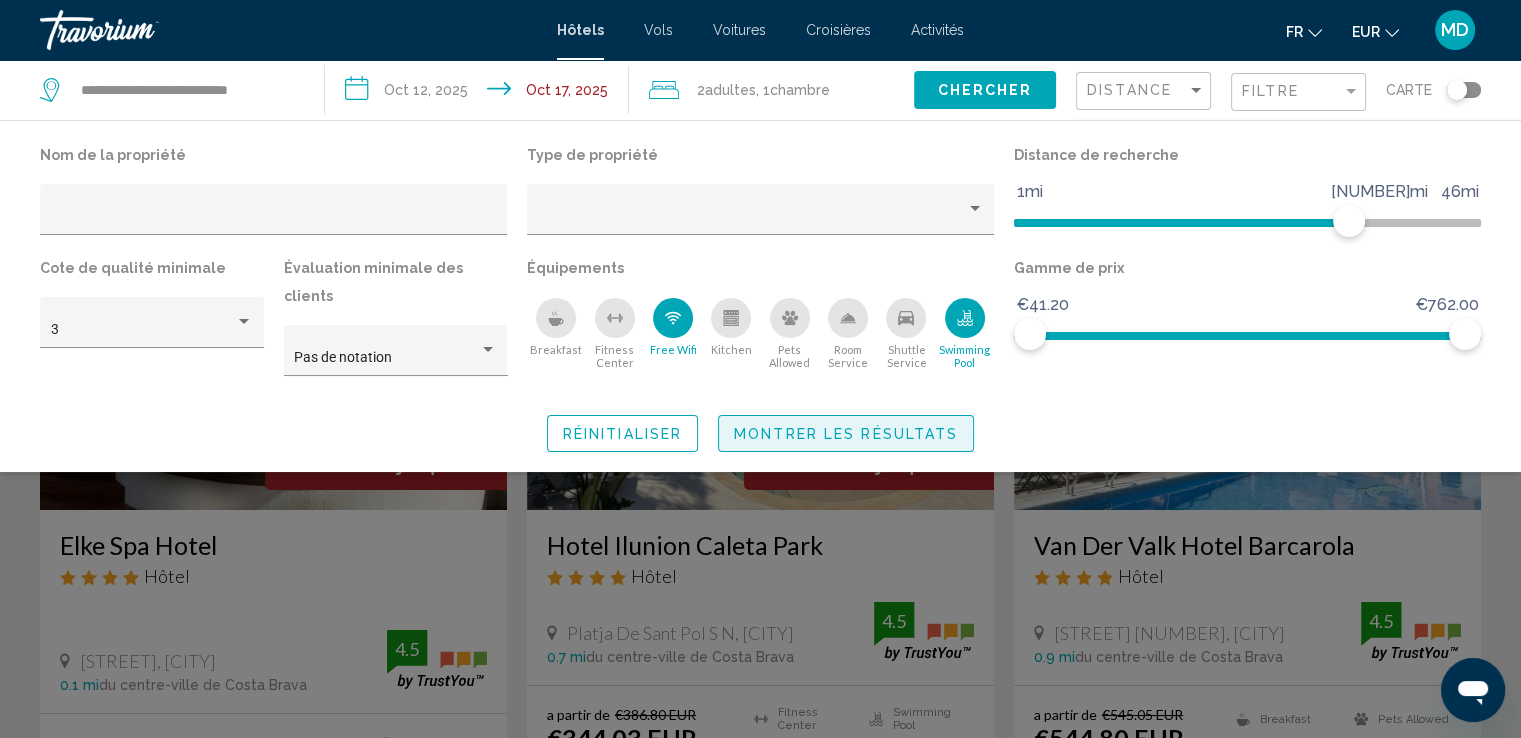 click on "Montrer les résultats" 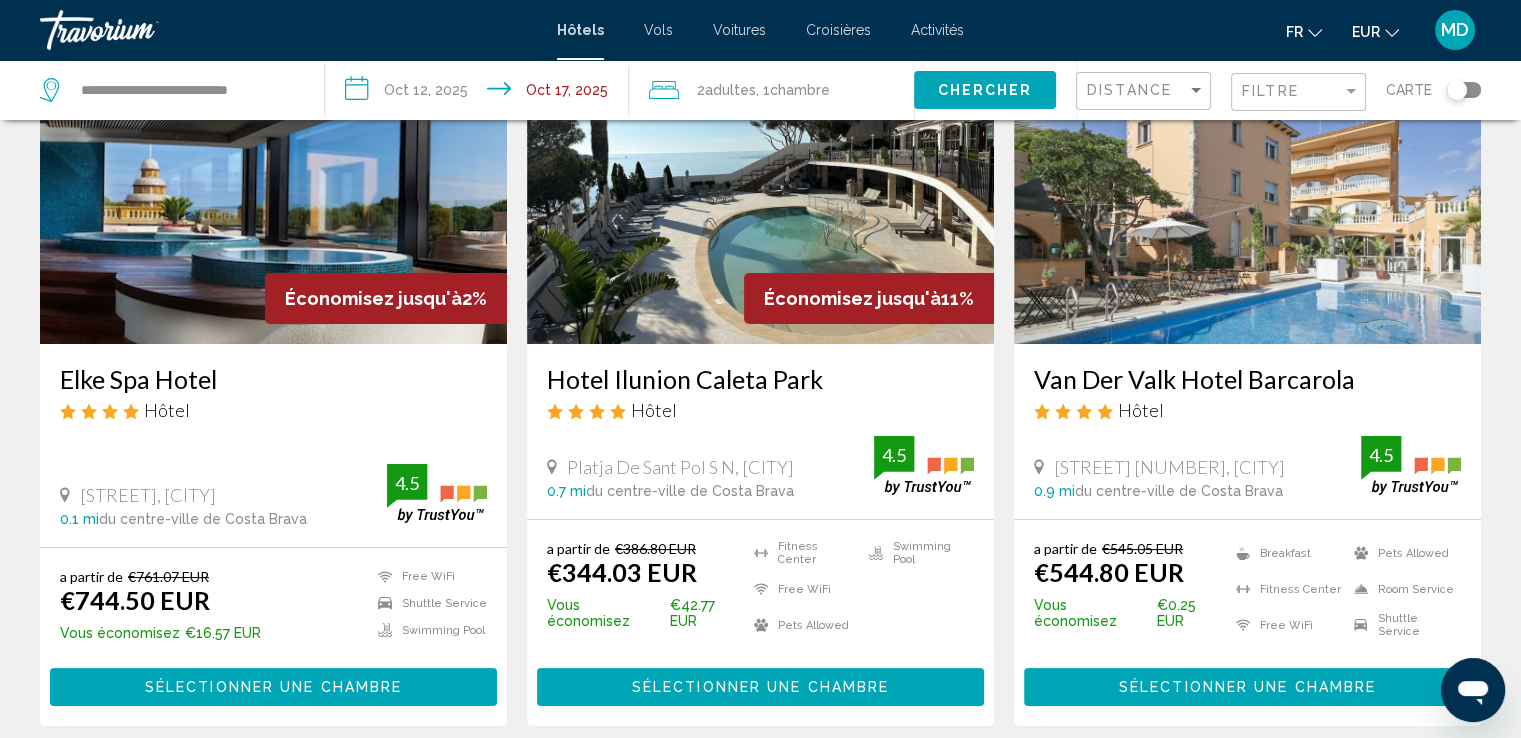 scroll, scrollTop: 0, scrollLeft: 0, axis: both 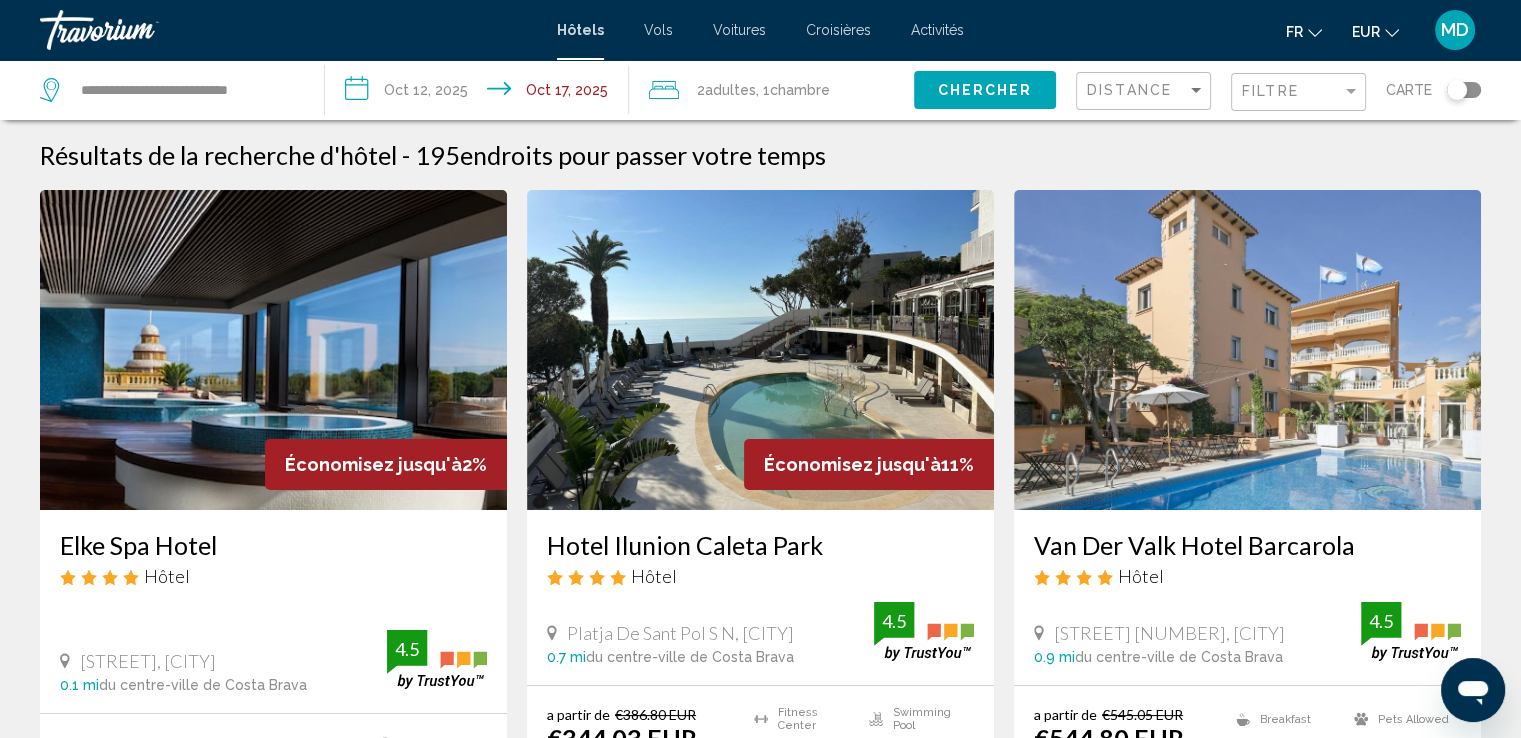 click at bounding box center [760, 350] 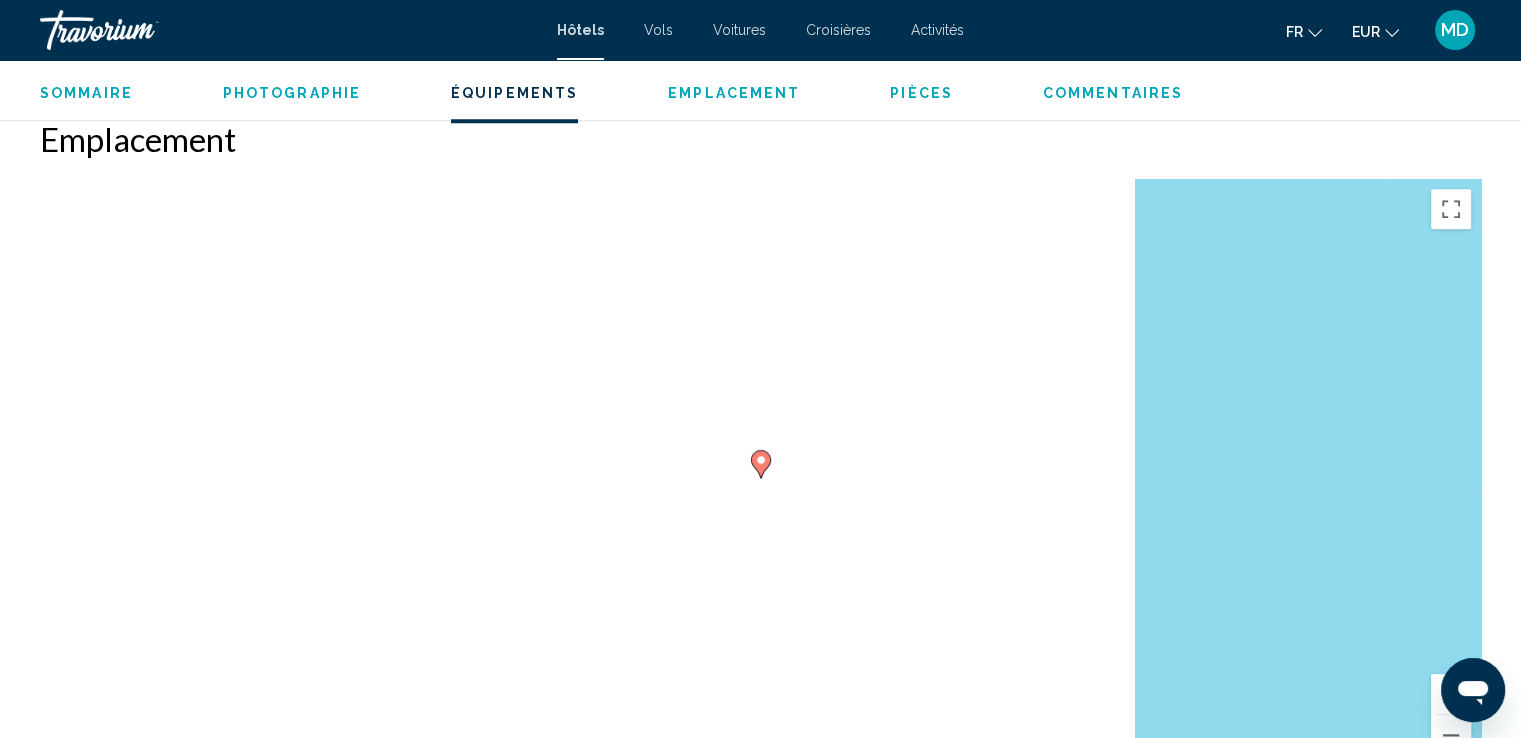 scroll, scrollTop: 1500, scrollLeft: 0, axis: vertical 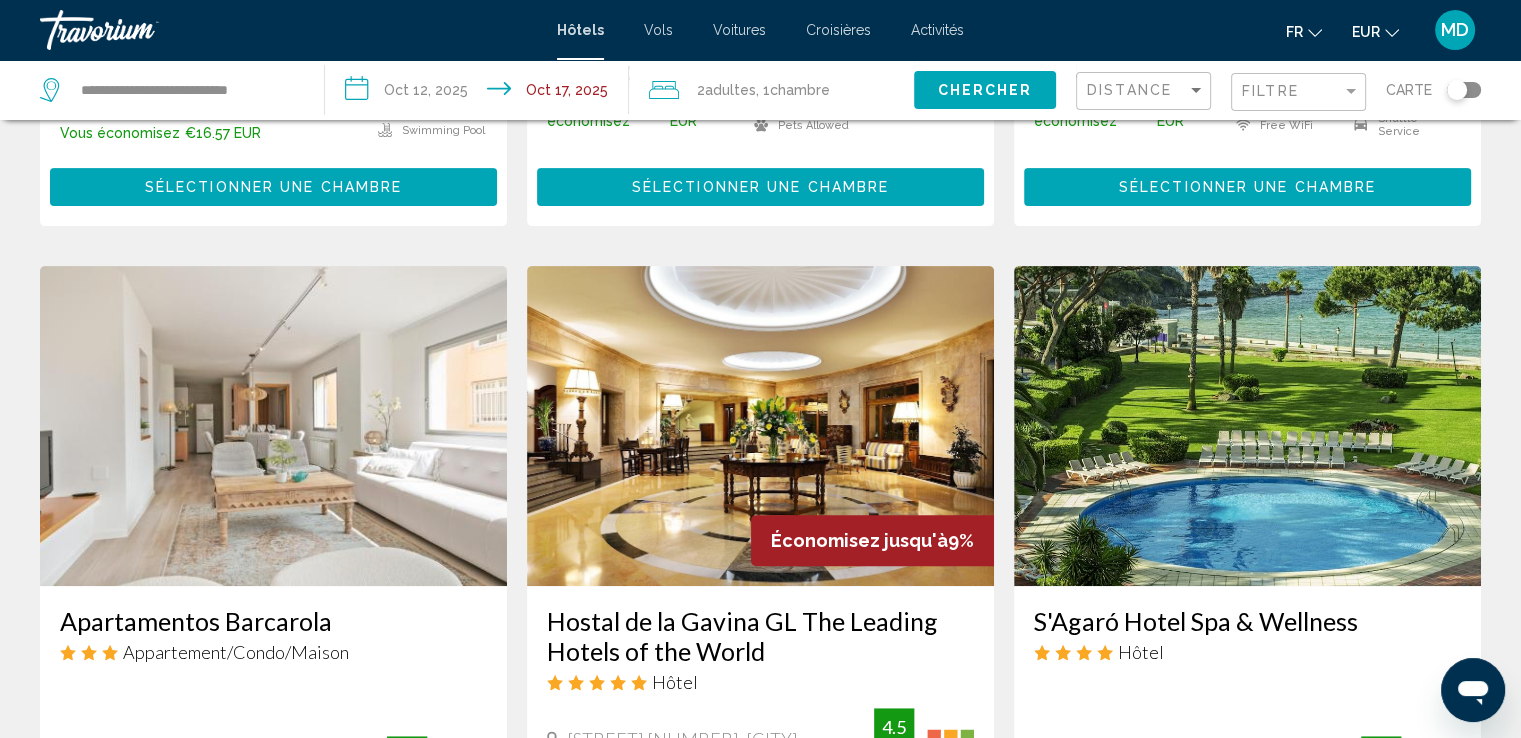 click at bounding box center [1247, 426] 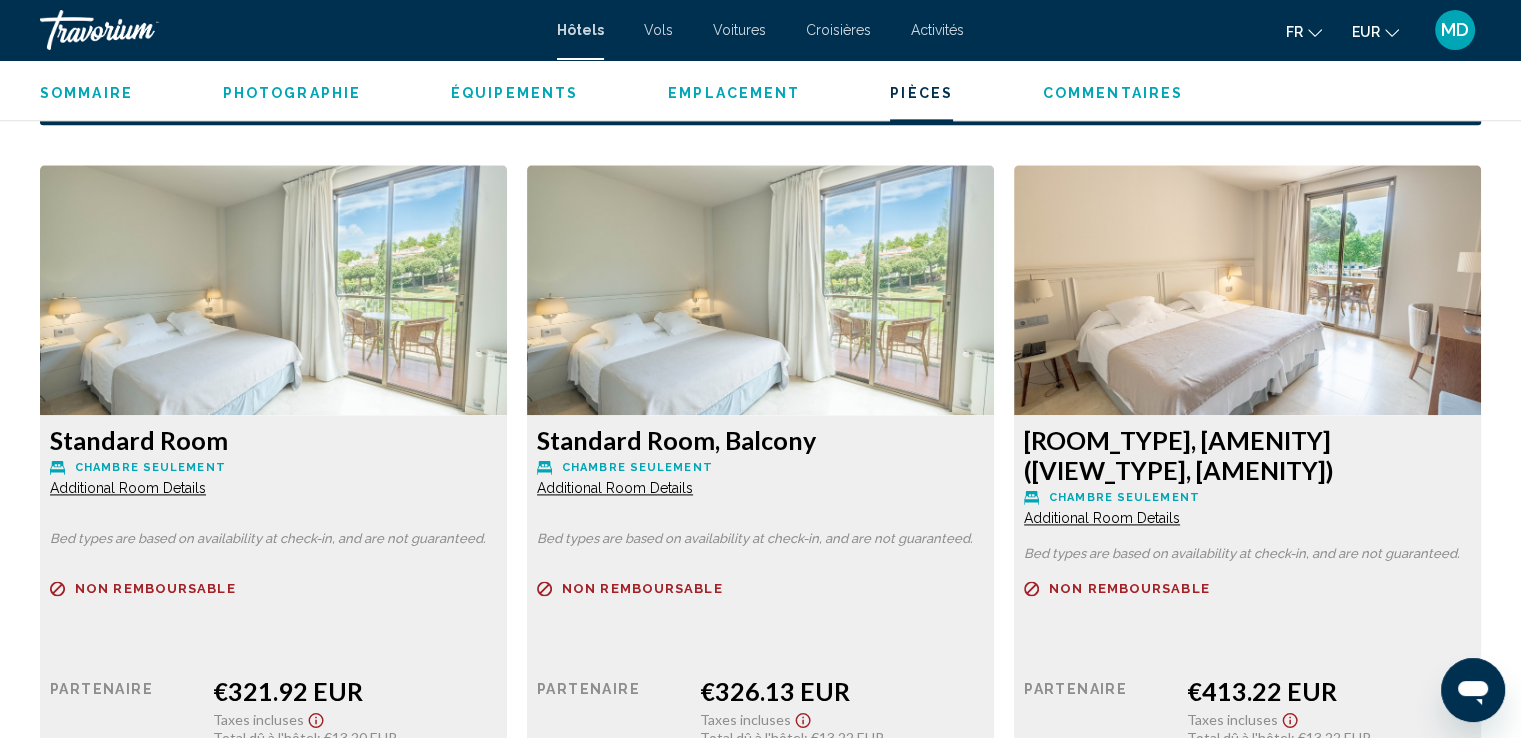 scroll, scrollTop: 2167, scrollLeft: 0, axis: vertical 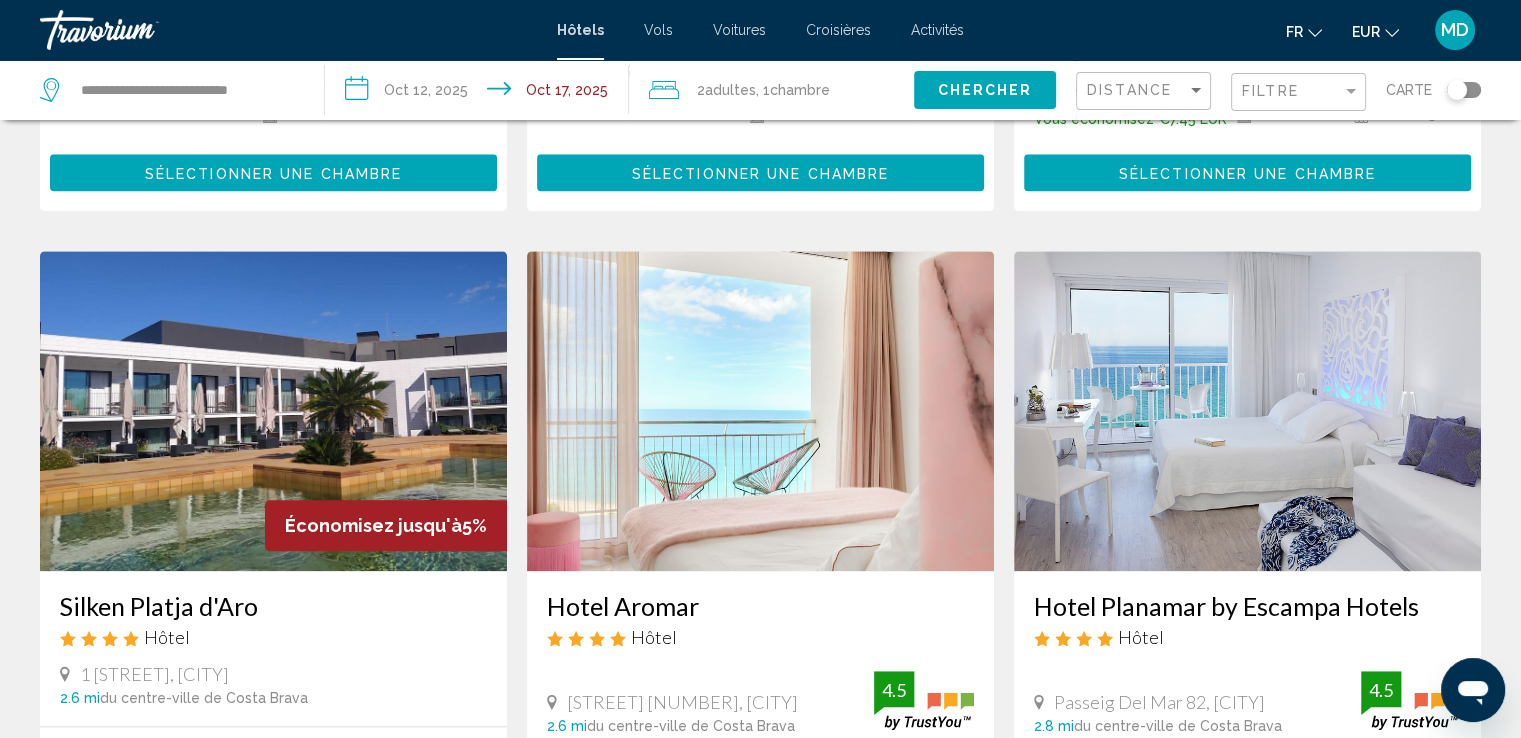 click at bounding box center (1247, 411) 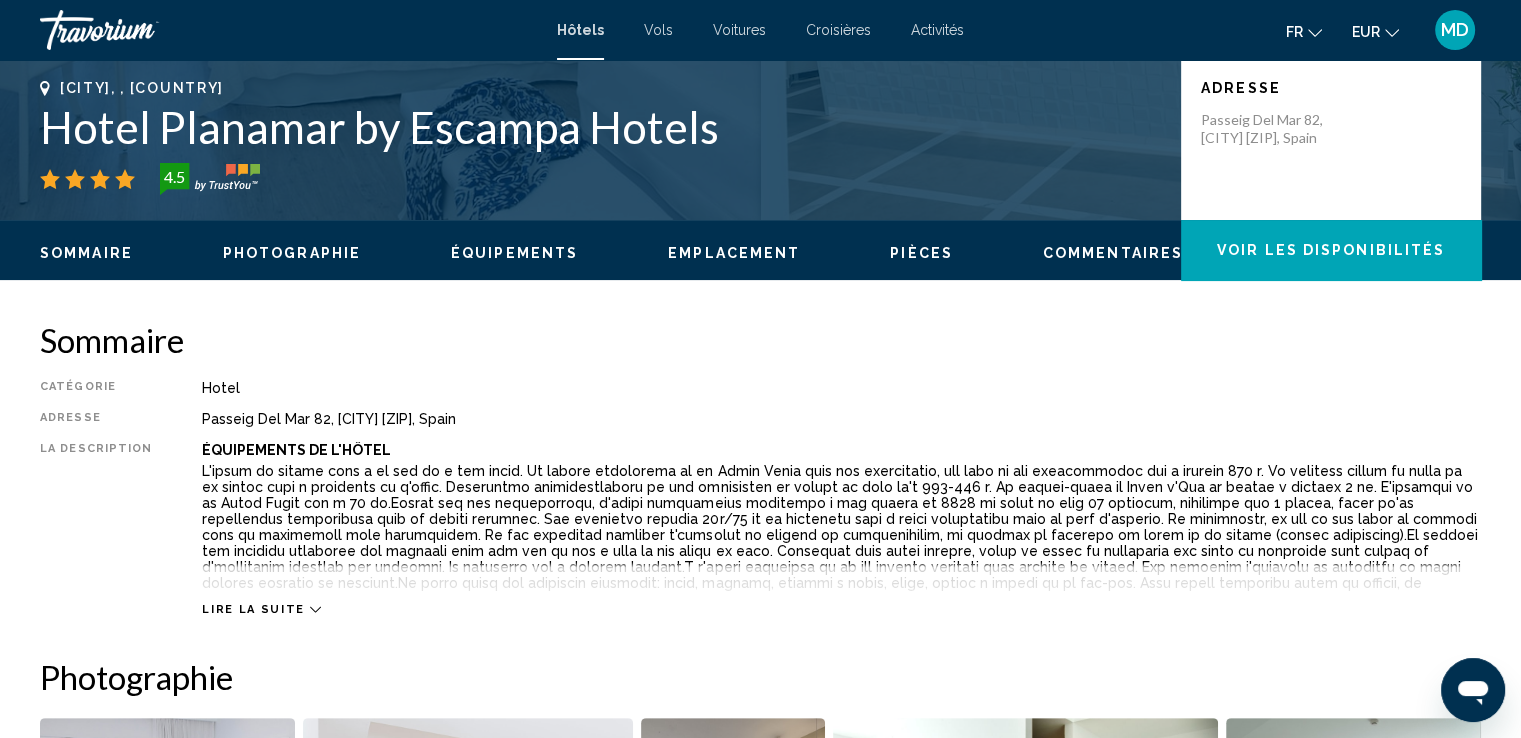 scroll, scrollTop: 500, scrollLeft: 0, axis: vertical 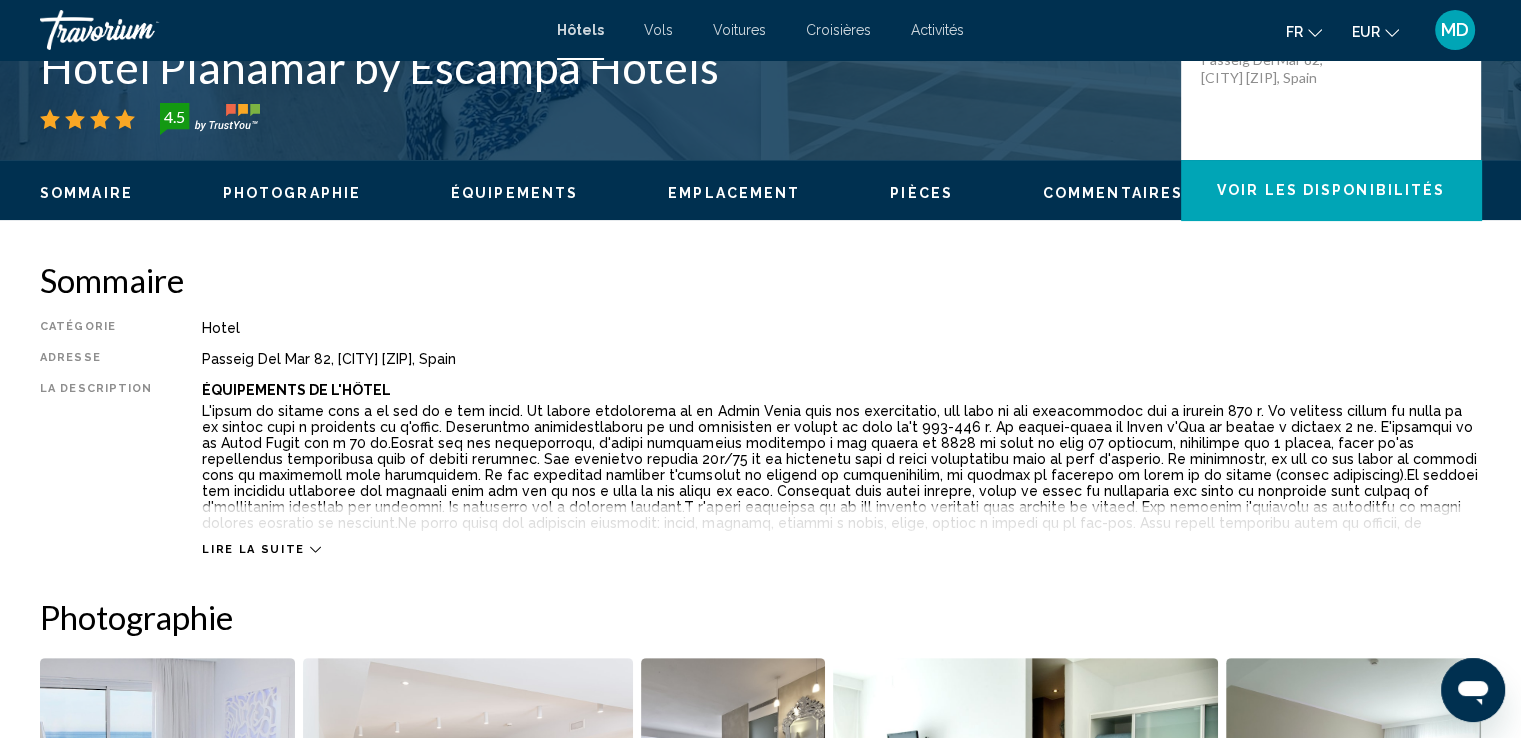 click on "Lire la suite" at bounding box center (253, 549) 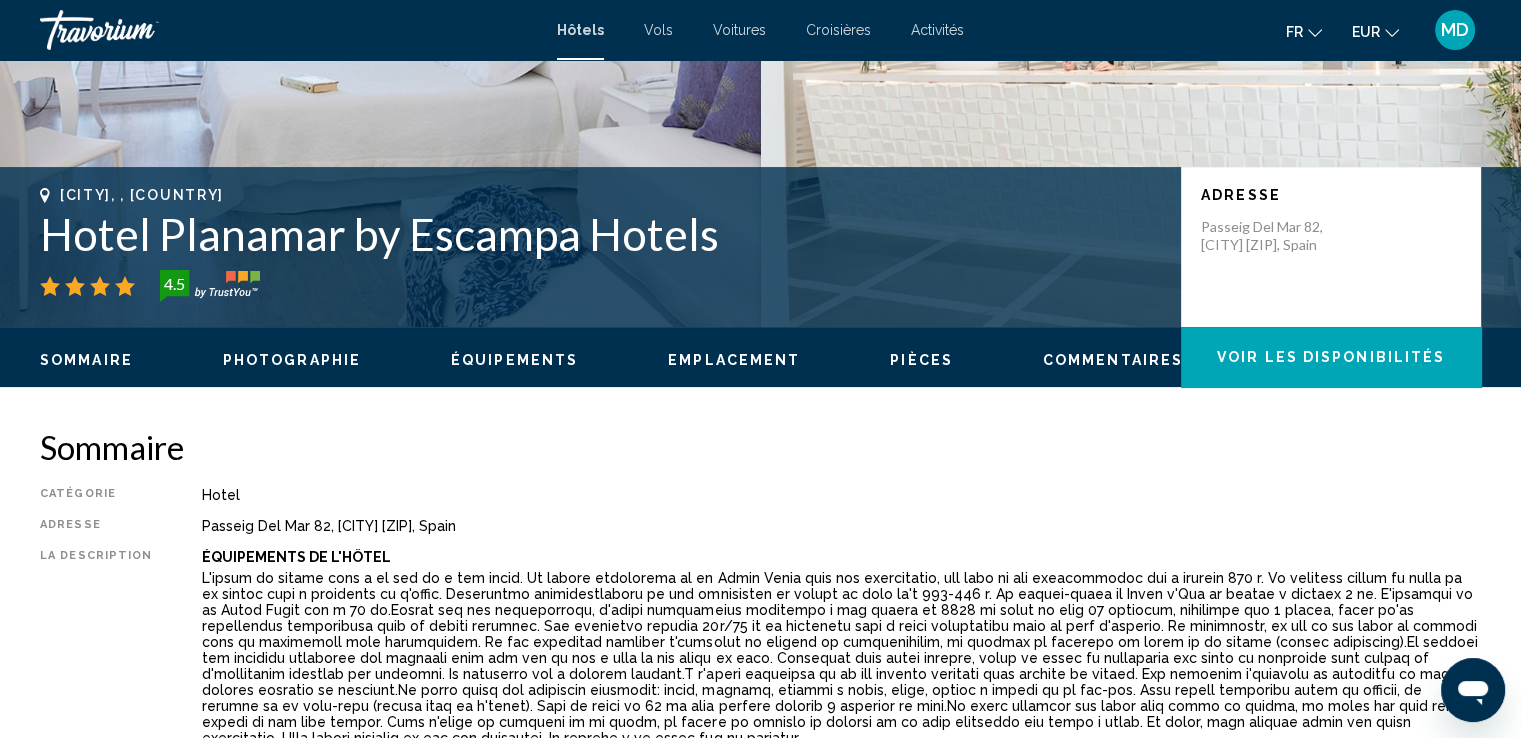 scroll, scrollTop: 0, scrollLeft: 0, axis: both 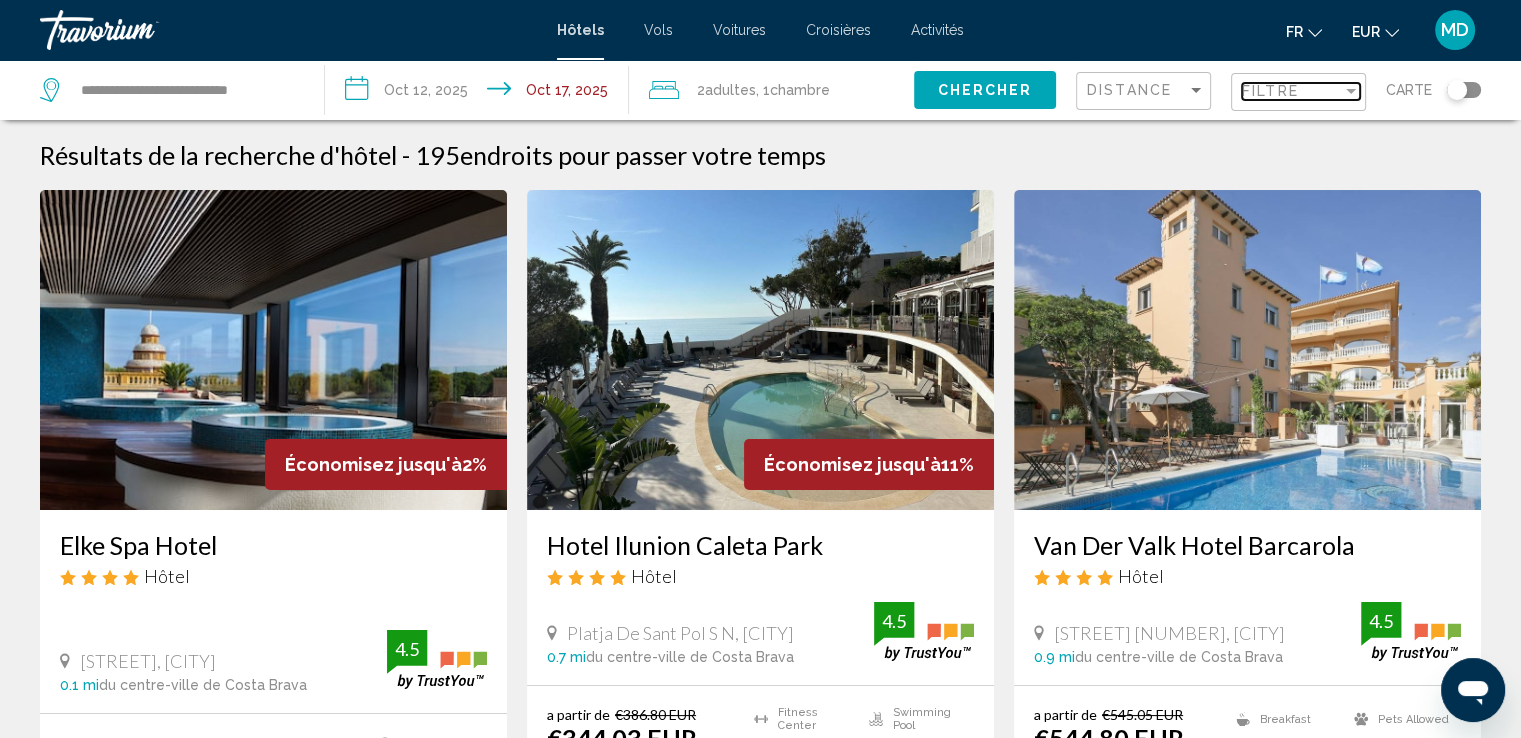 click on "Filtre" at bounding box center (1292, 91) 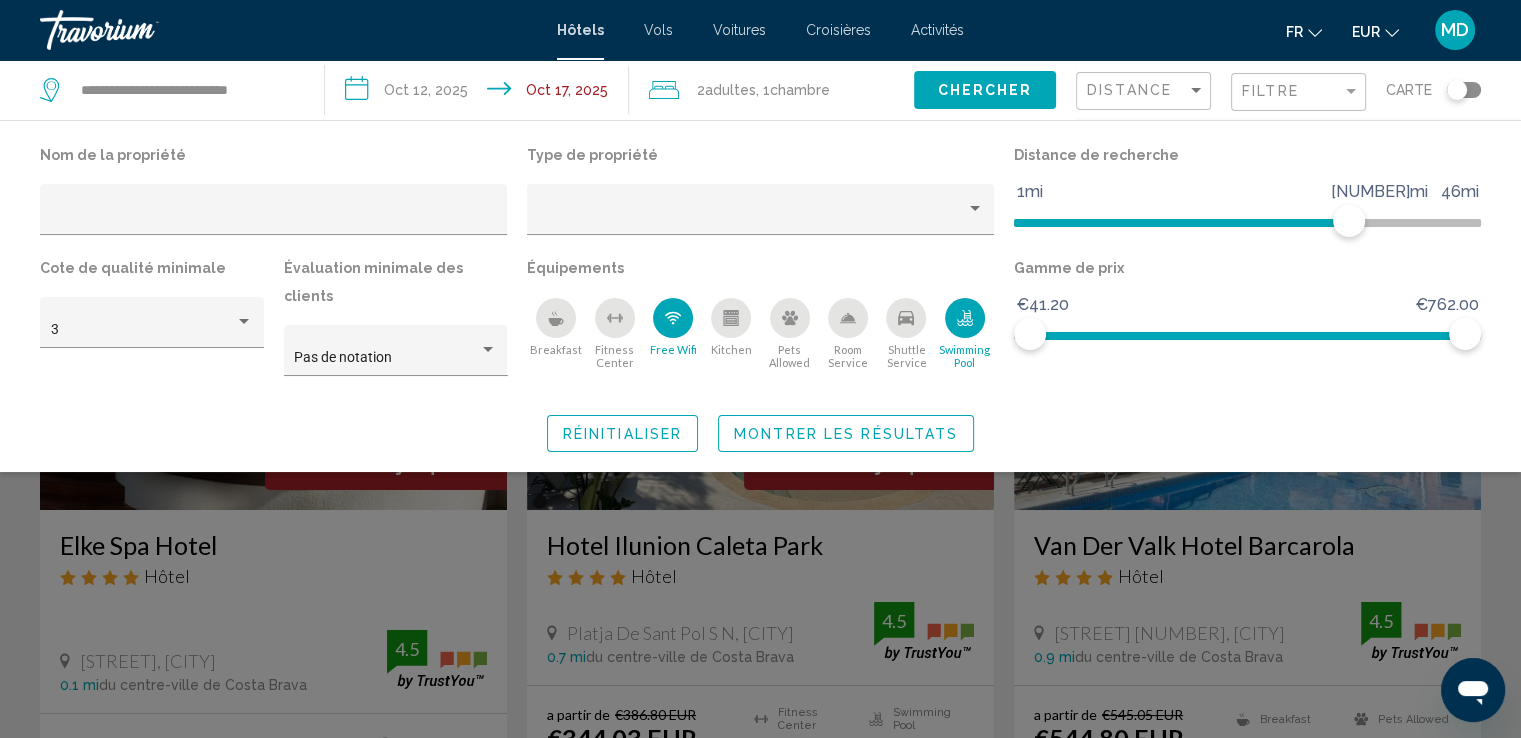 click on "fr
English Español Français Italiano Português русский EUR
USD ($) MXN (Mex$) CAD (Can$) GBP (£) EUR (€) AUD (A$) NZD (NZ$) CNY (CN¥) MD Se connecter" at bounding box center (1232, 30) 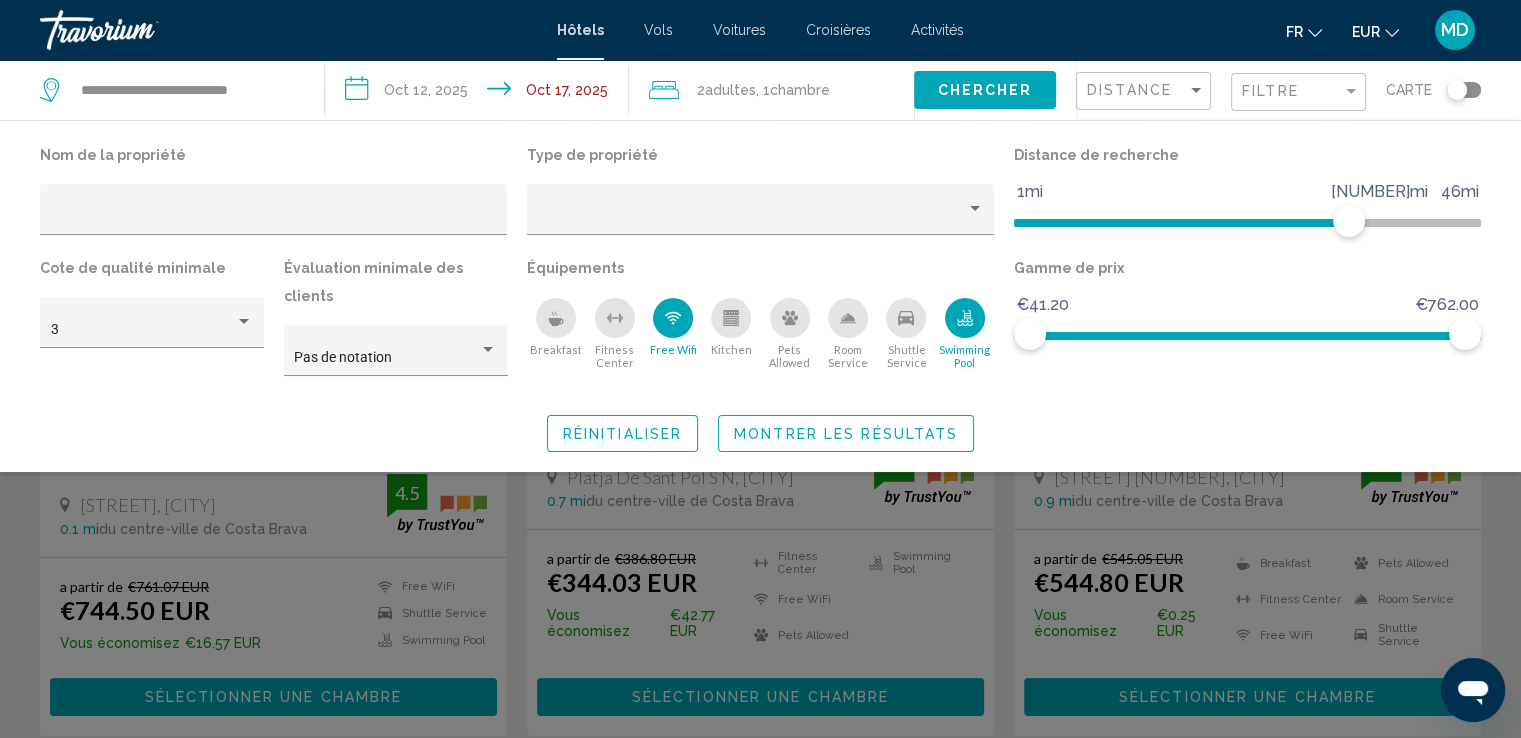 scroll, scrollTop: 166, scrollLeft: 0, axis: vertical 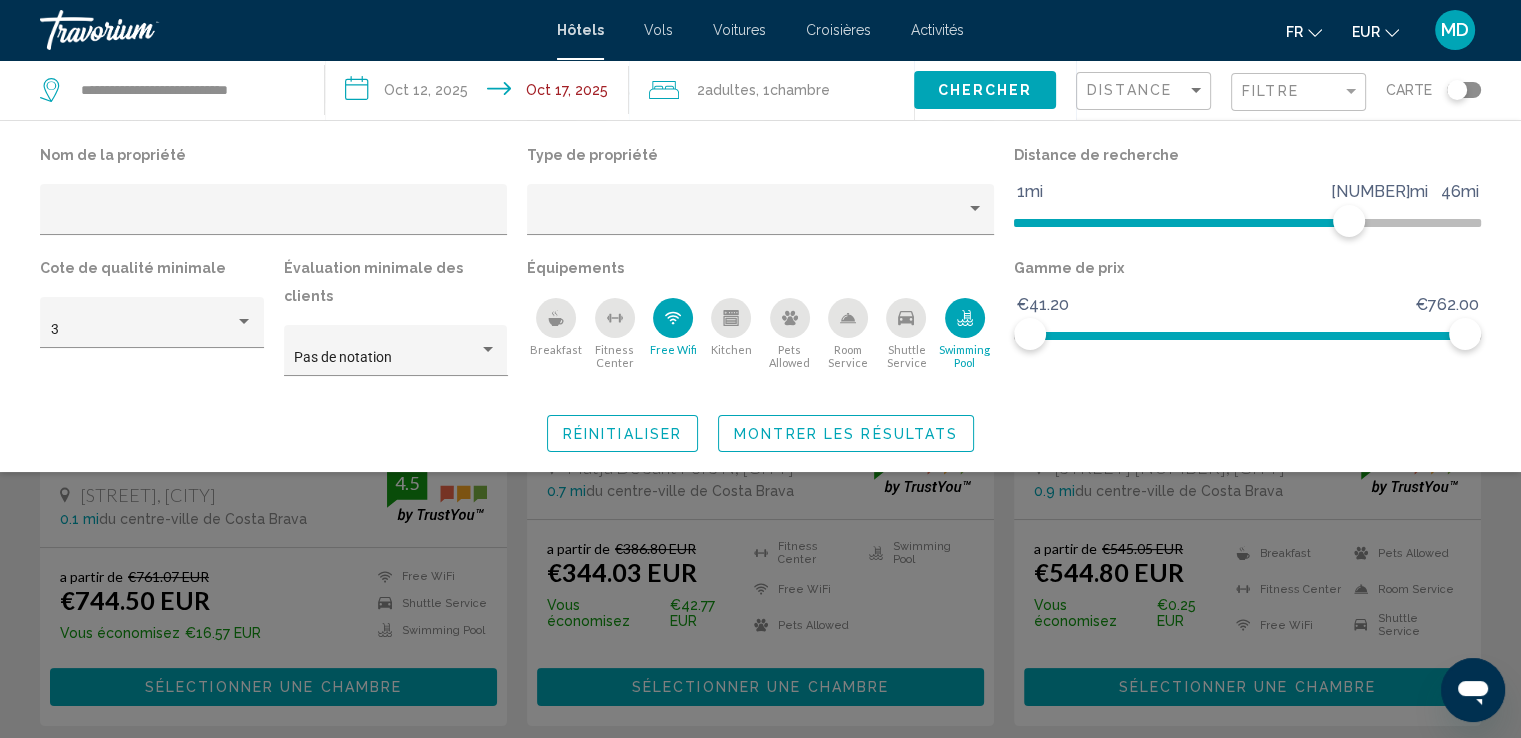 click 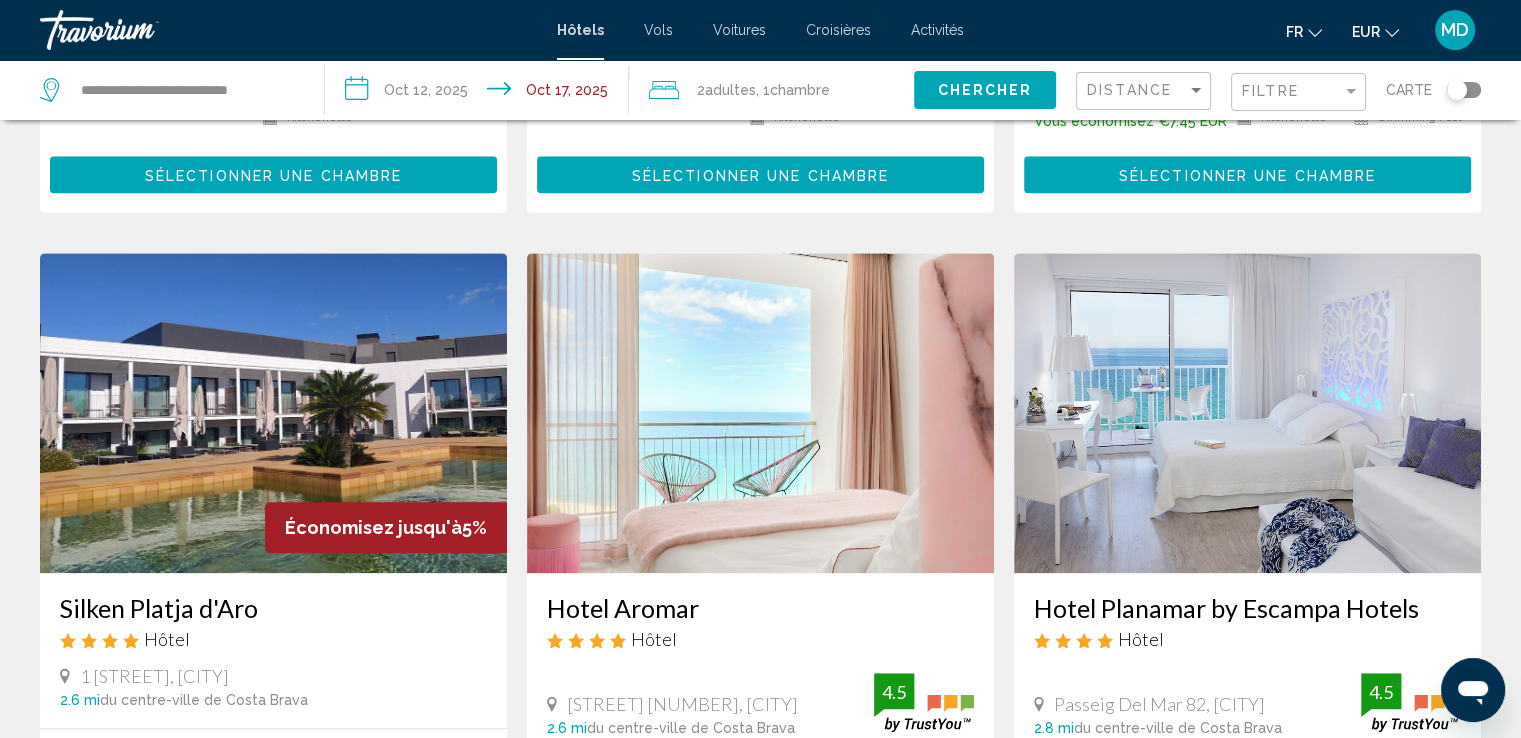 scroll, scrollTop: 2164, scrollLeft: 0, axis: vertical 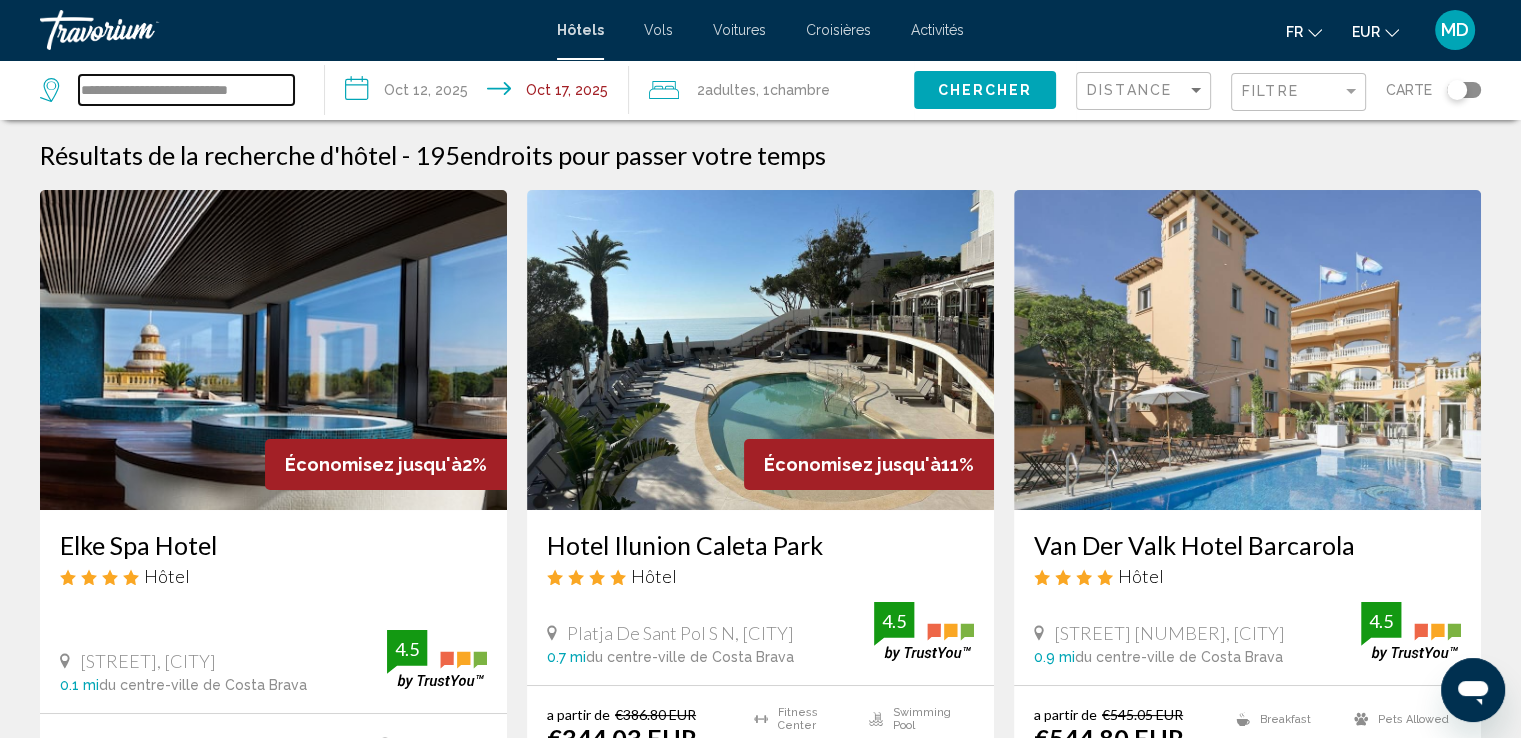 click on "**********" at bounding box center [186, 90] 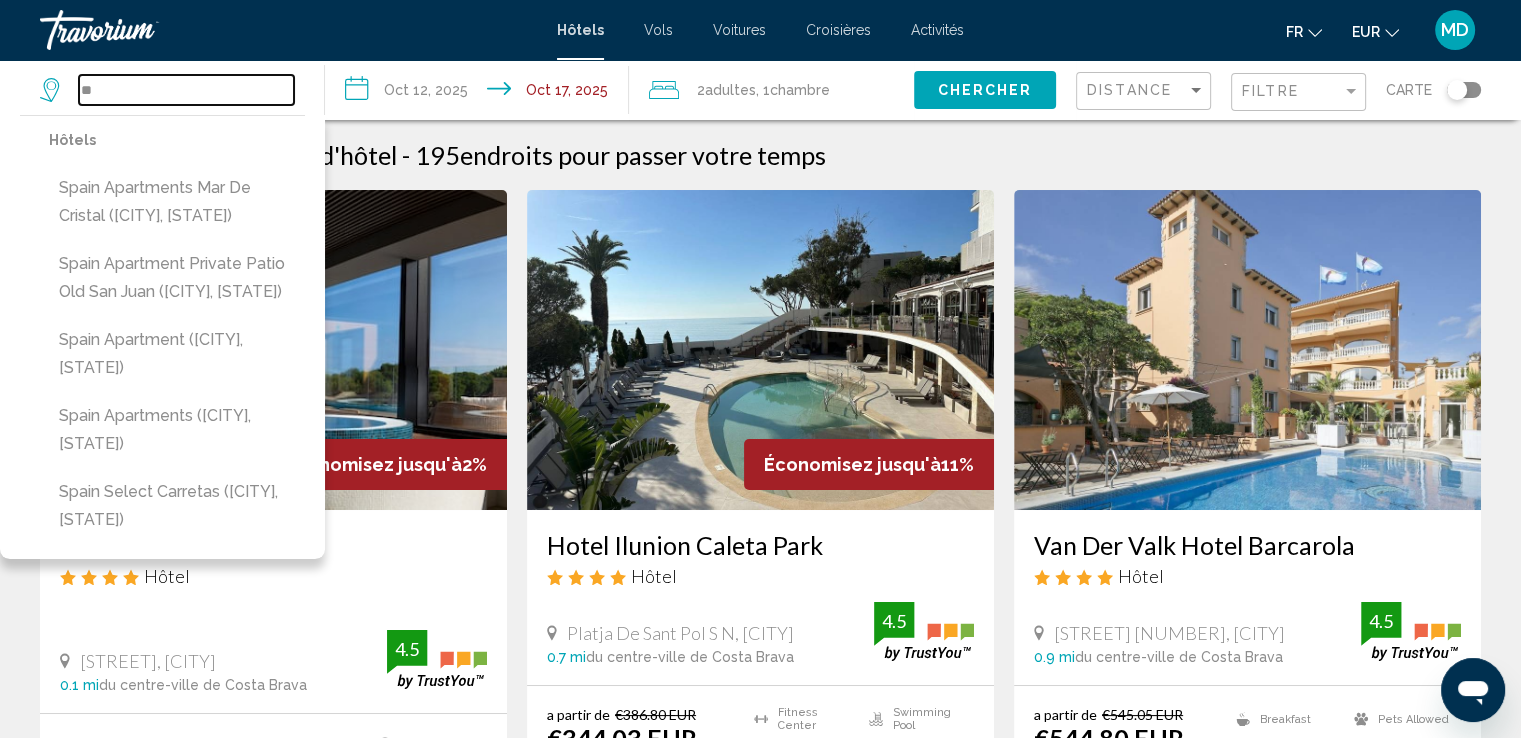 type on "*" 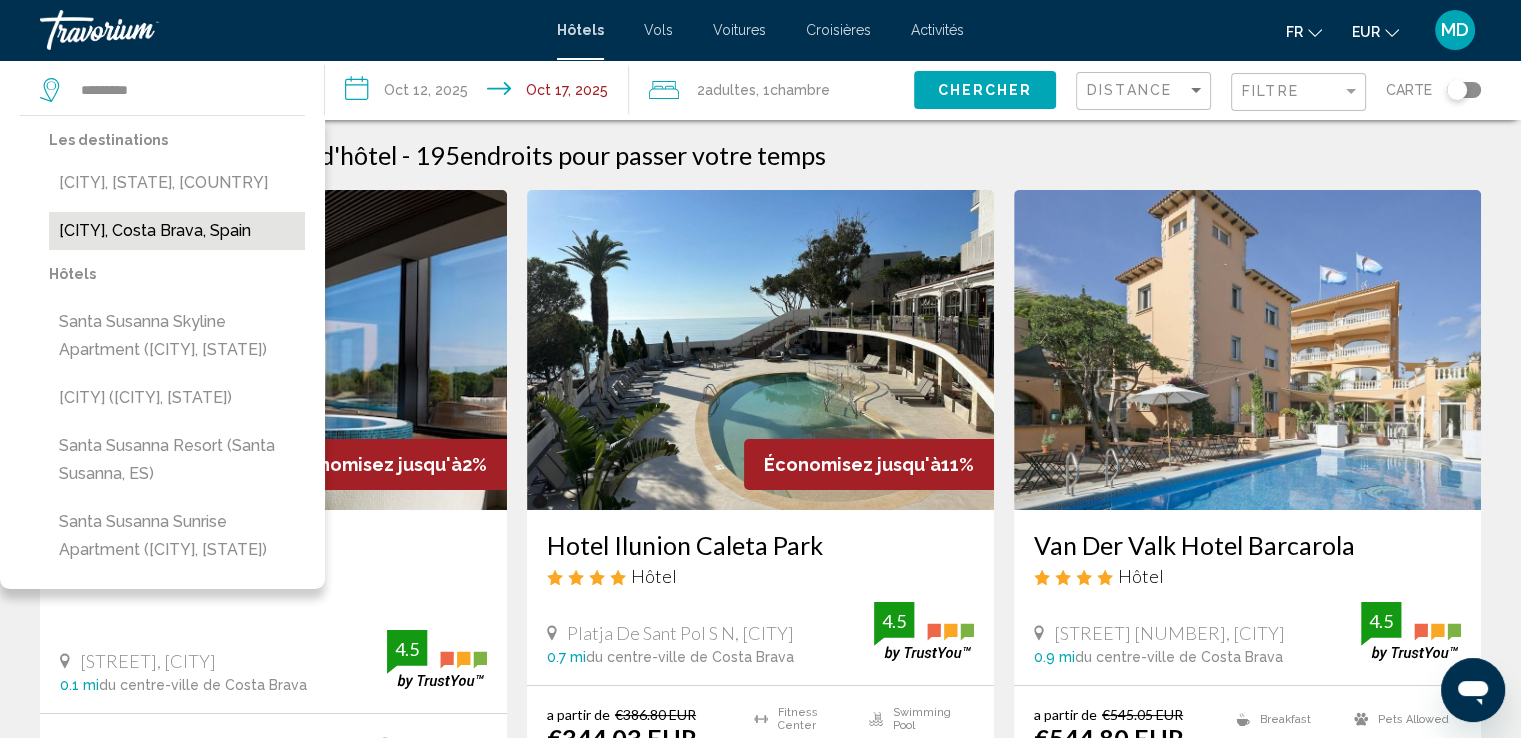 click on "[CITY], Costa Brava, Spain" at bounding box center [177, 231] 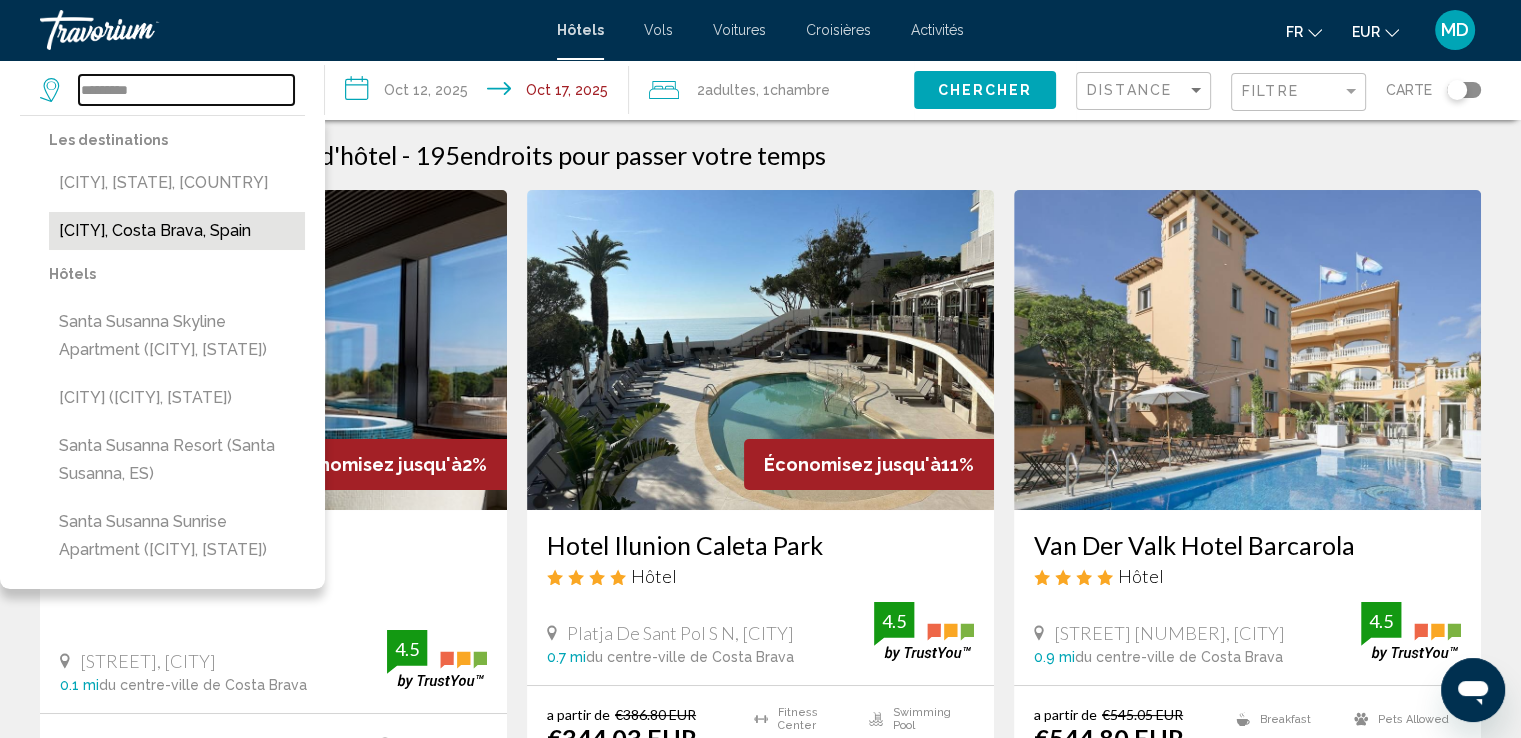 type on "**********" 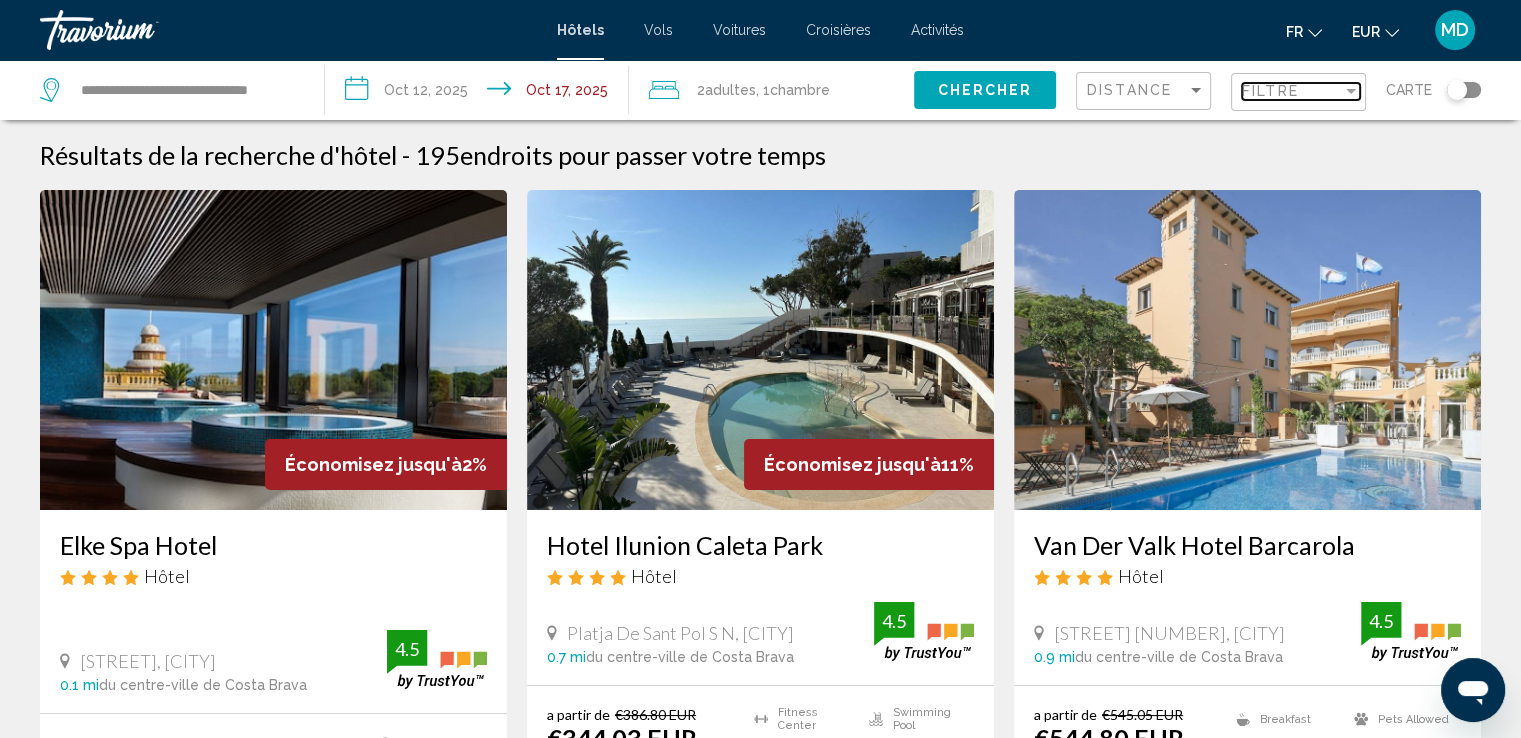 click on "Filtre" at bounding box center [1270, 91] 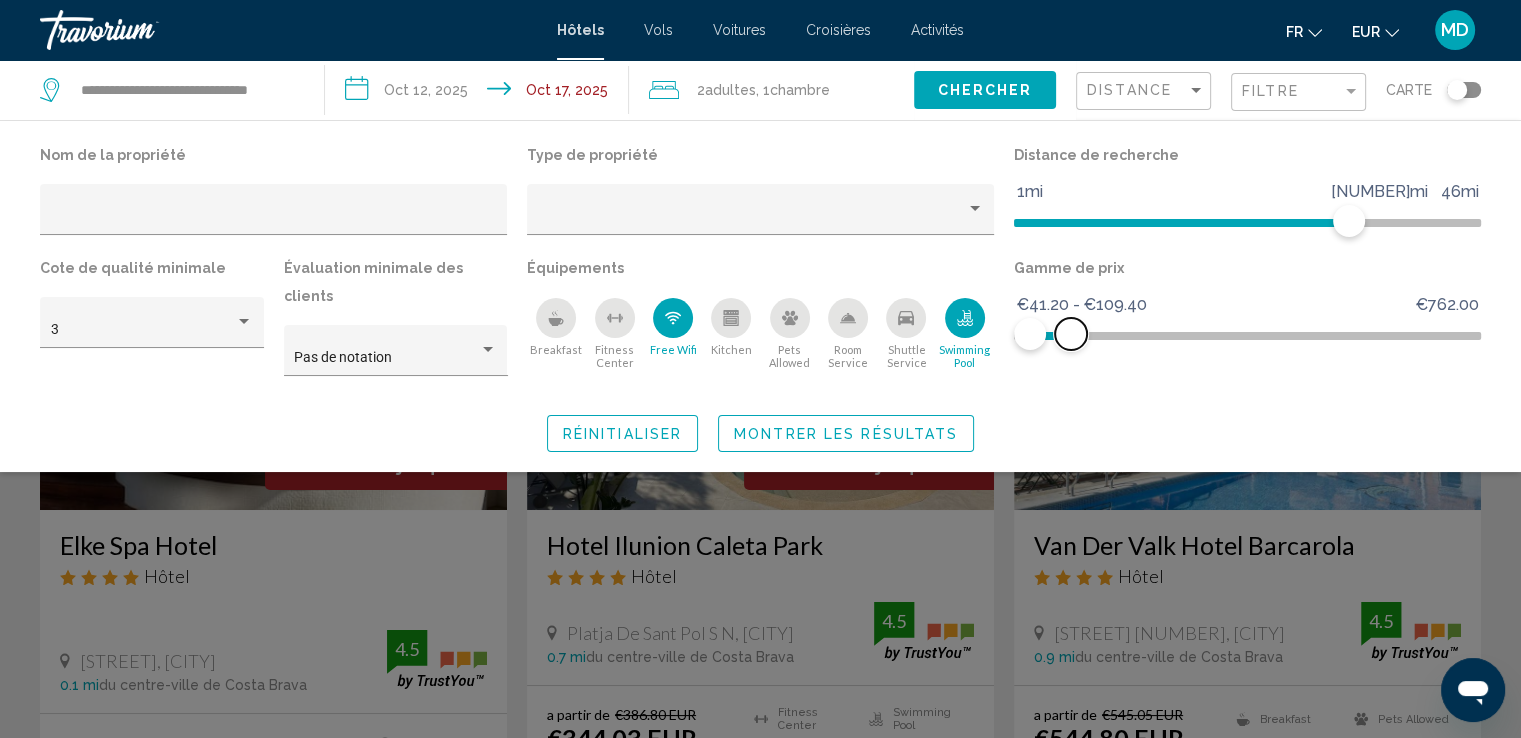 drag, startPoint x: 1461, startPoint y: 339, endPoint x: 1071, endPoint y: 365, distance: 390.8657 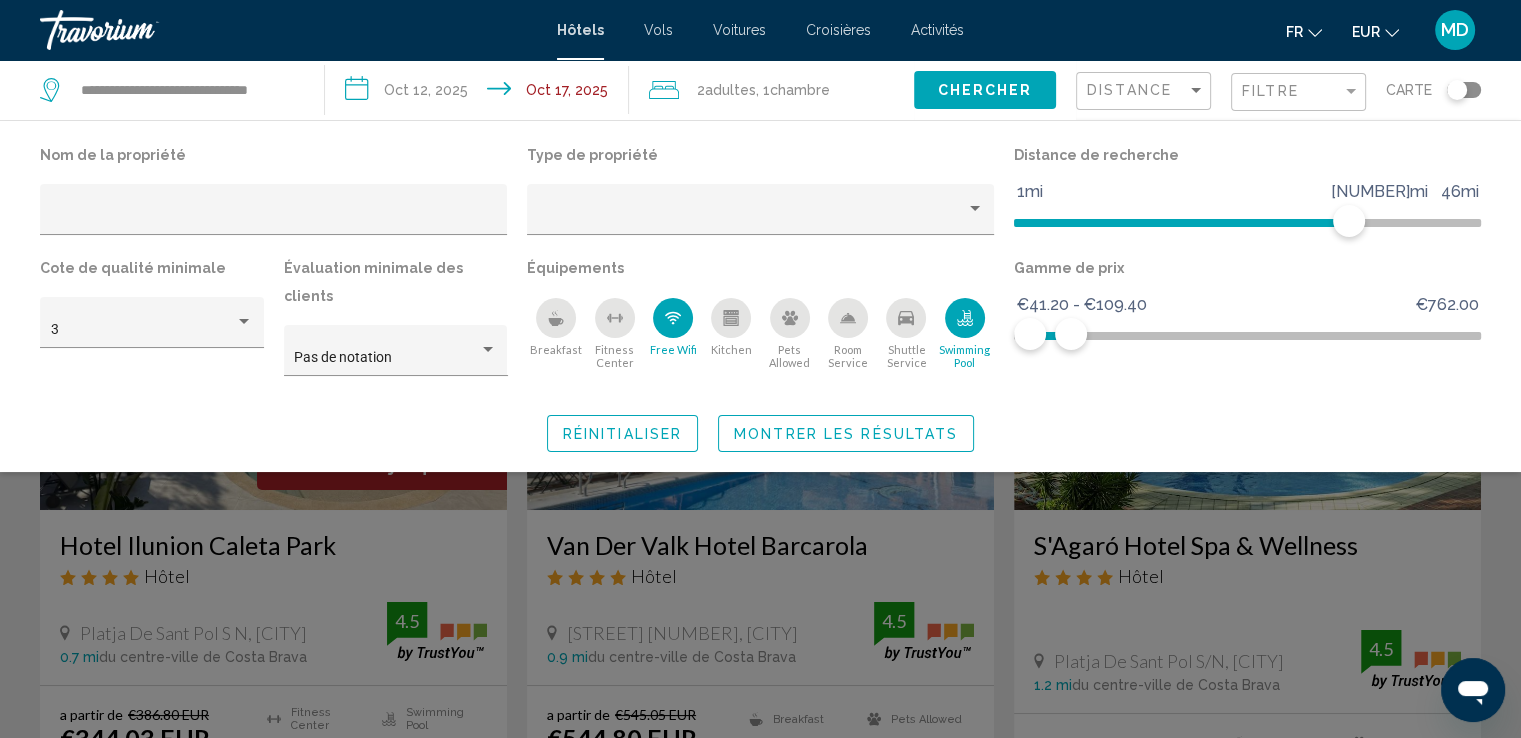 click 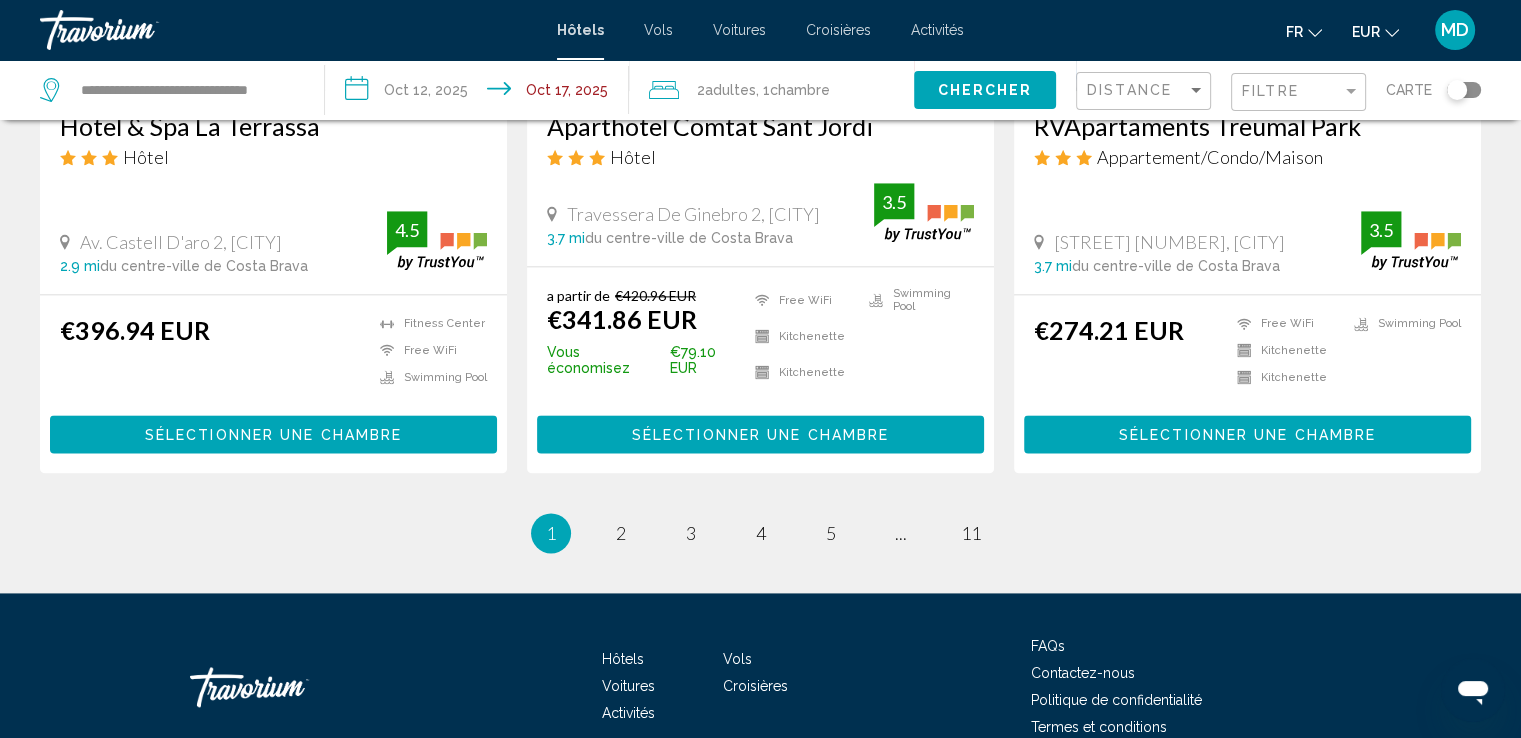 scroll, scrollTop: 2634, scrollLeft: 0, axis: vertical 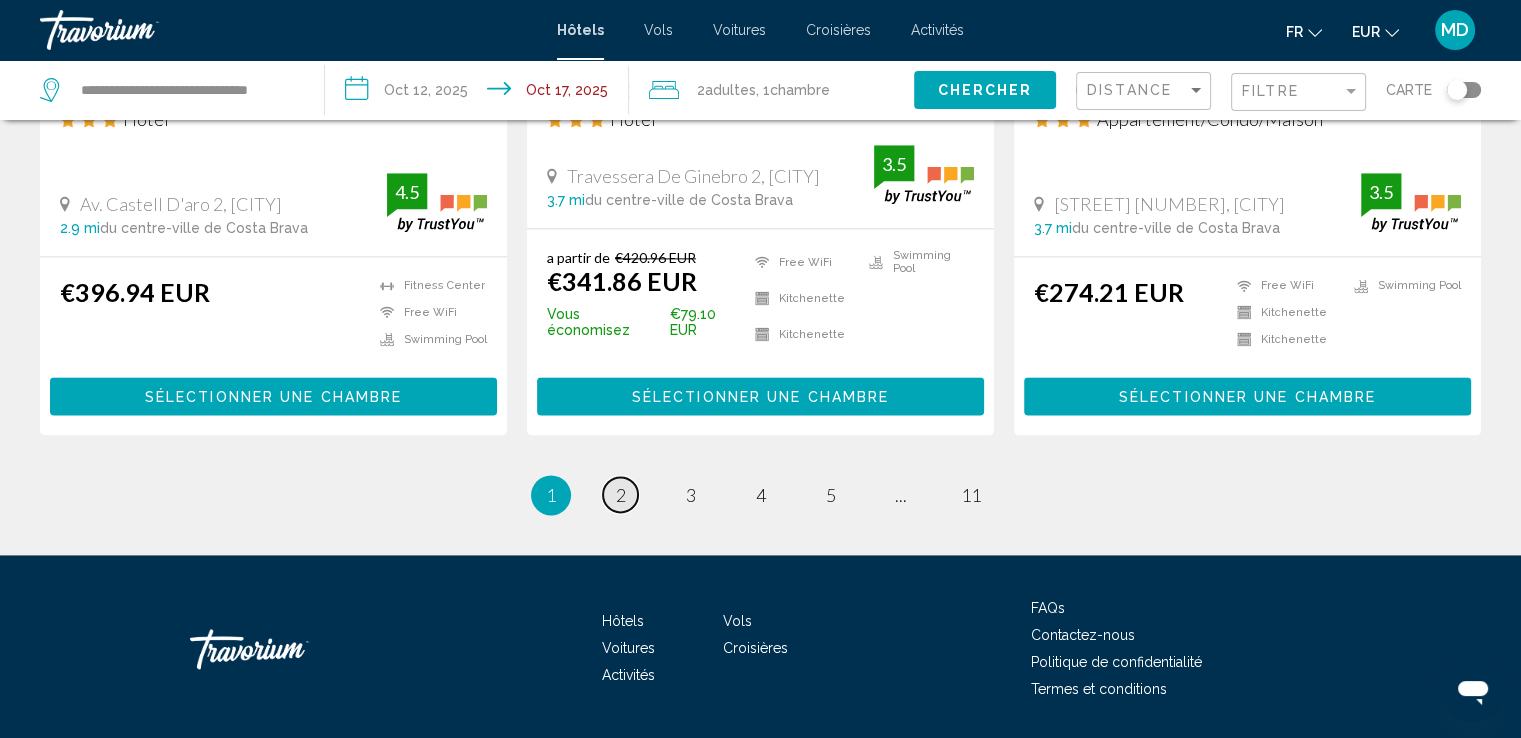 click on "page  2" at bounding box center [620, 494] 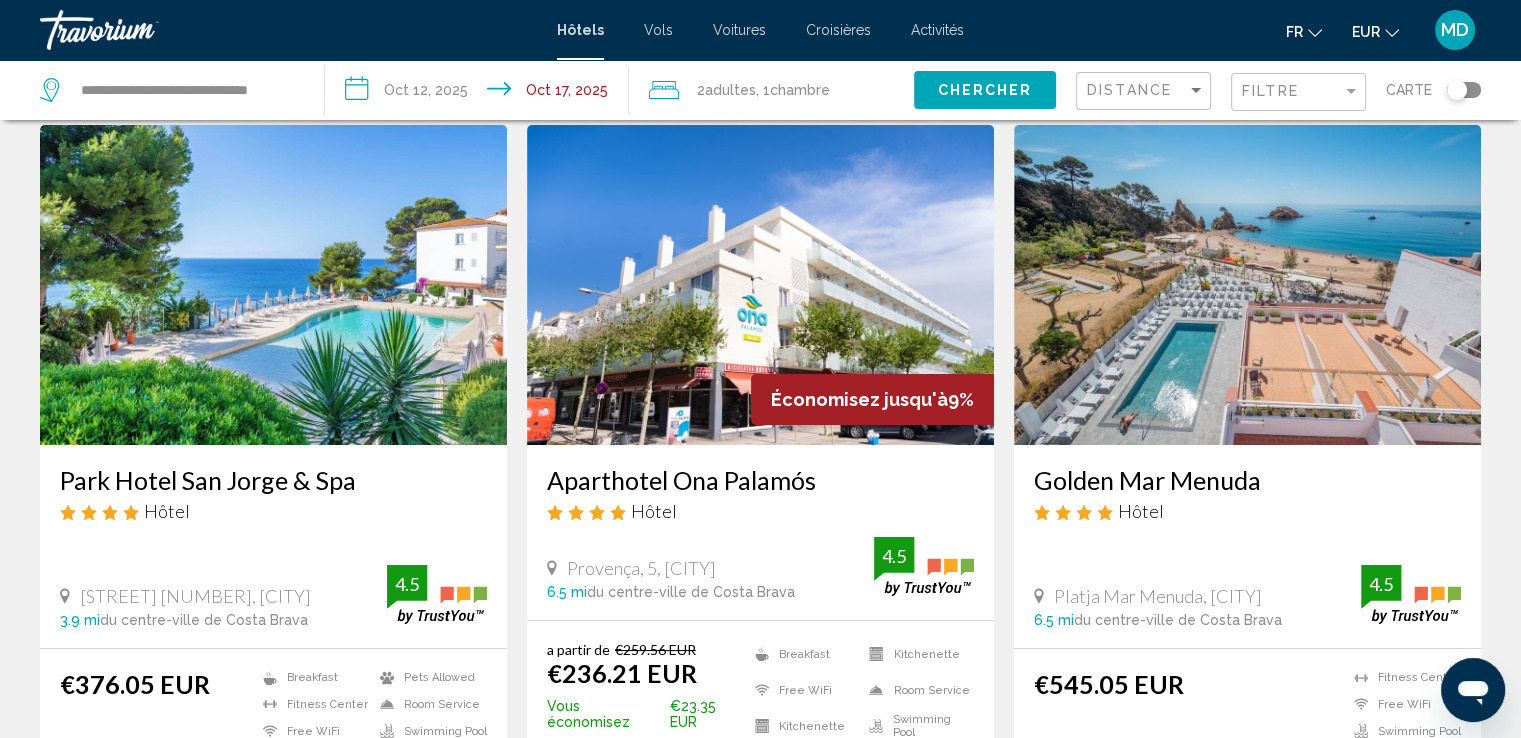 scroll, scrollTop: 0, scrollLeft: 0, axis: both 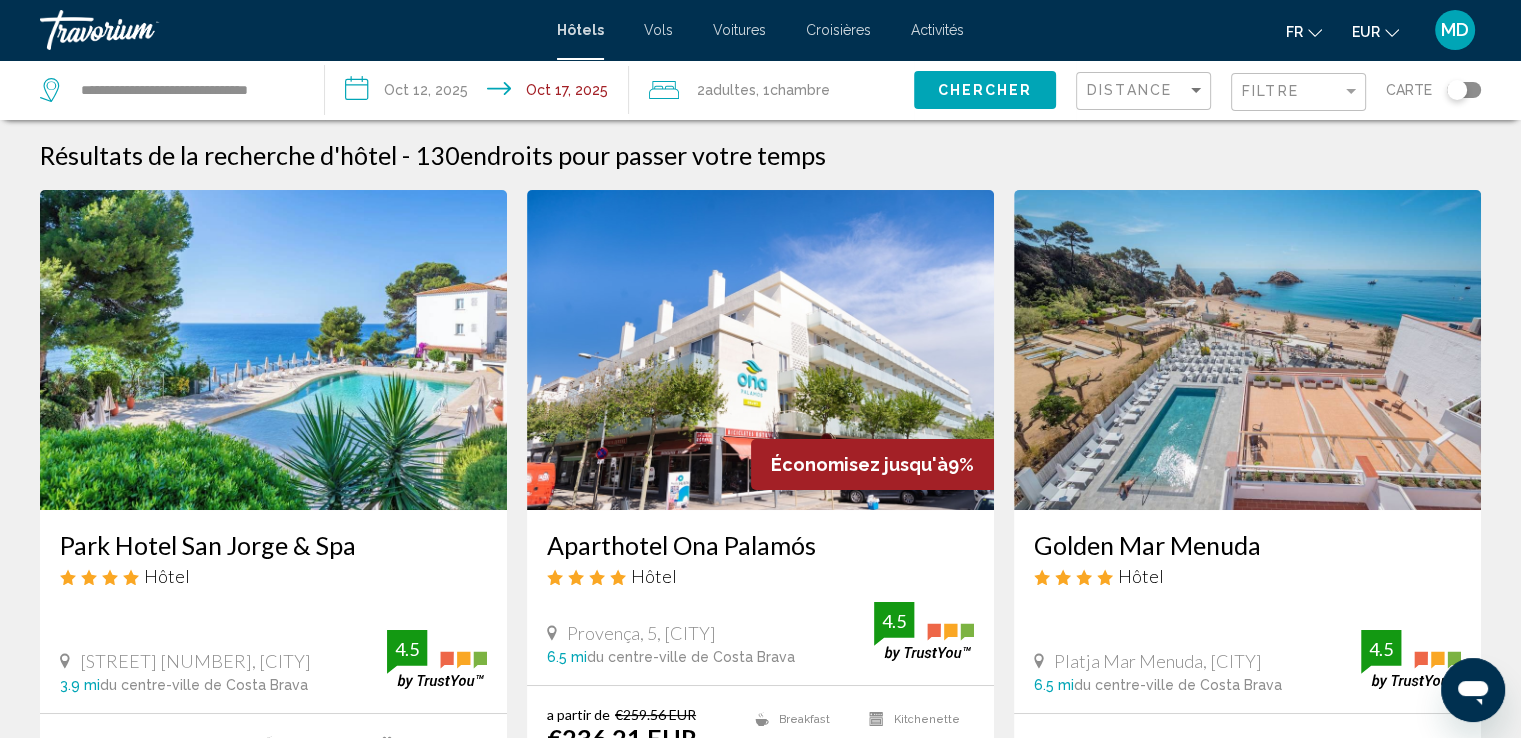 click at bounding box center (273, 350) 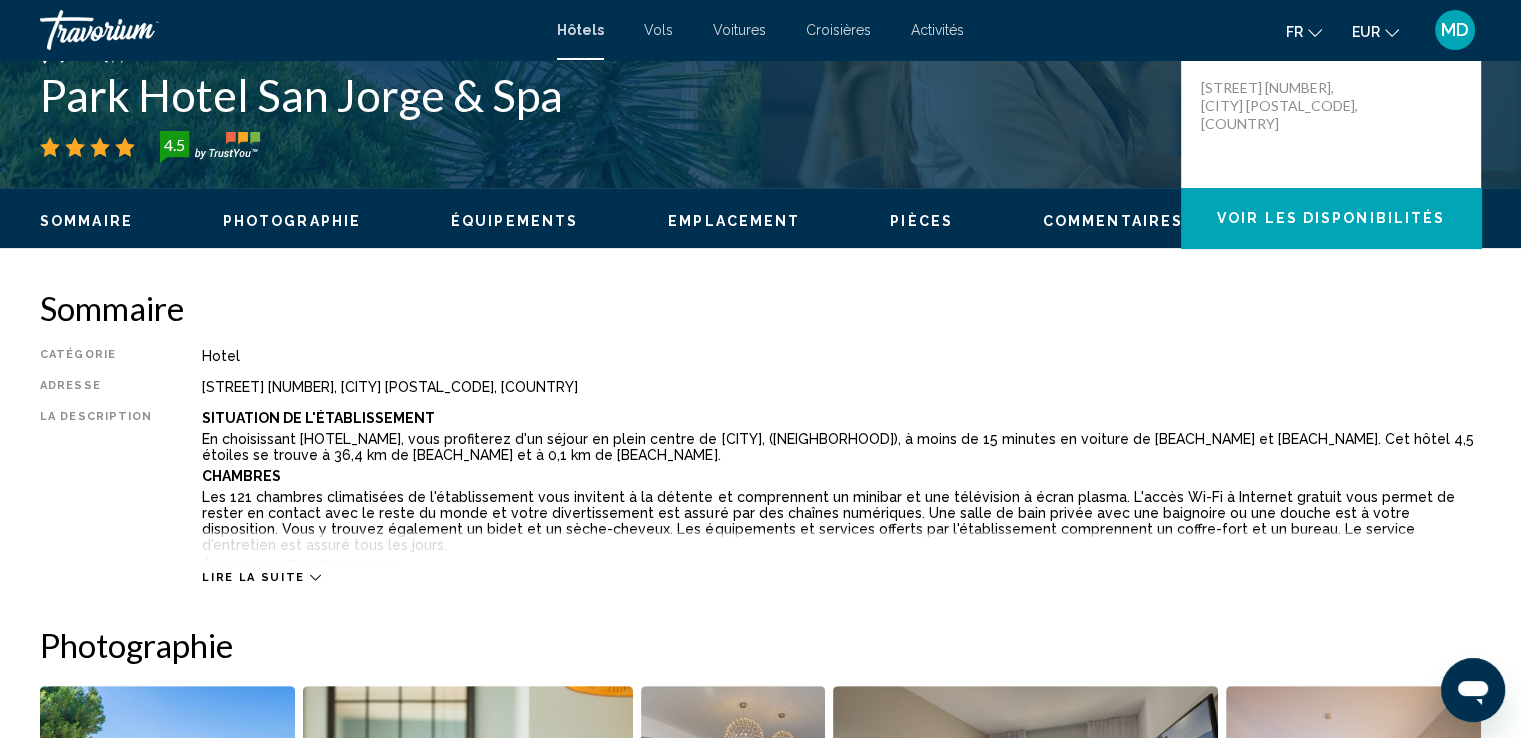 scroll, scrollTop: 500, scrollLeft: 0, axis: vertical 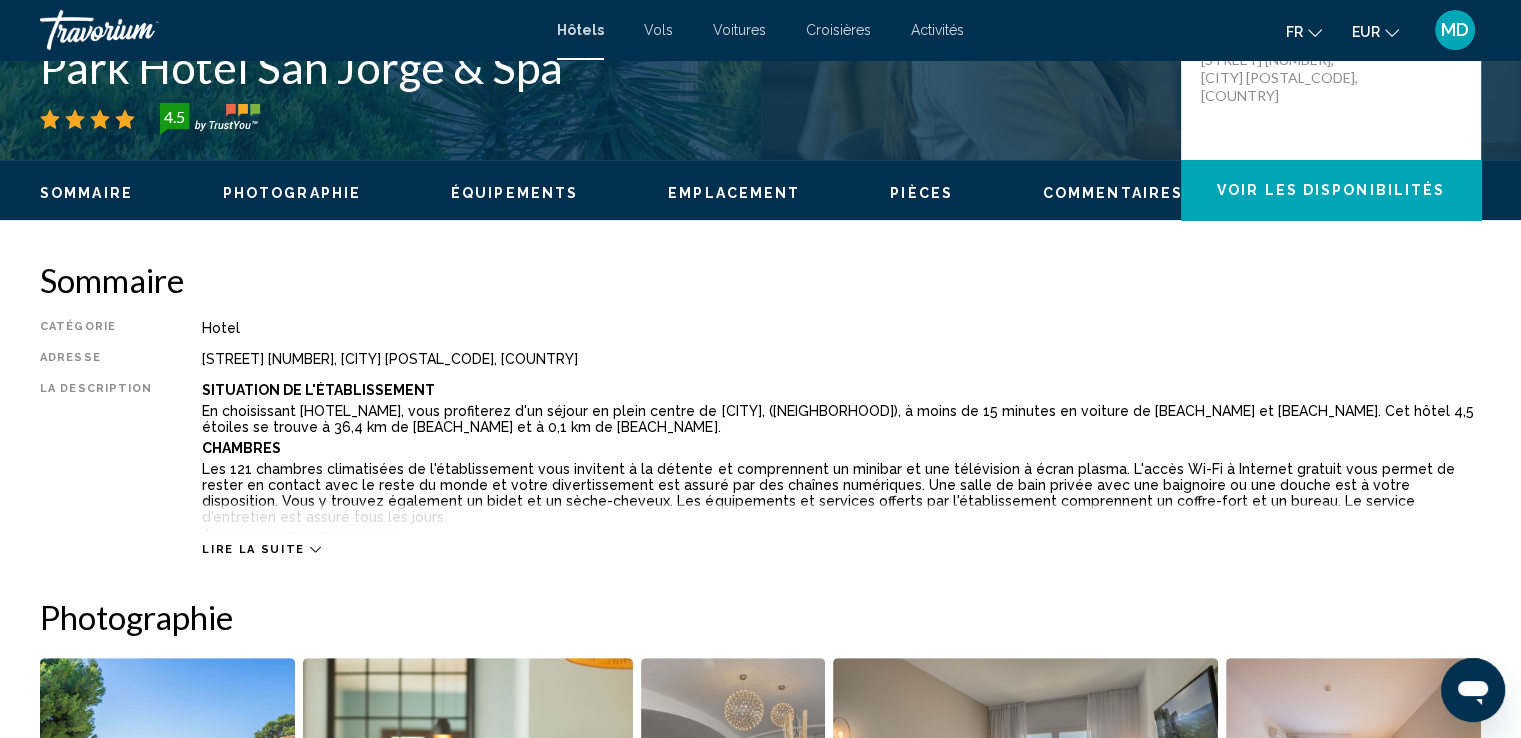 click on "Lire la suite" at bounding box center [253, 549] 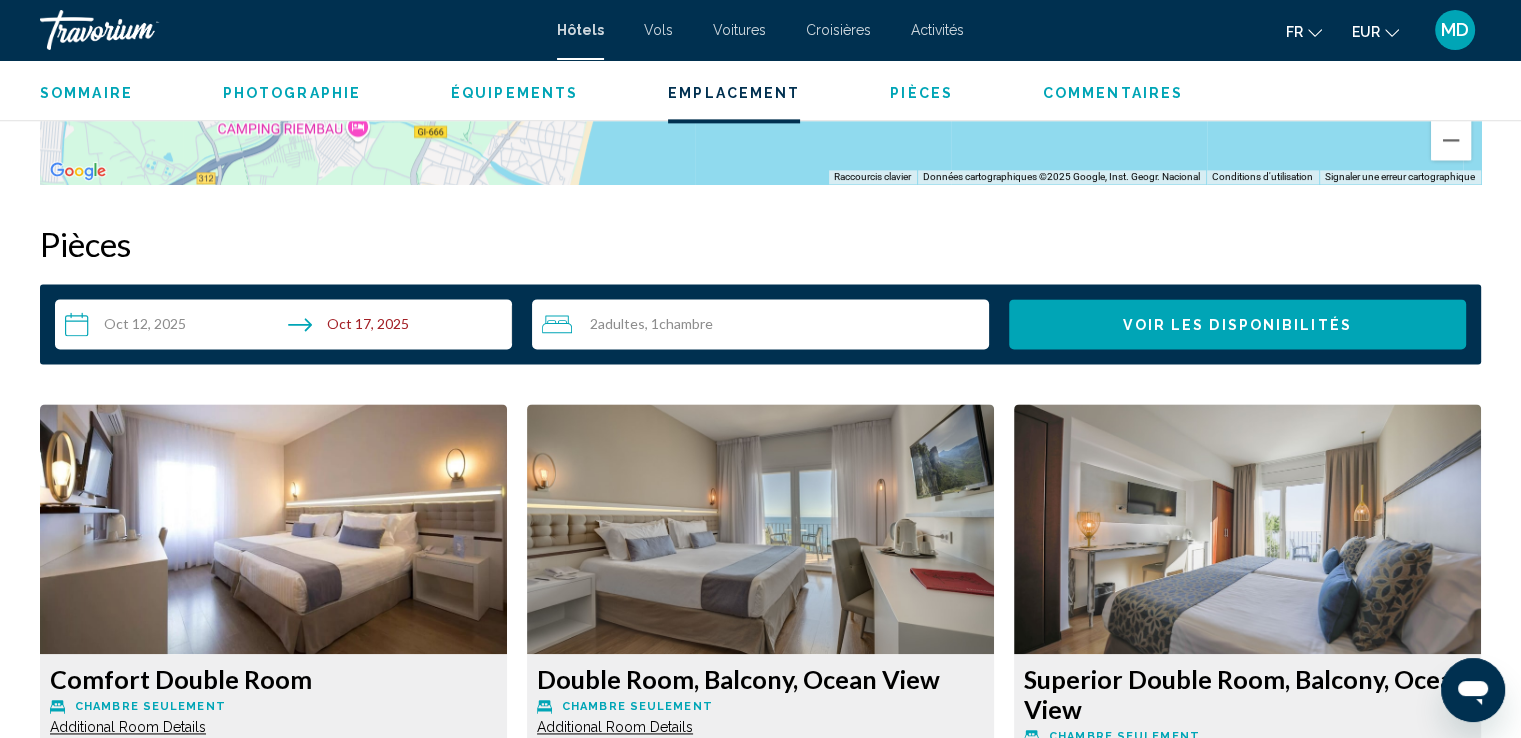 scroll, scrollTop: 2500, scrollLeft: 0, axis: vertical 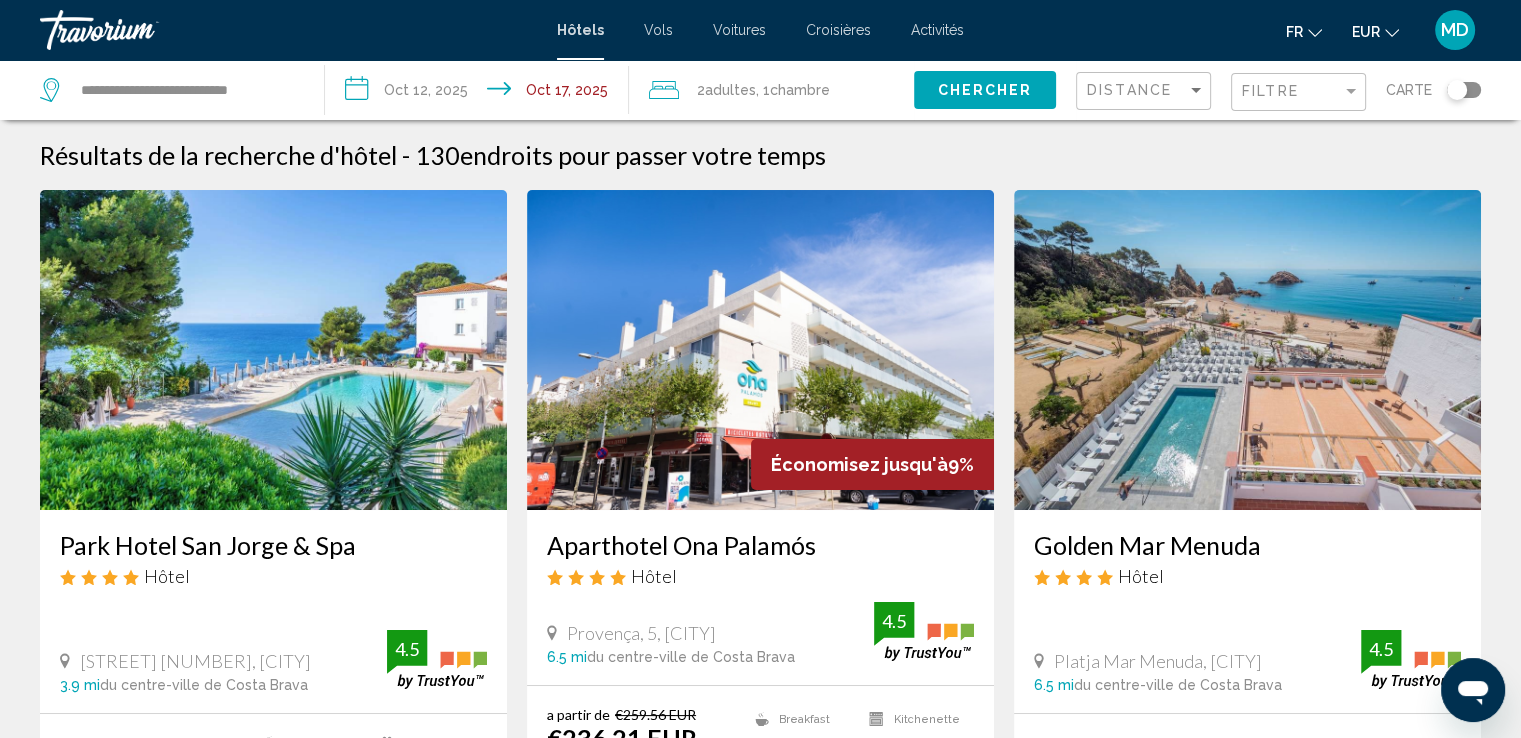 click at bounding box center (760, 350) 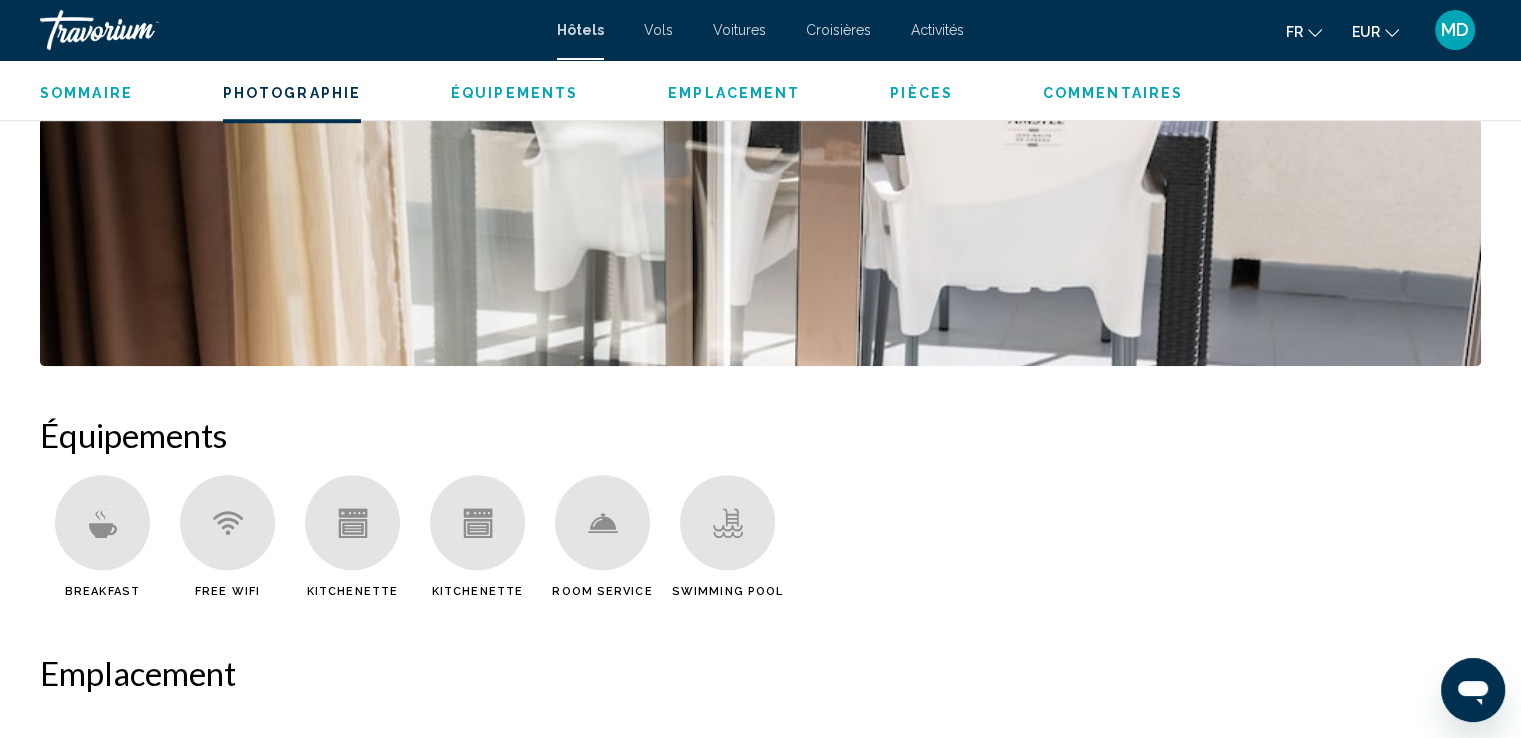 scroll, scrollTop: 1333, scrollLeft: 0, axis: vertical 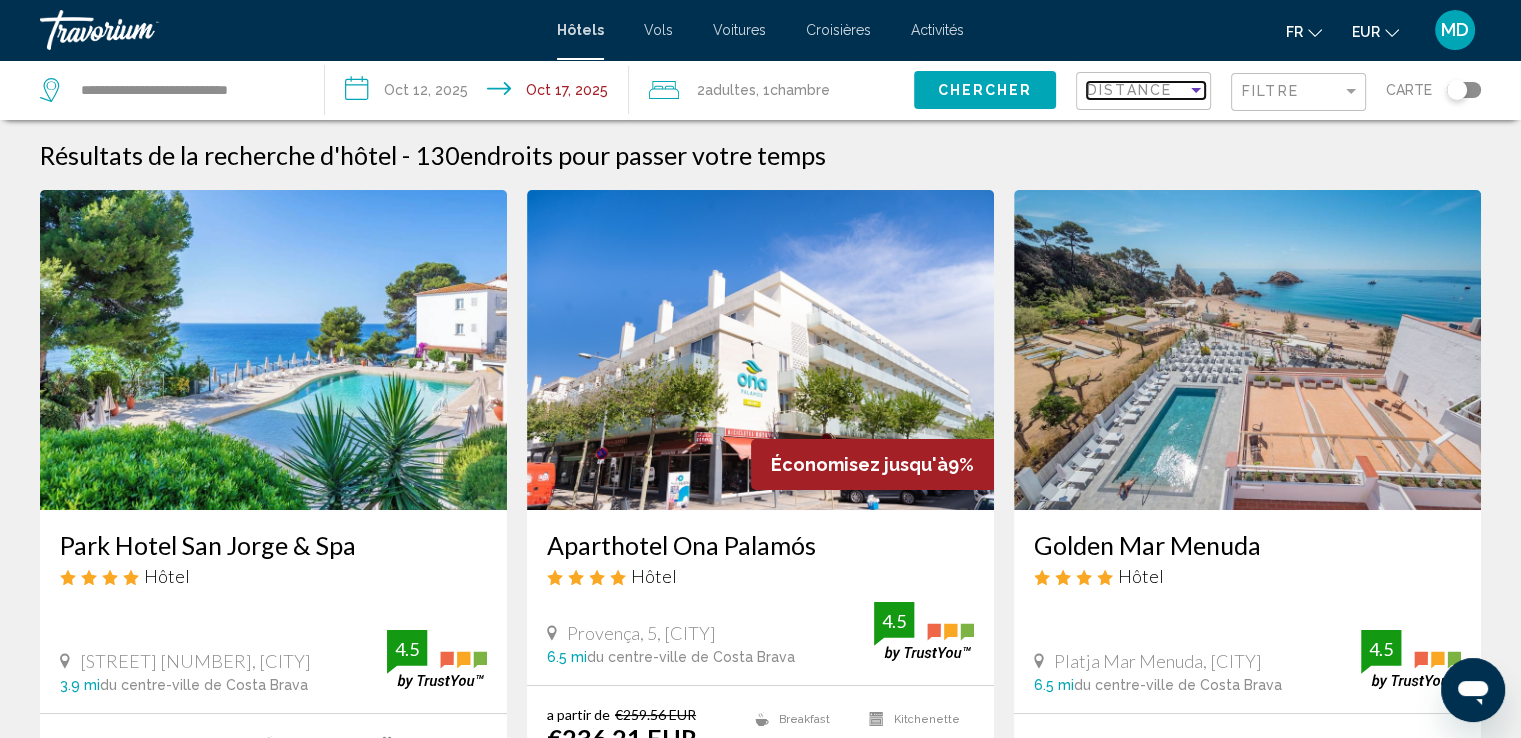 click at bounding box center [1196, 90] 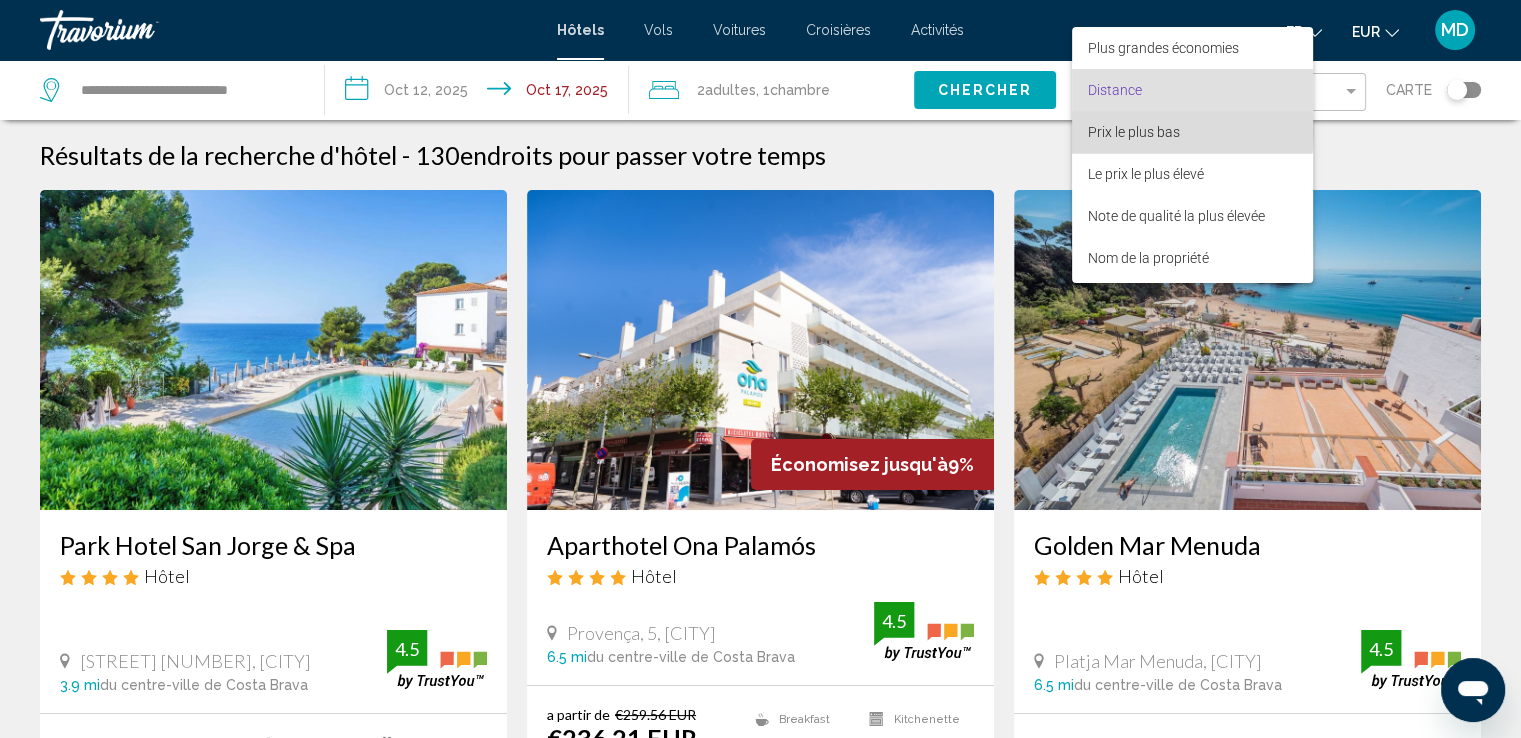 click on "Prix le plus bas" at bounding box center [1134, 132] 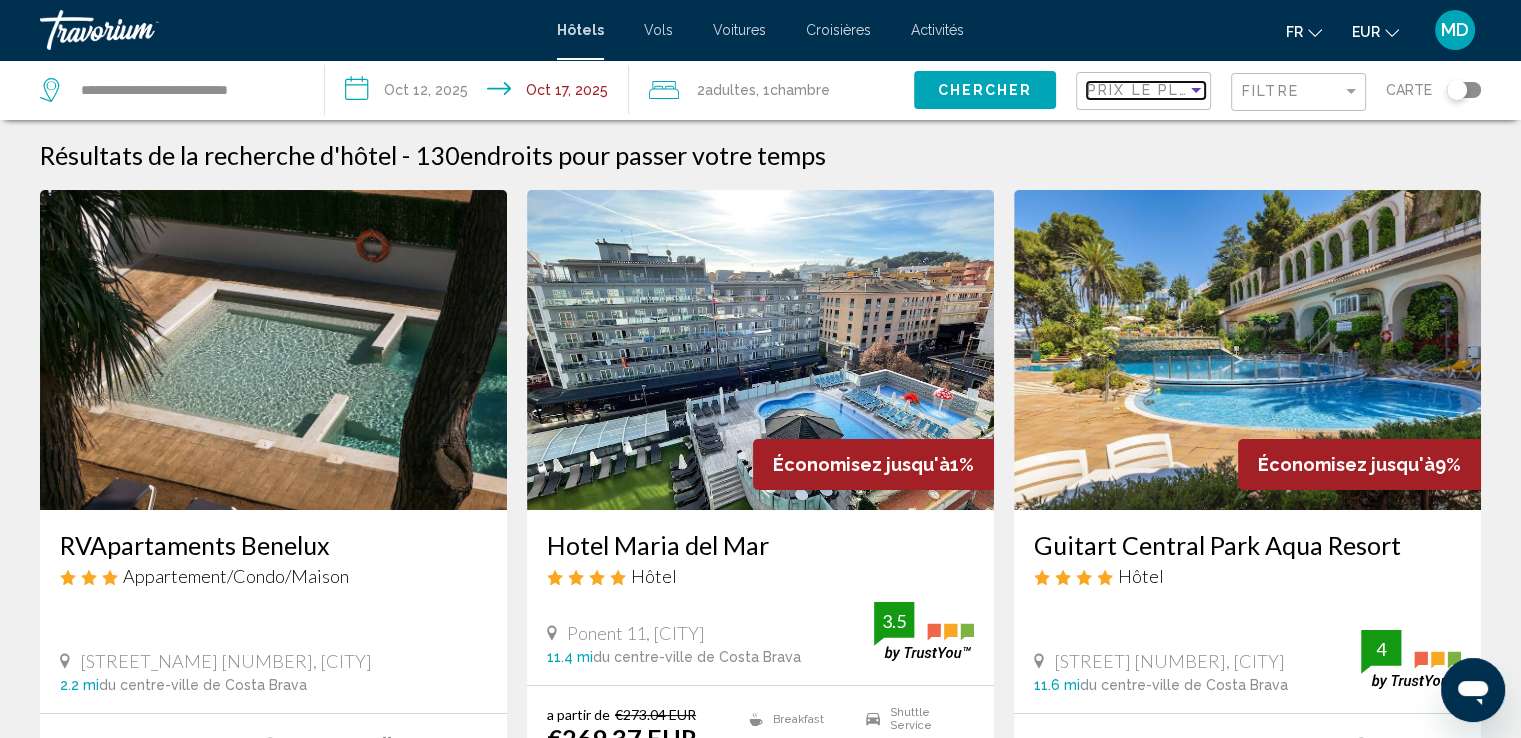 scroll, scrollTop: 166, scrollLeft: 0, axis: vertical 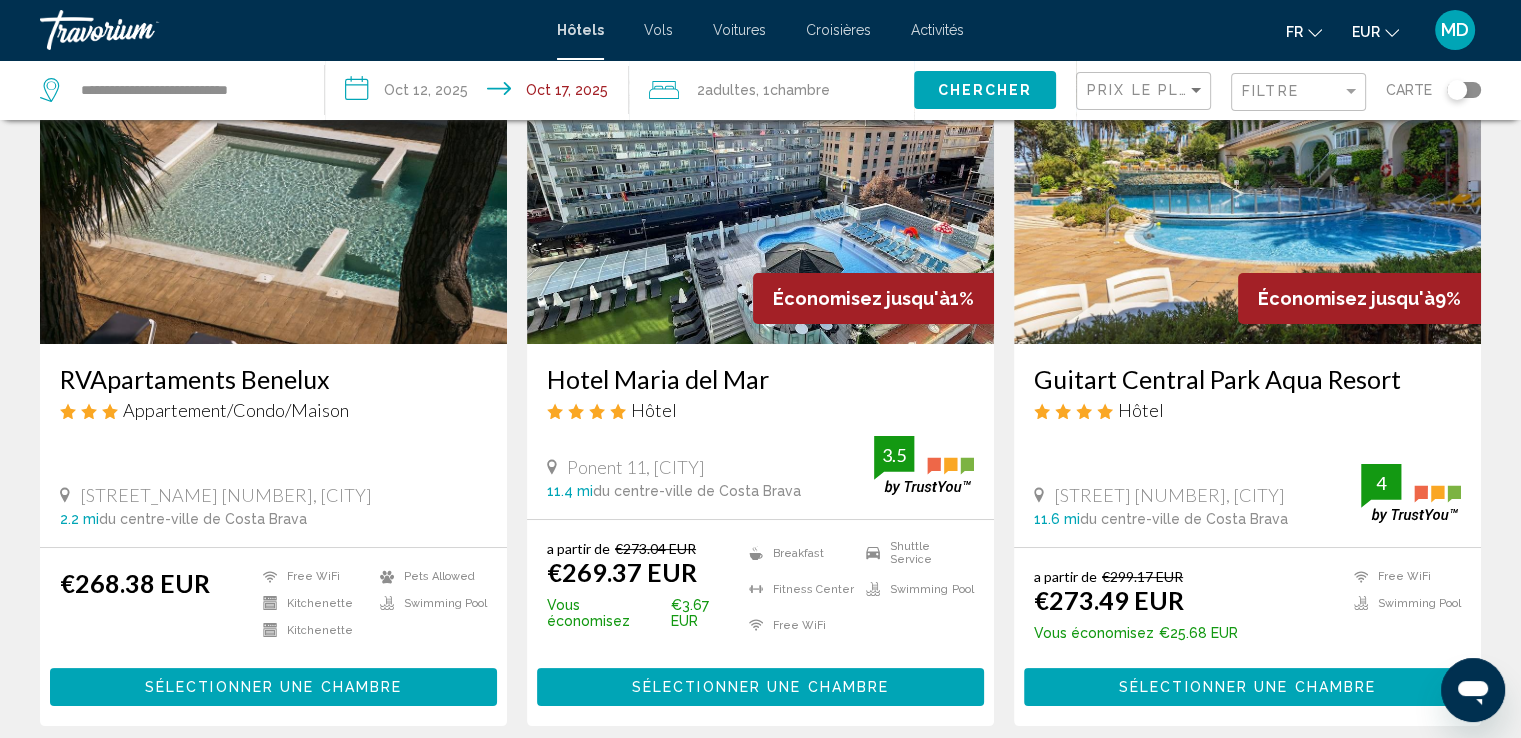 click at bounding box center (273, 184) 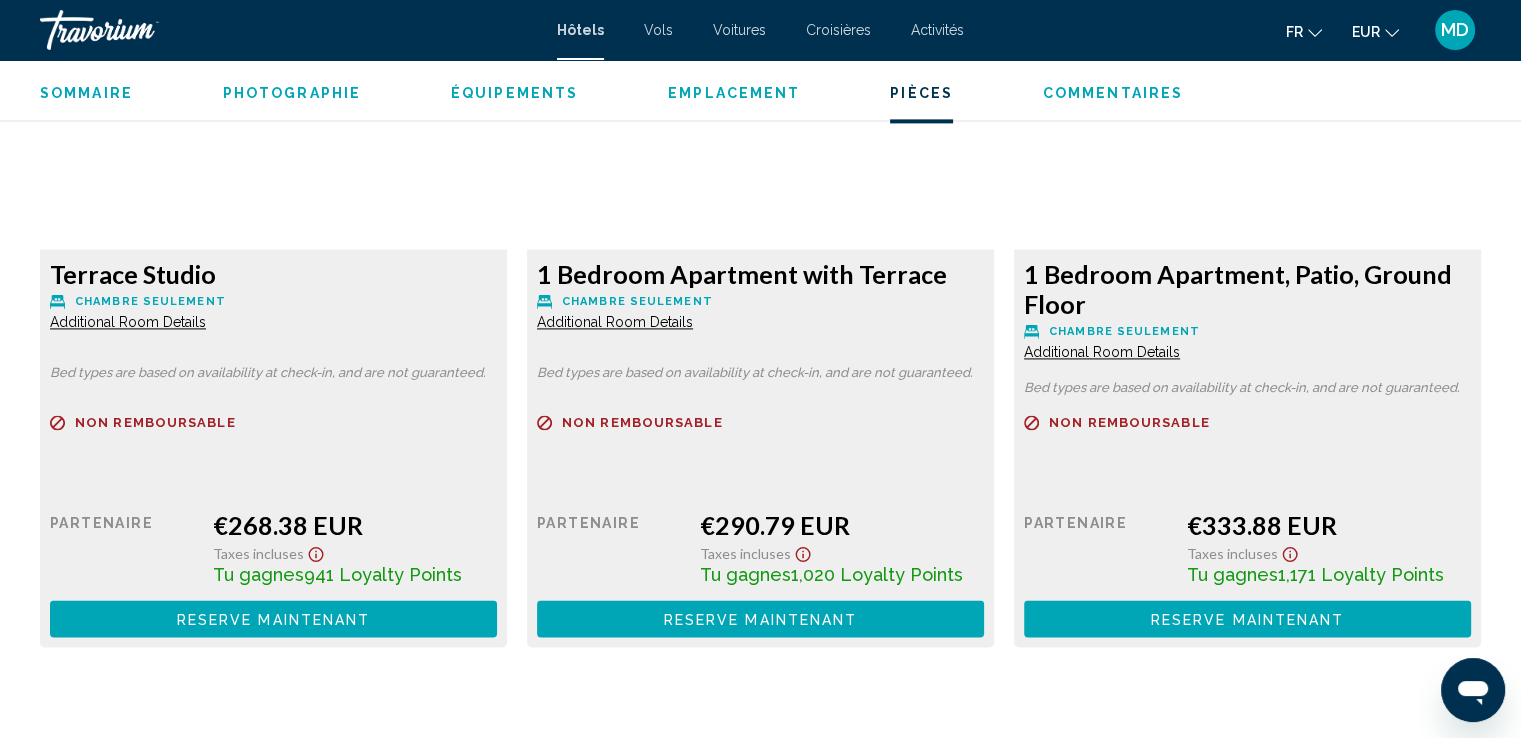 scroll, scrollTop: 2500, scrollLeft: 0, axis: vertical 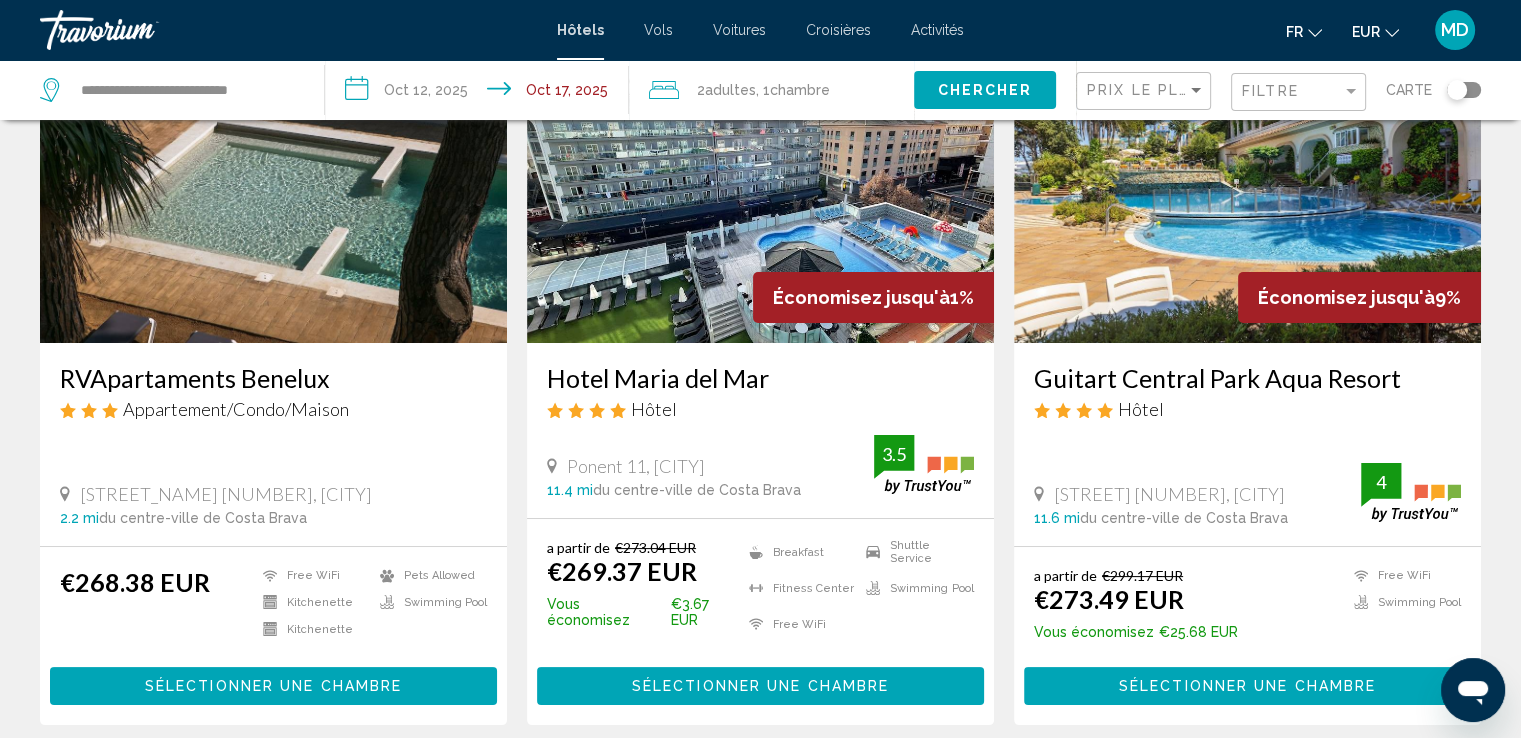 click at bounding box center [1247, 183] 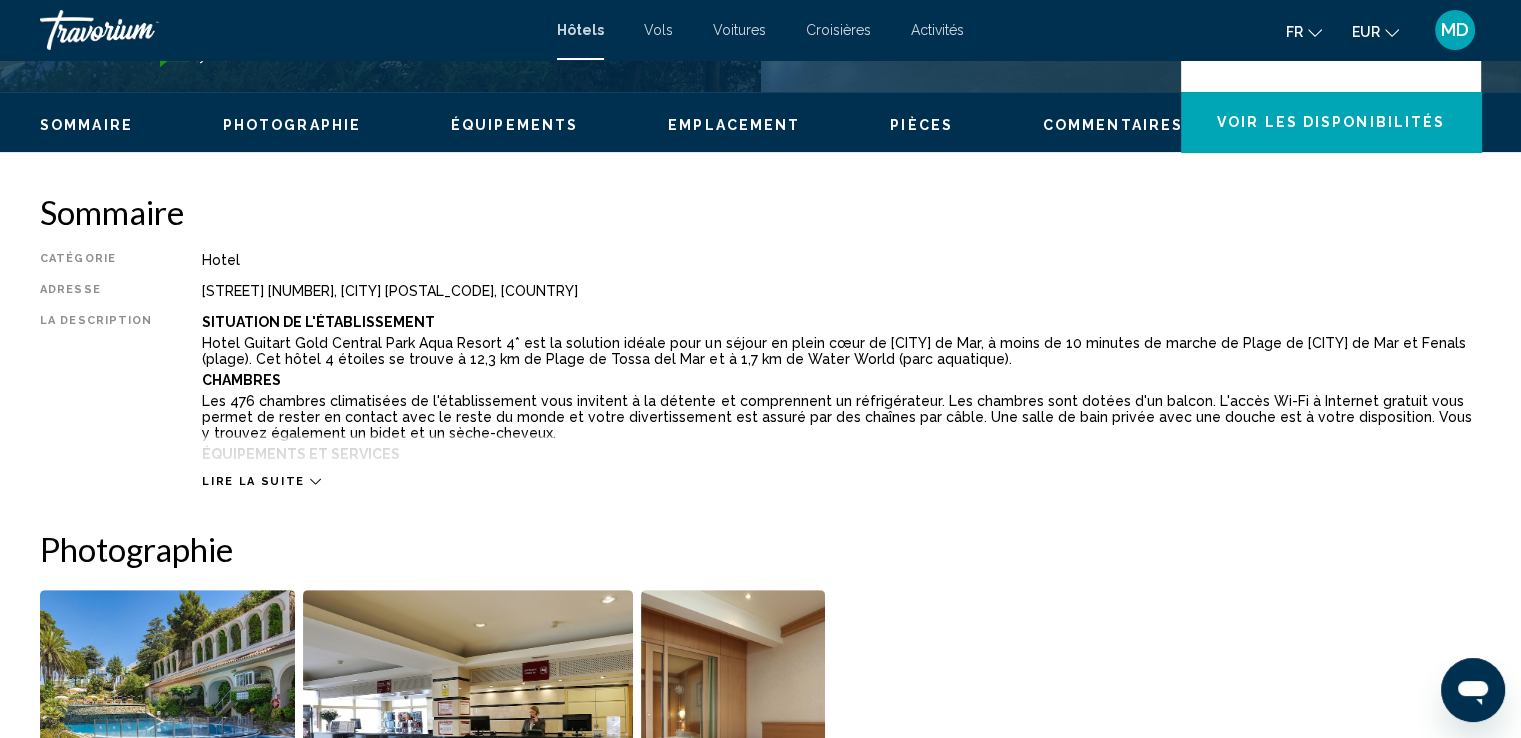 scroll, scrollTop: 666, scrollLeft: 0, axis: vertical 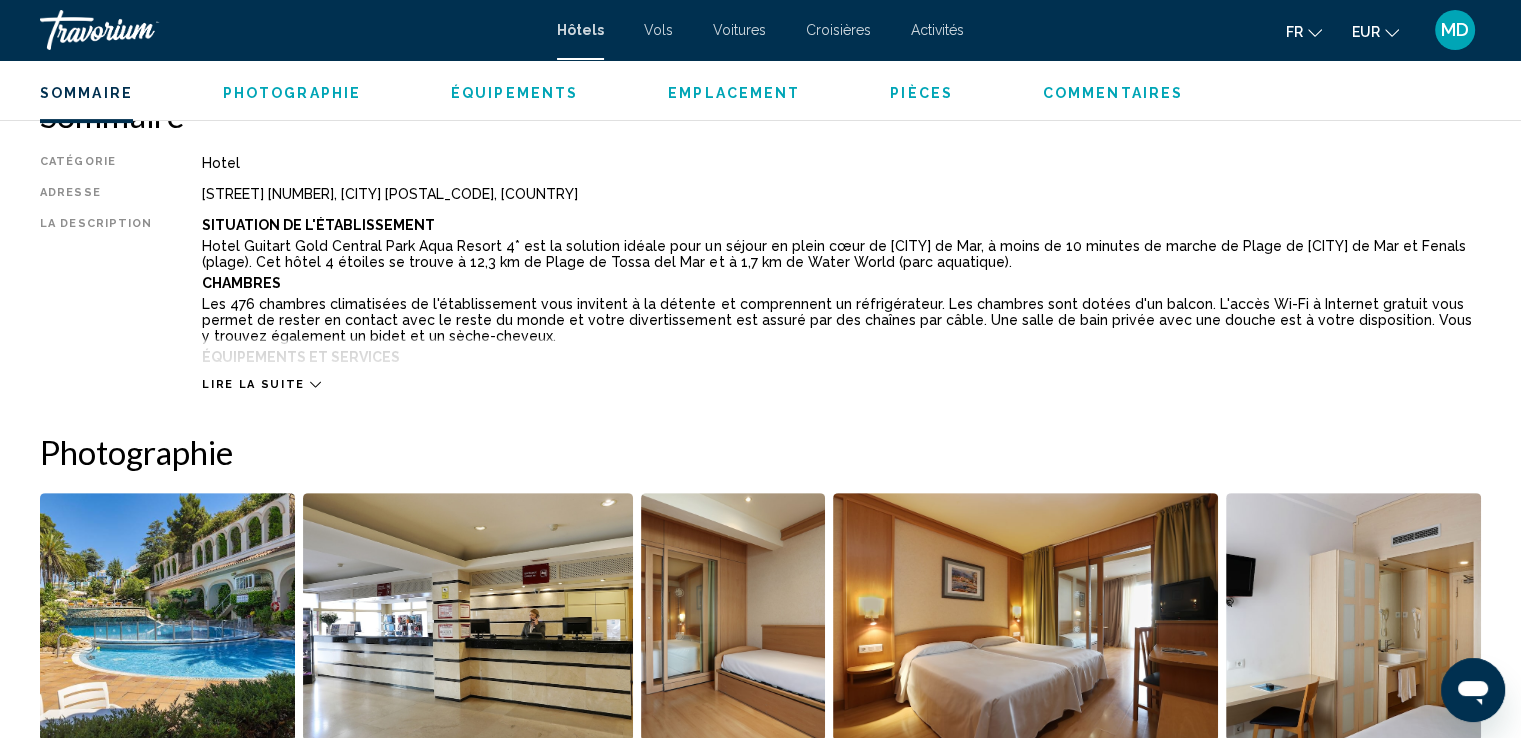 click on "Lire la suite" at bounding box center (253, 384) 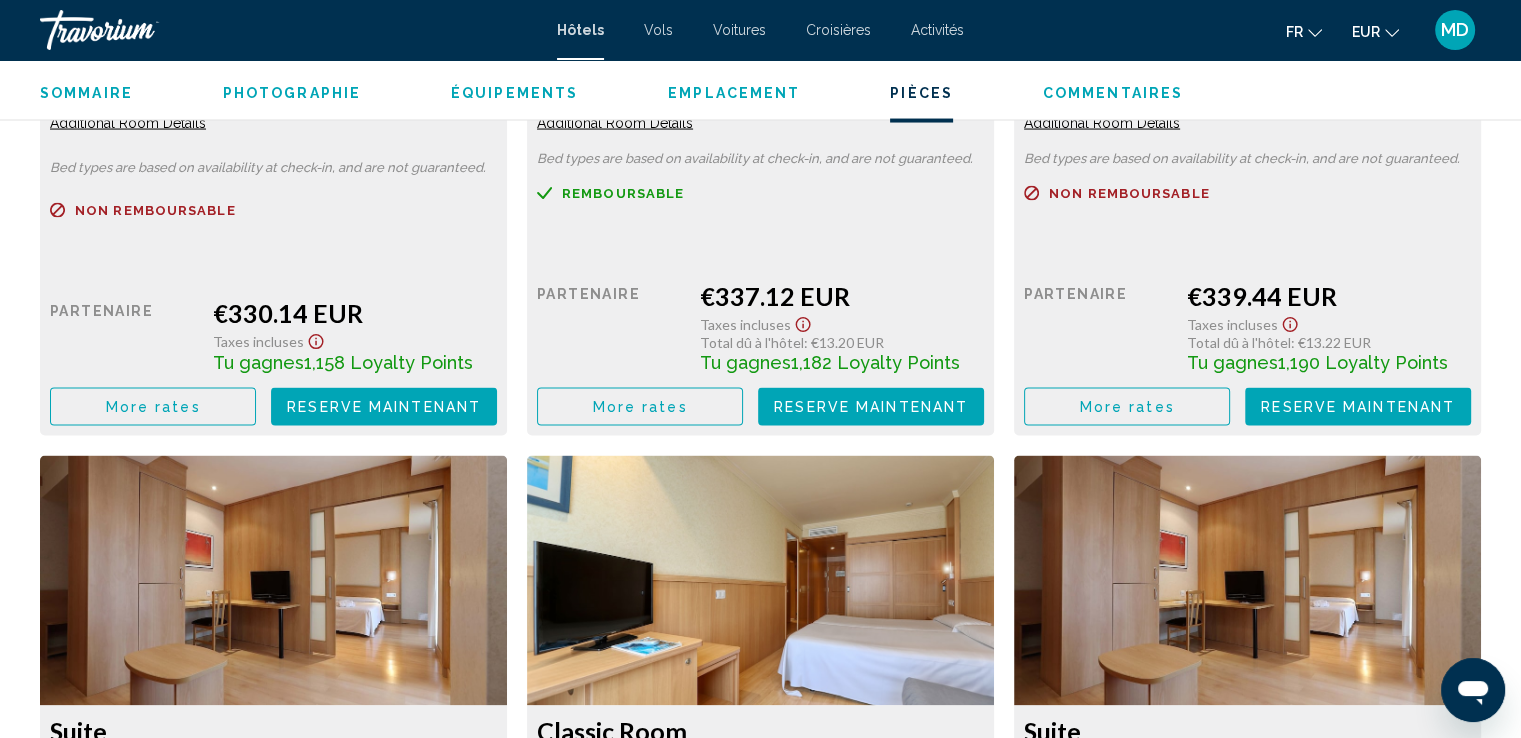 scroll, scrollTop: 3500, scrollLeft: 0, axis: vertical 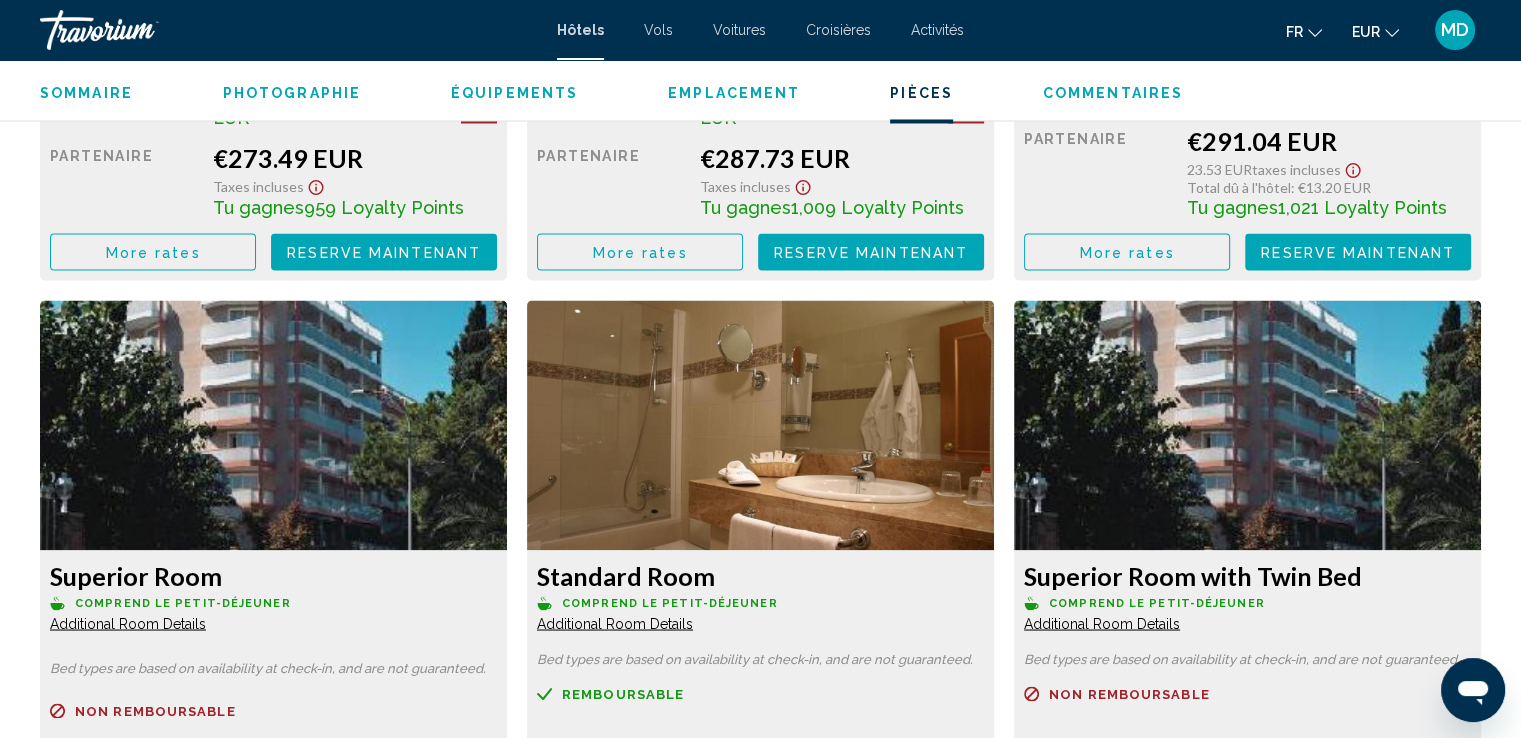 click on "Additional Room Details" at bounding box center [128, -104] 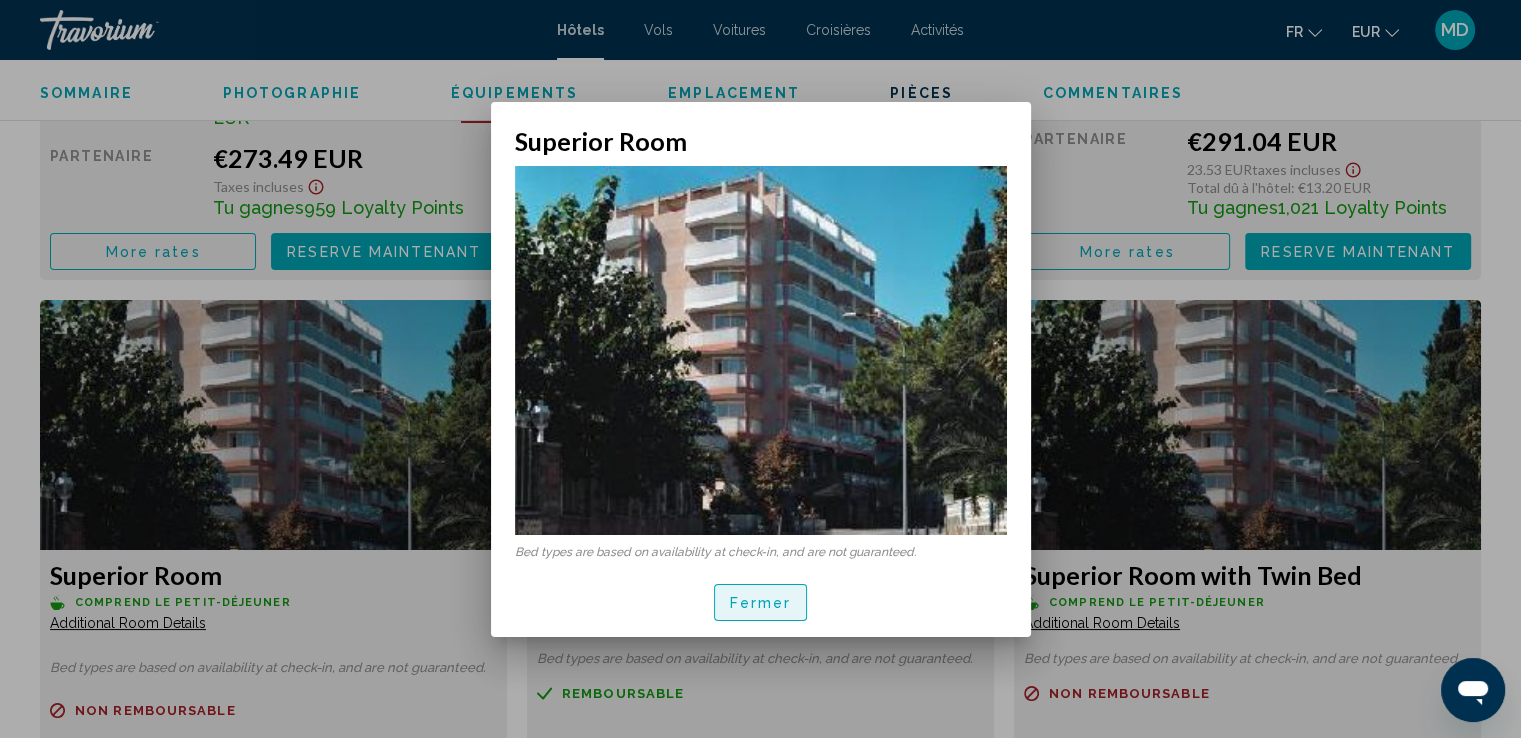 click on "Fermer" at bounding box center (761, 602) 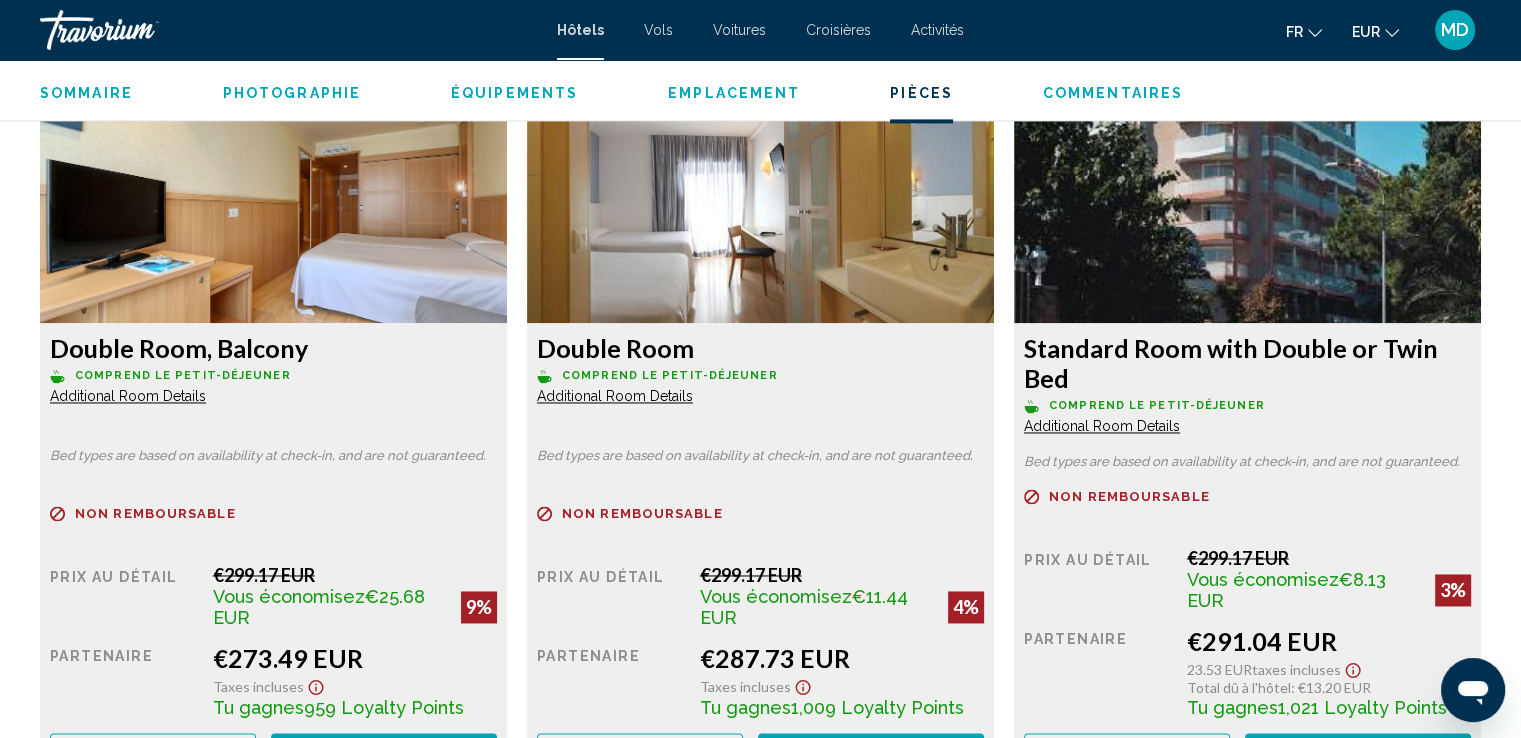scroll, scrollTop: 3166, scrollLeft: 0, axis: vertical 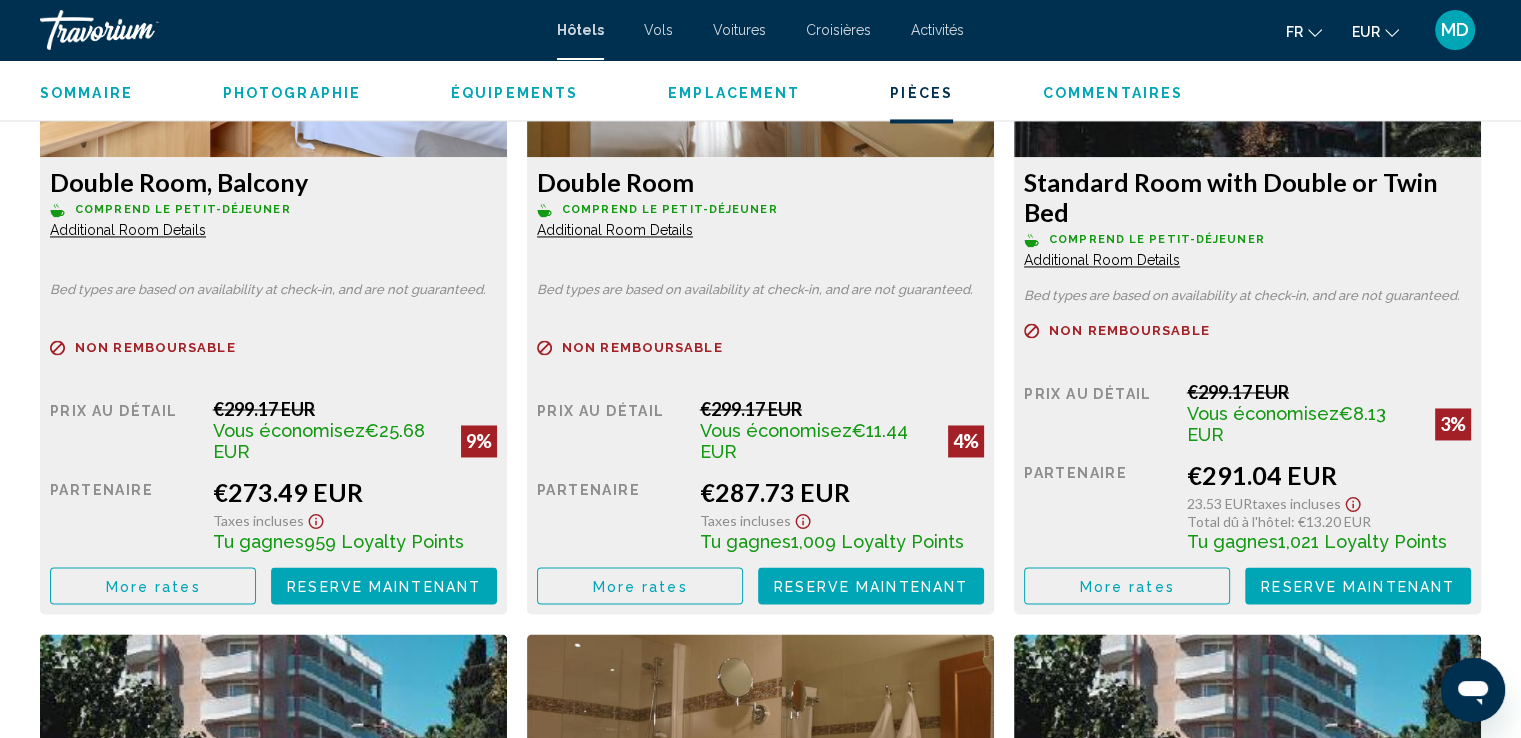 click on "More rates" at bounding box center (153, 585) 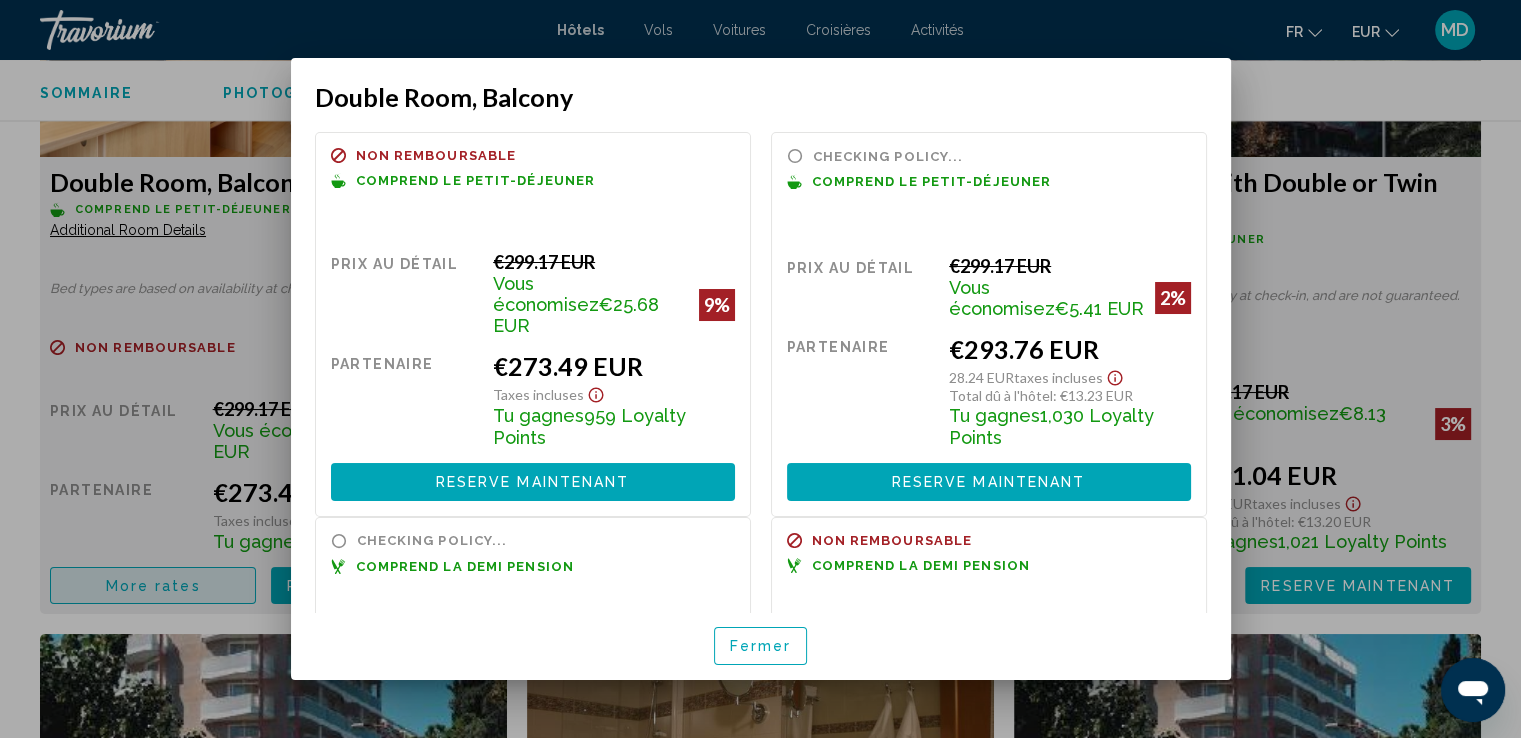 scroll, scrollTop: 0, scrollLeft: 0, axis: both 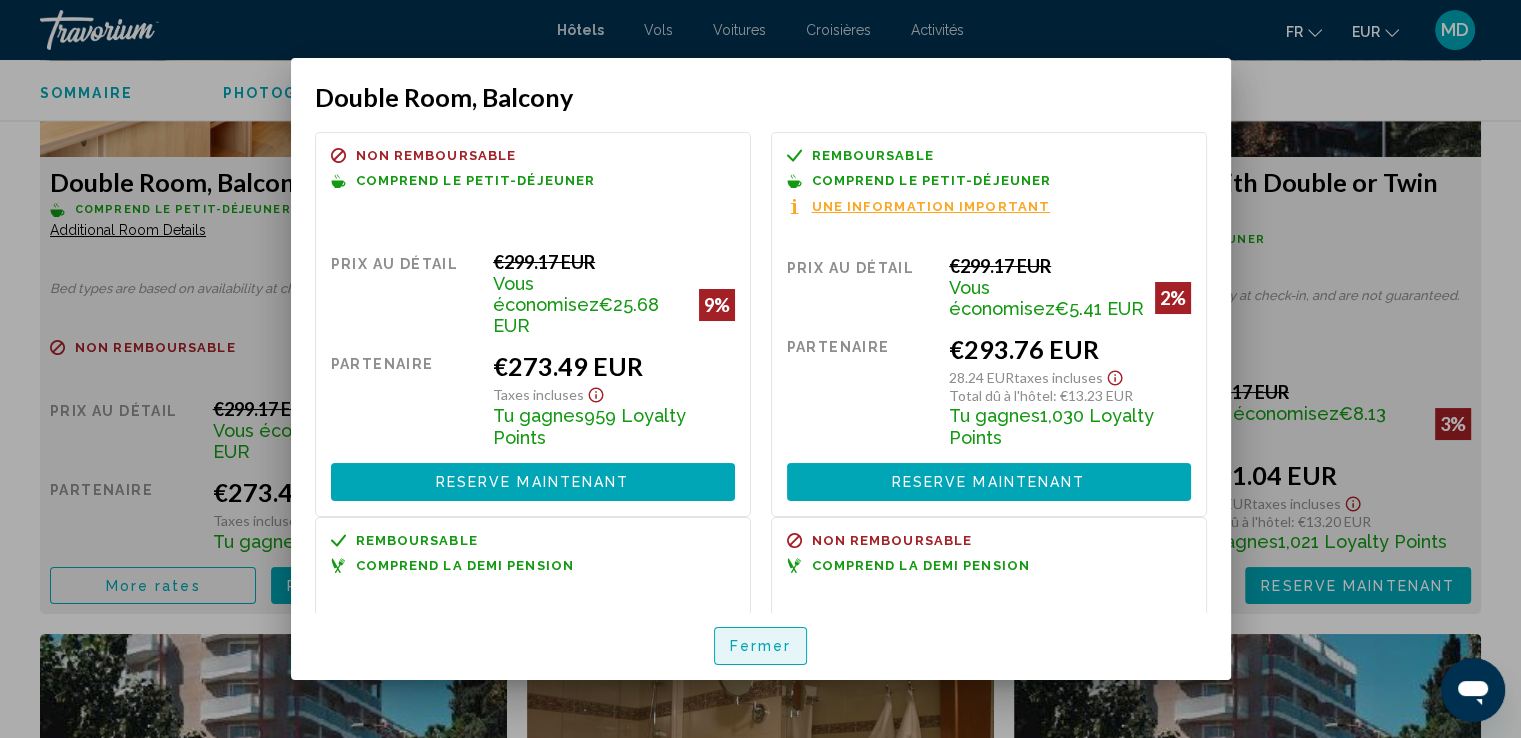 click on "Fermer" at bounding box center (761, 647) 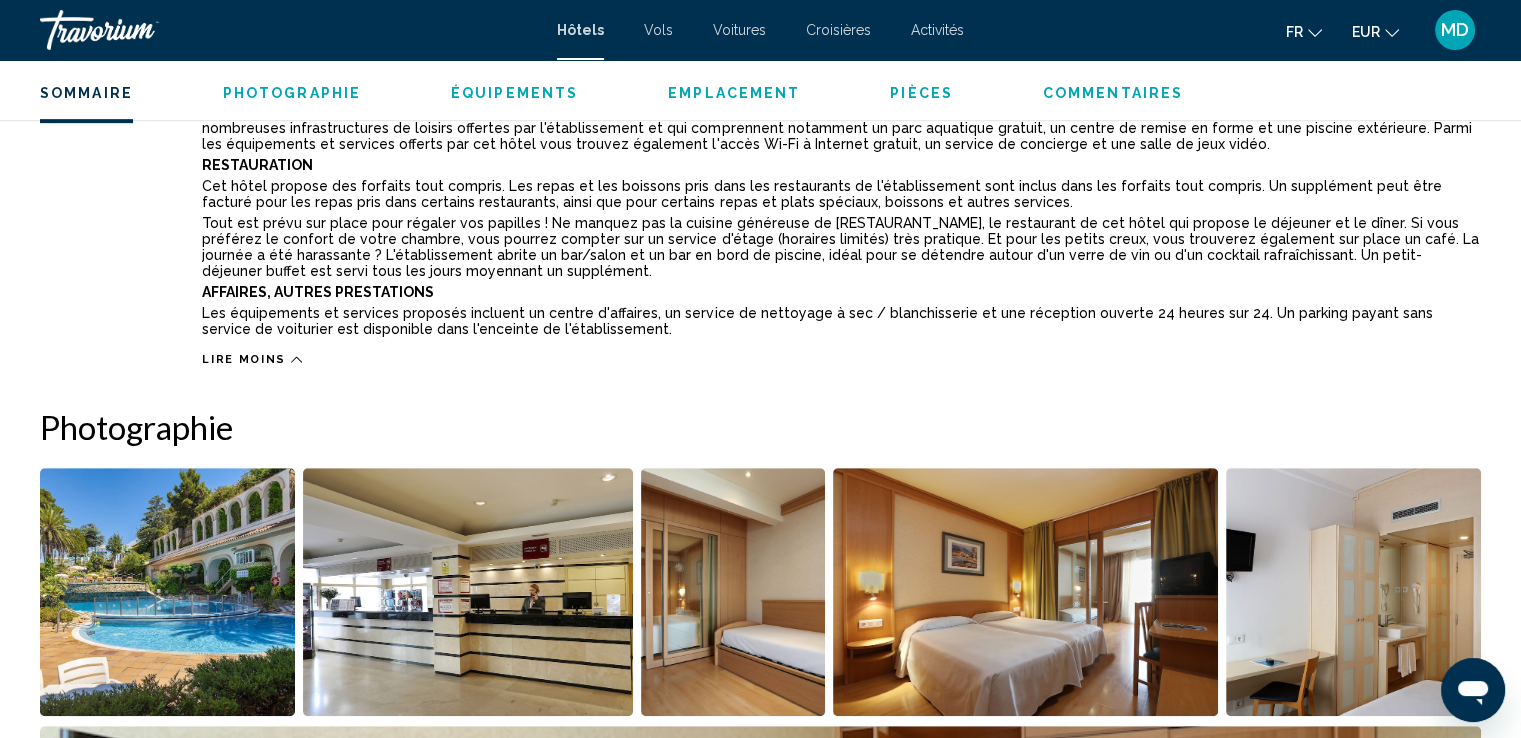 scroll, scrollTop: 1000, scrollLeft: 0, axis: vertical 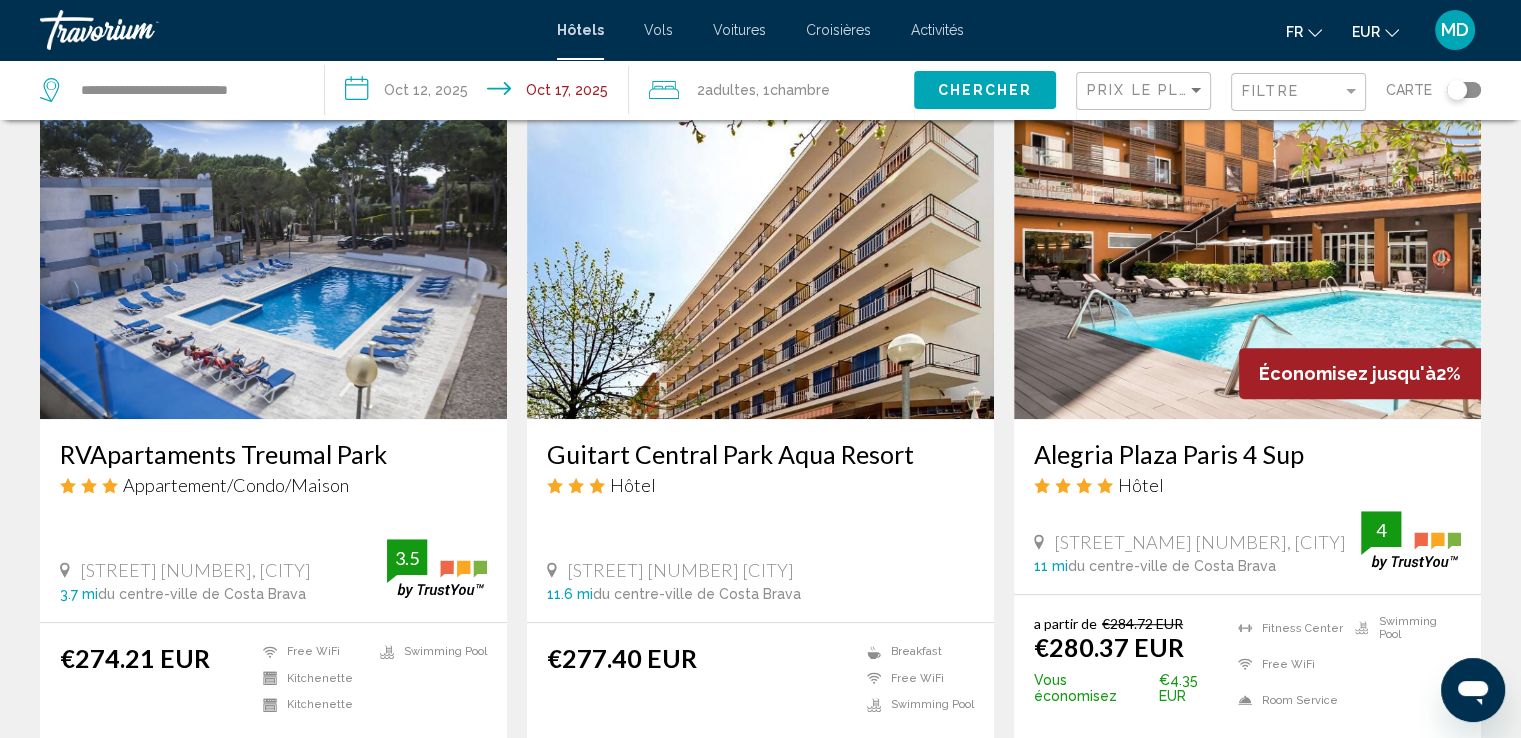 click at bounding box center (1247, 259) 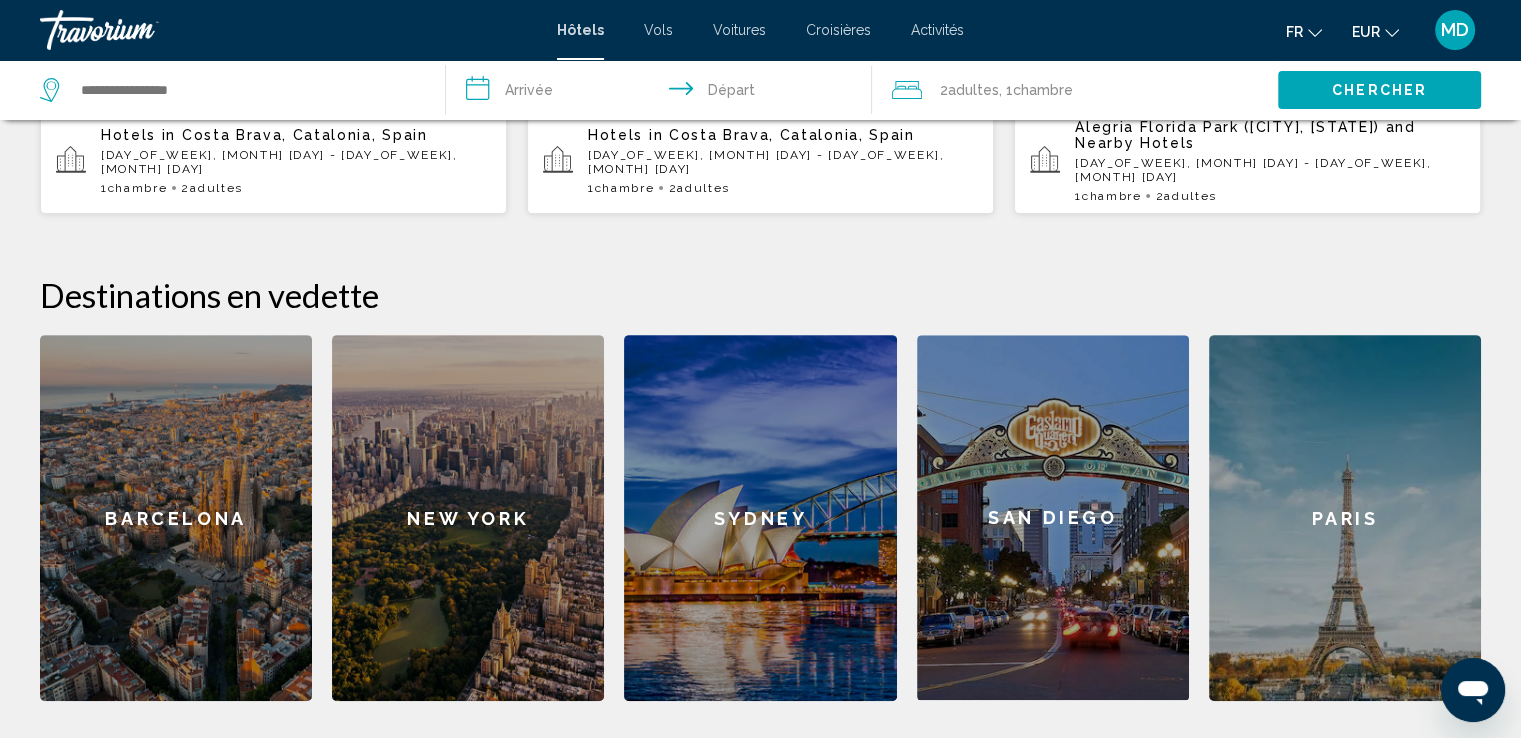 scroll, scrollTop: 666, scrollLeft: 0, axis: vertical 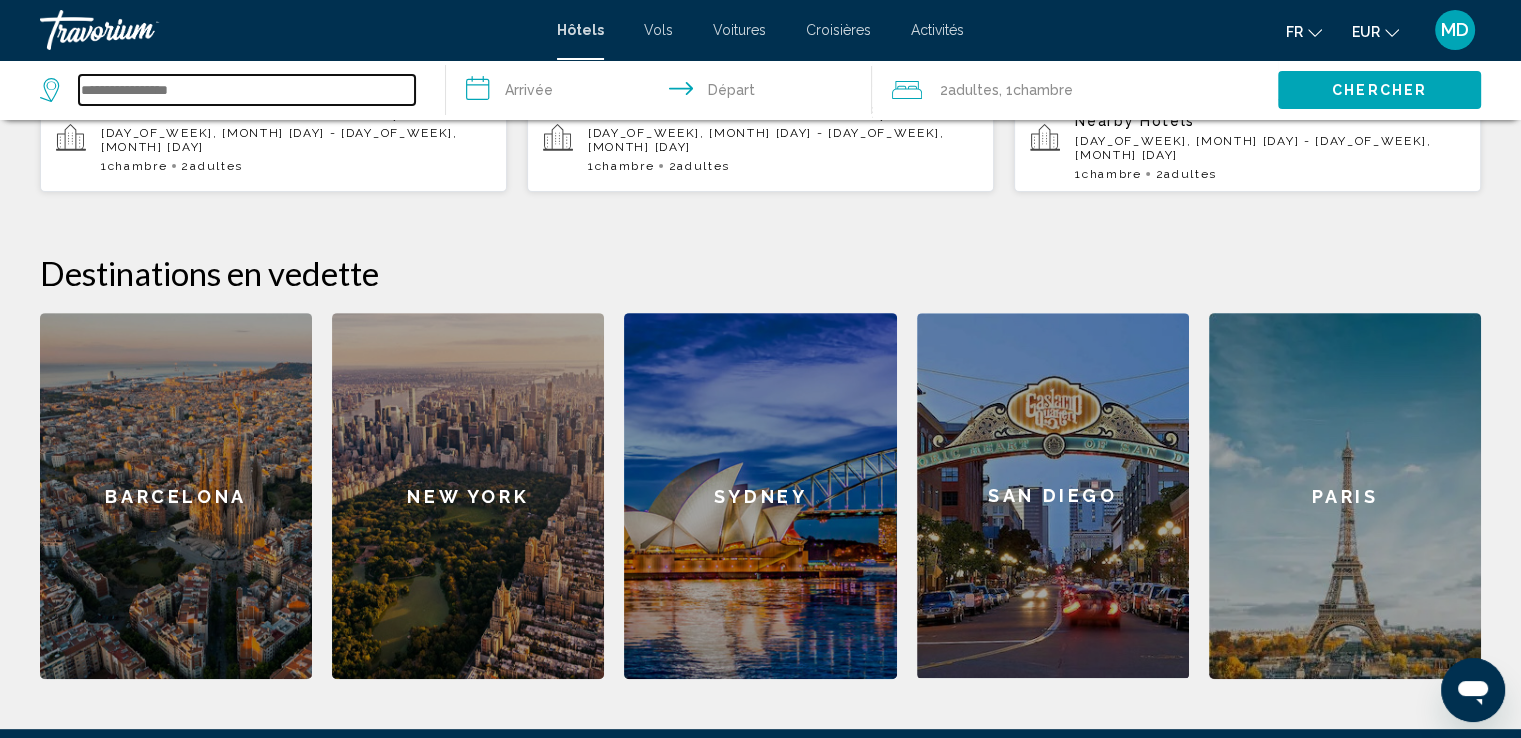 click at bounding box center [247, 90] 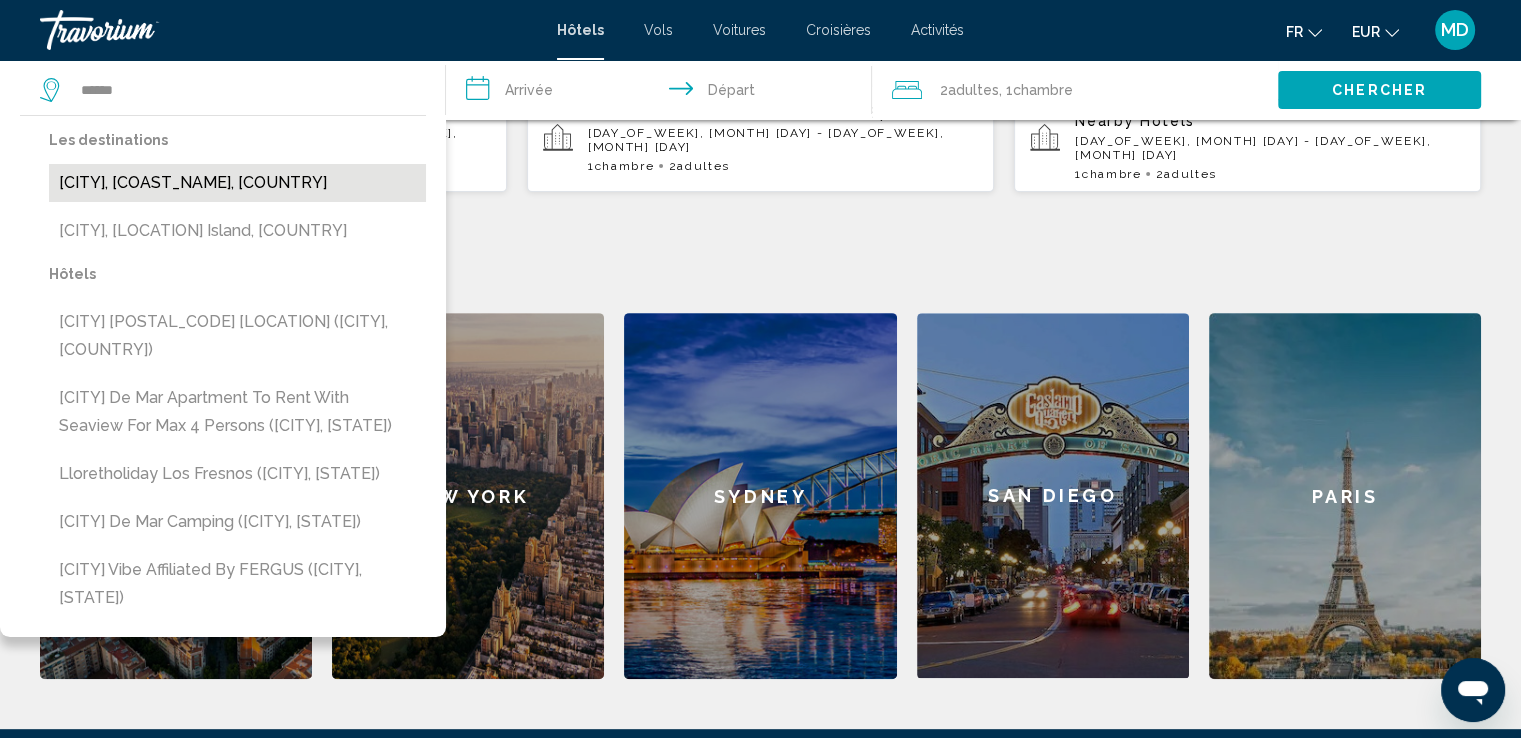 click on "[CITY], [COAST_NAME], [COUNTRY]" at bounding box center (237, 183) 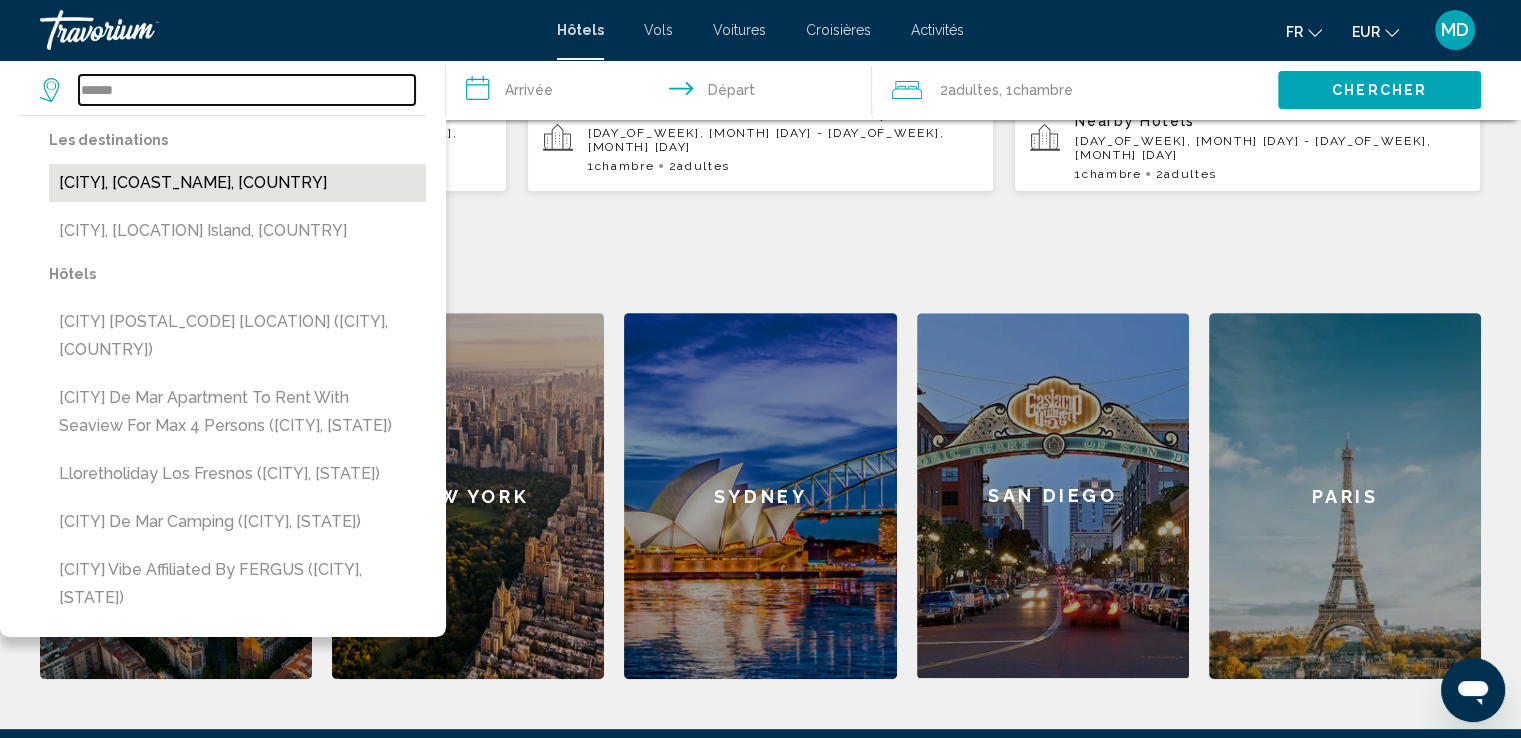 type on "**********" 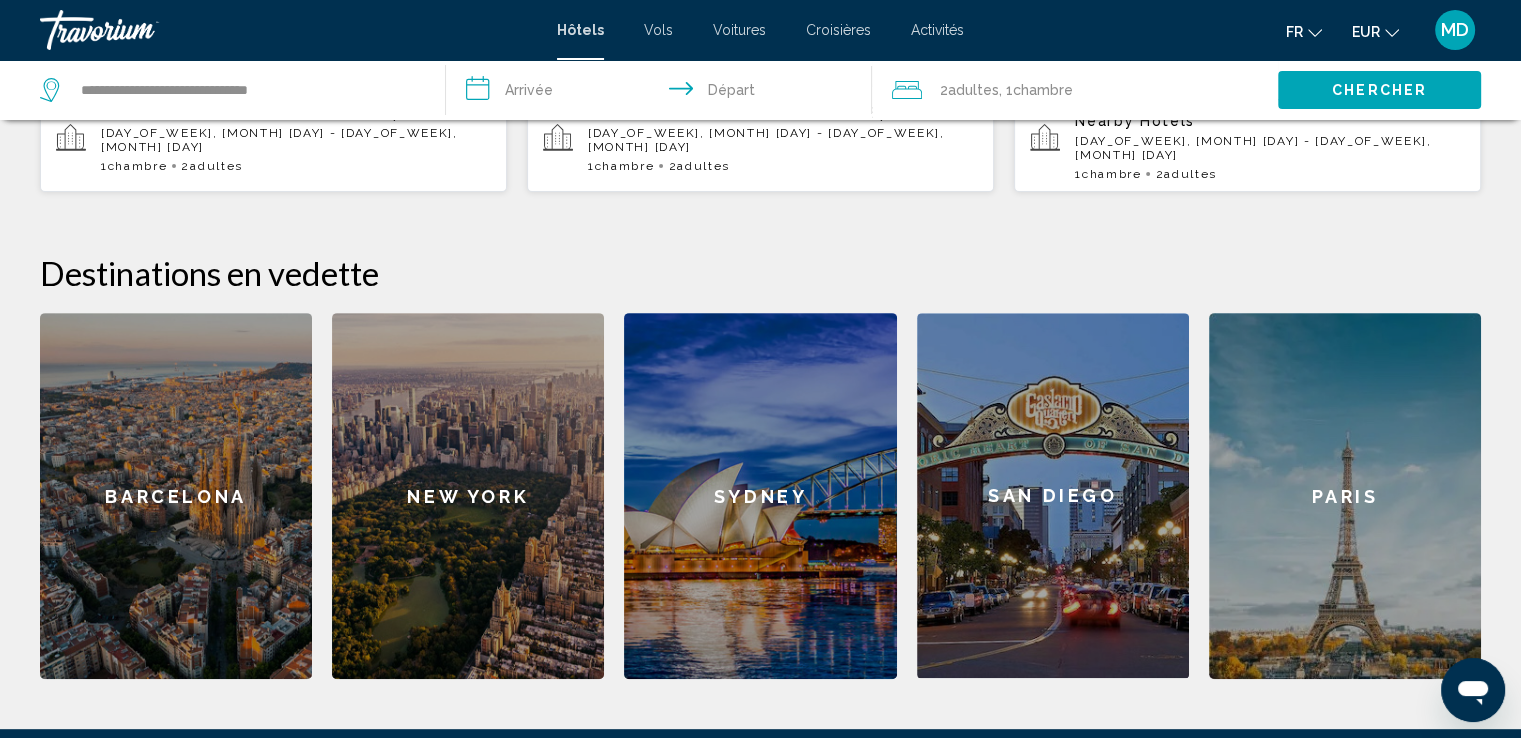 click on "**********" at bounding box center (663, 93) 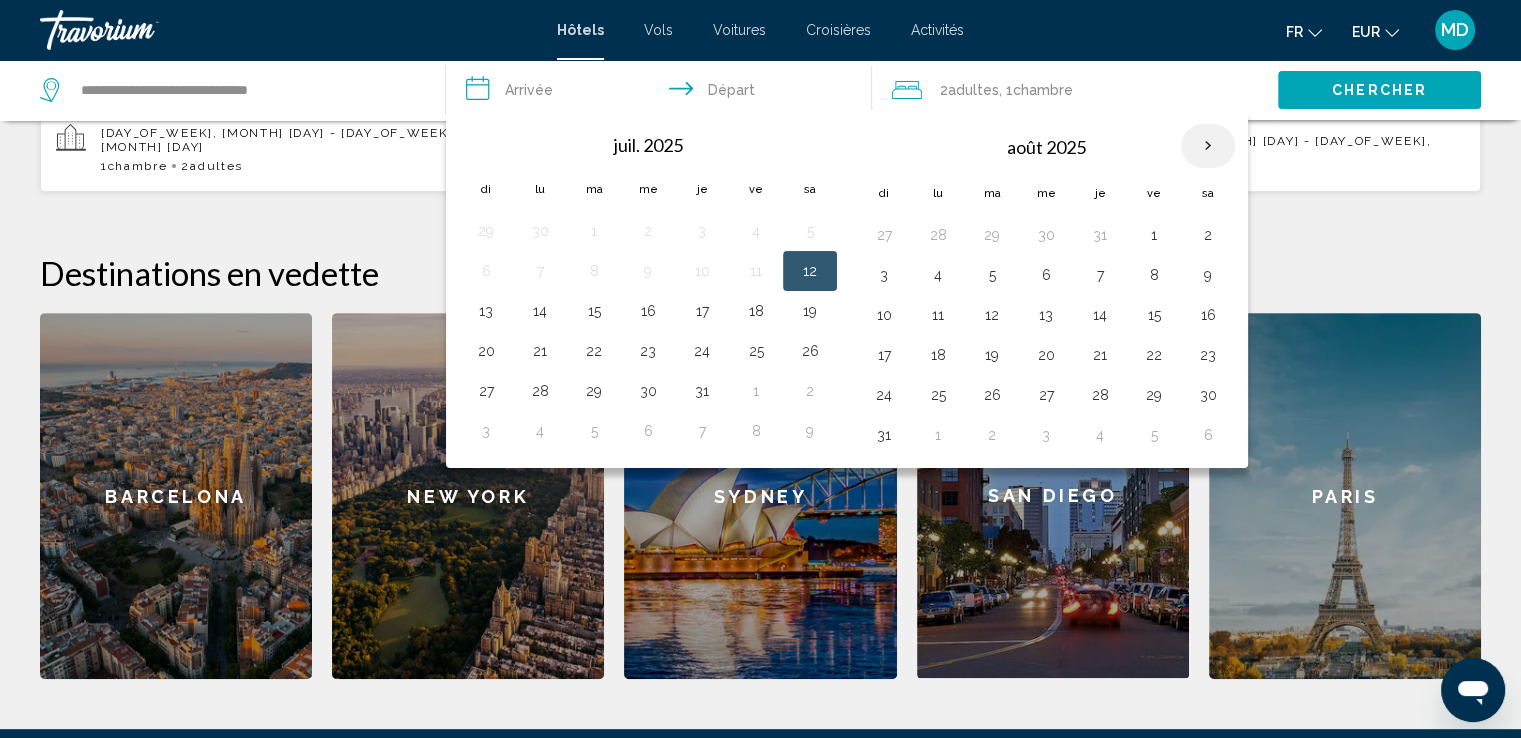 click at bounding box center [1208, 146] 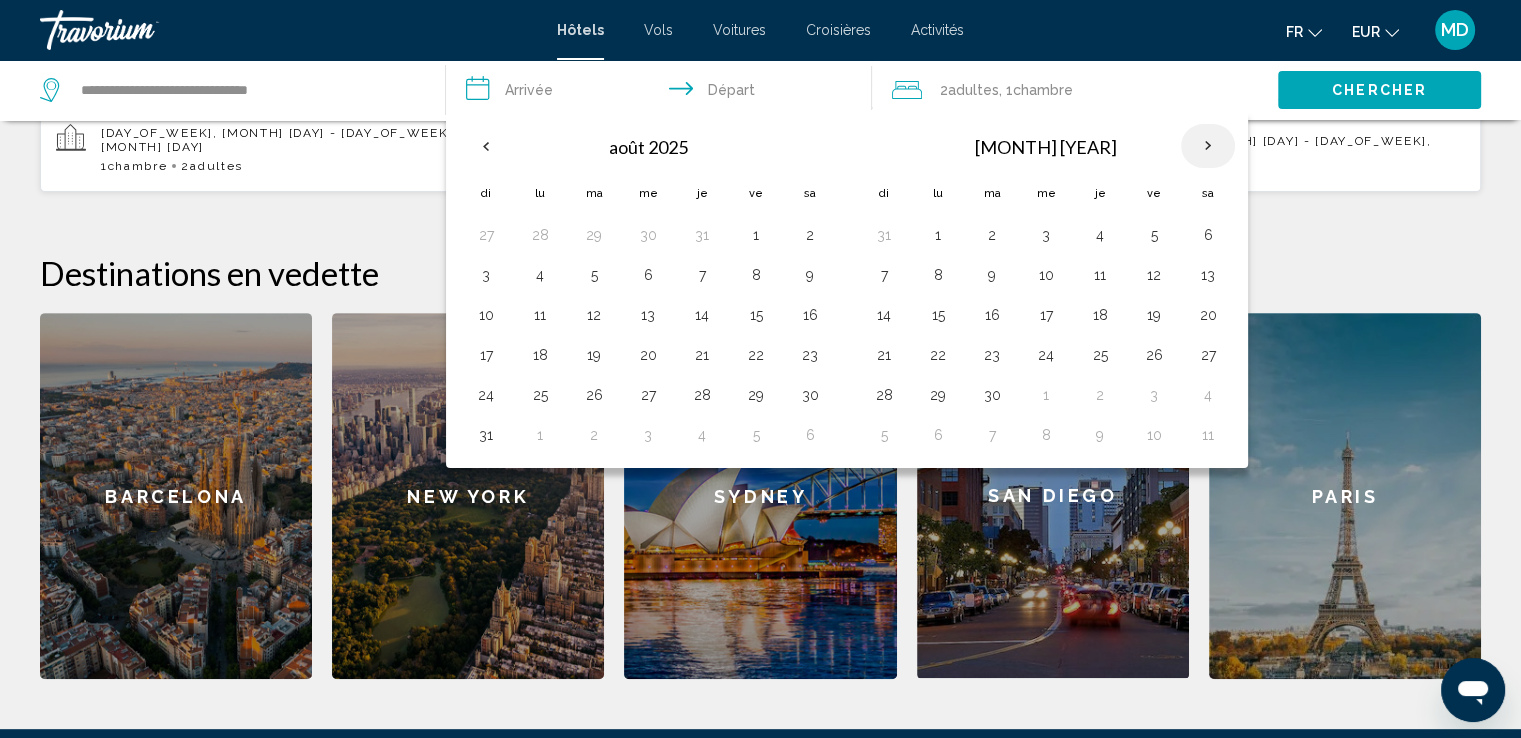 click at bounding box center (1208, 146) 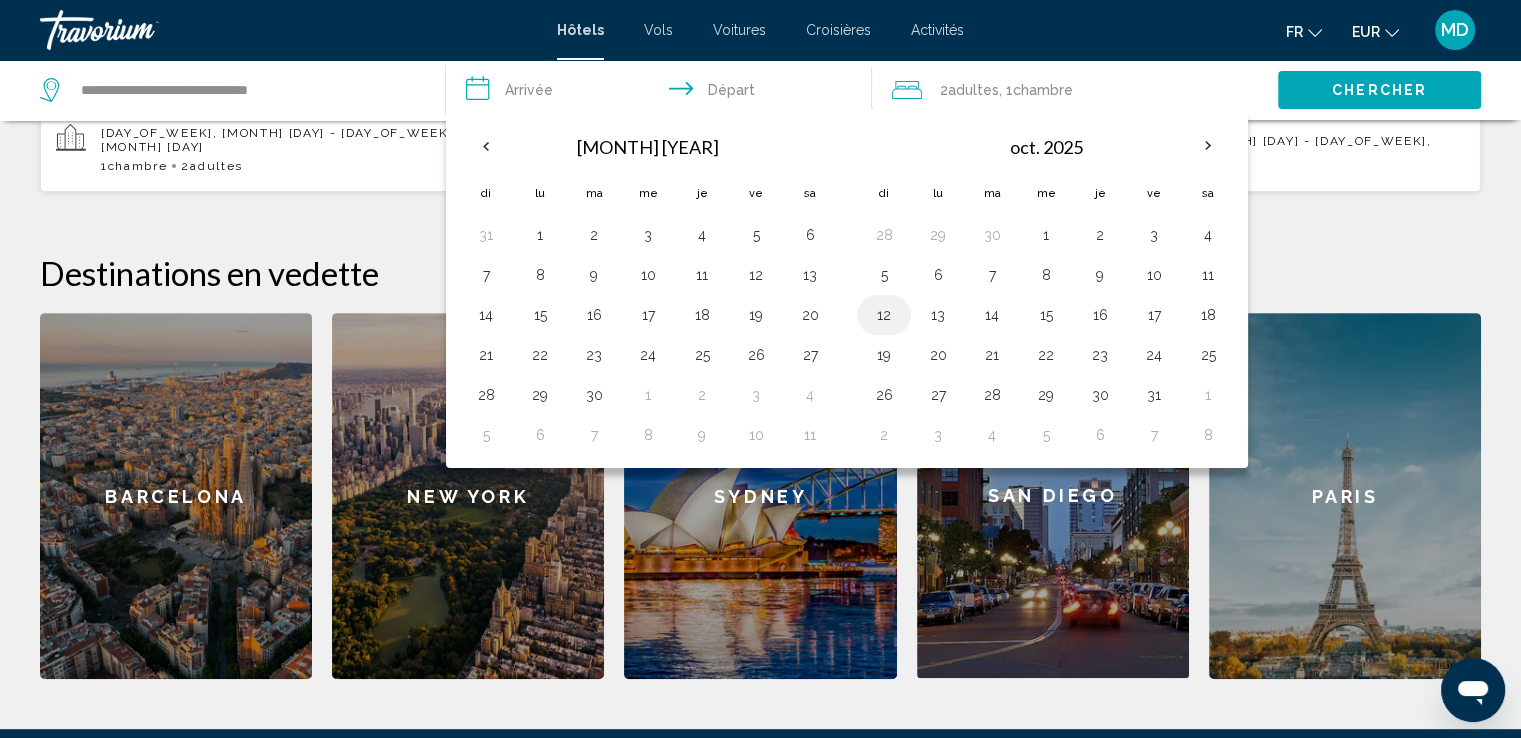 click on "12" at bounding box center (884, 315) 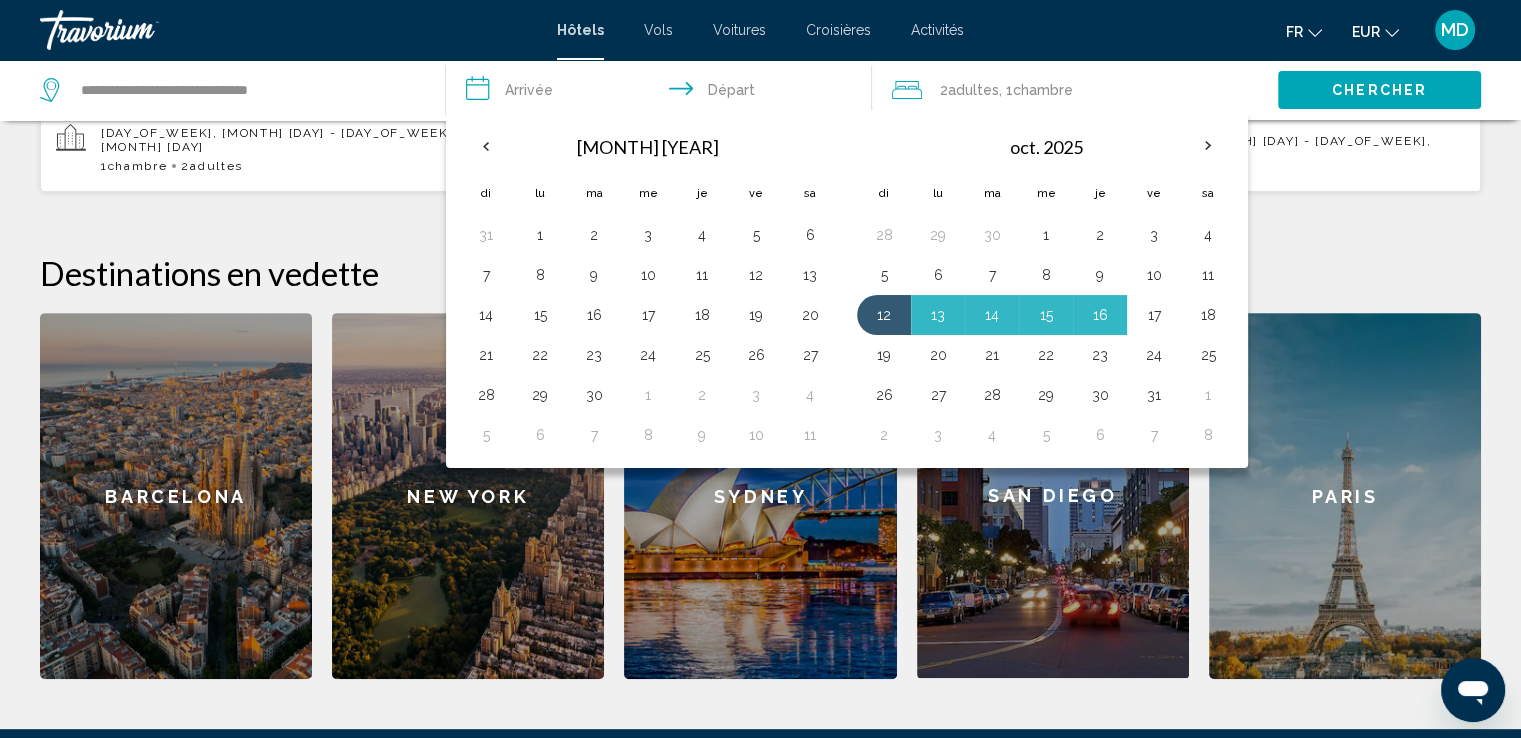 drag, startPoint x: 1144, startPoint y: 309, endPoint x: 1146, endPoint y: 319, distance: 10.198039 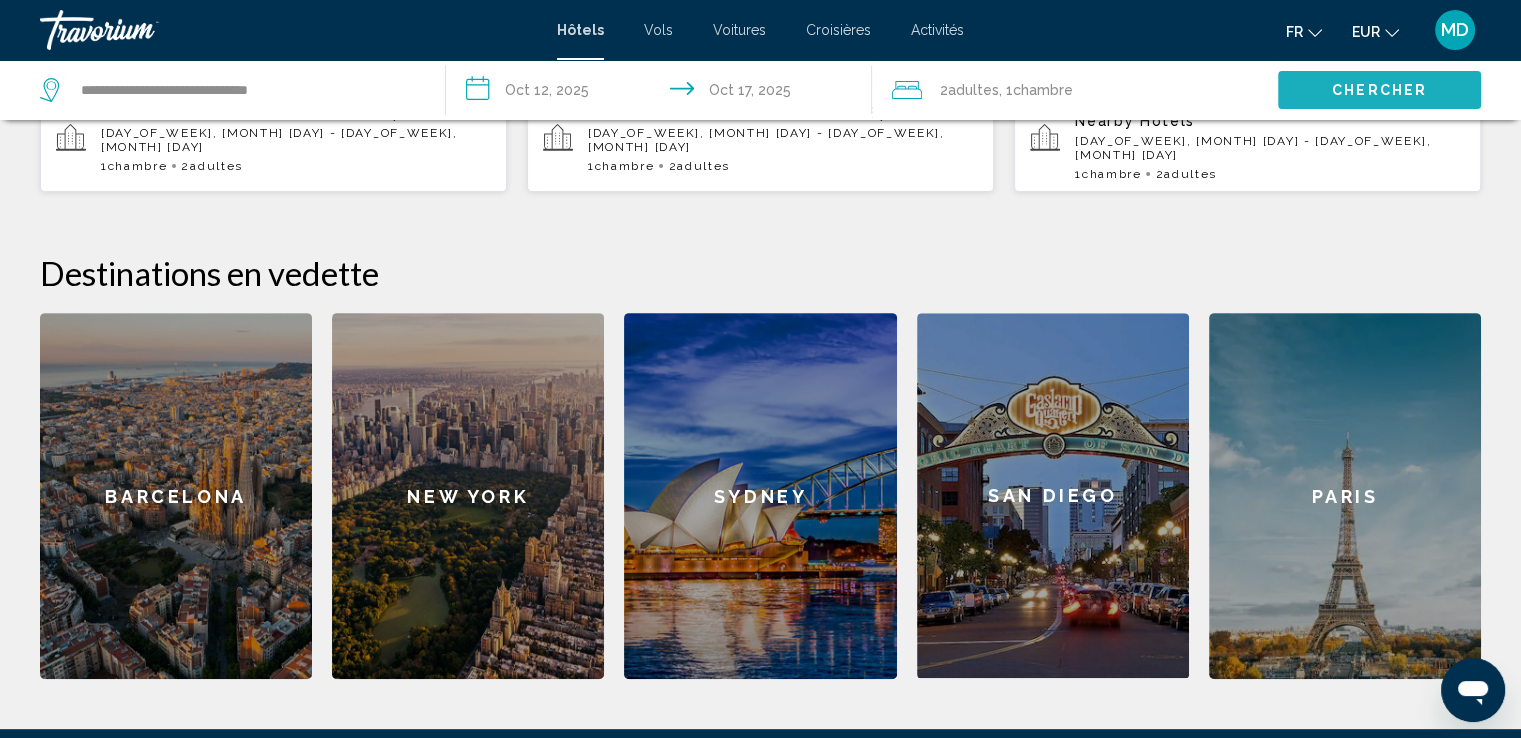 click on "Chercher" at bounding box center (1379, 89) 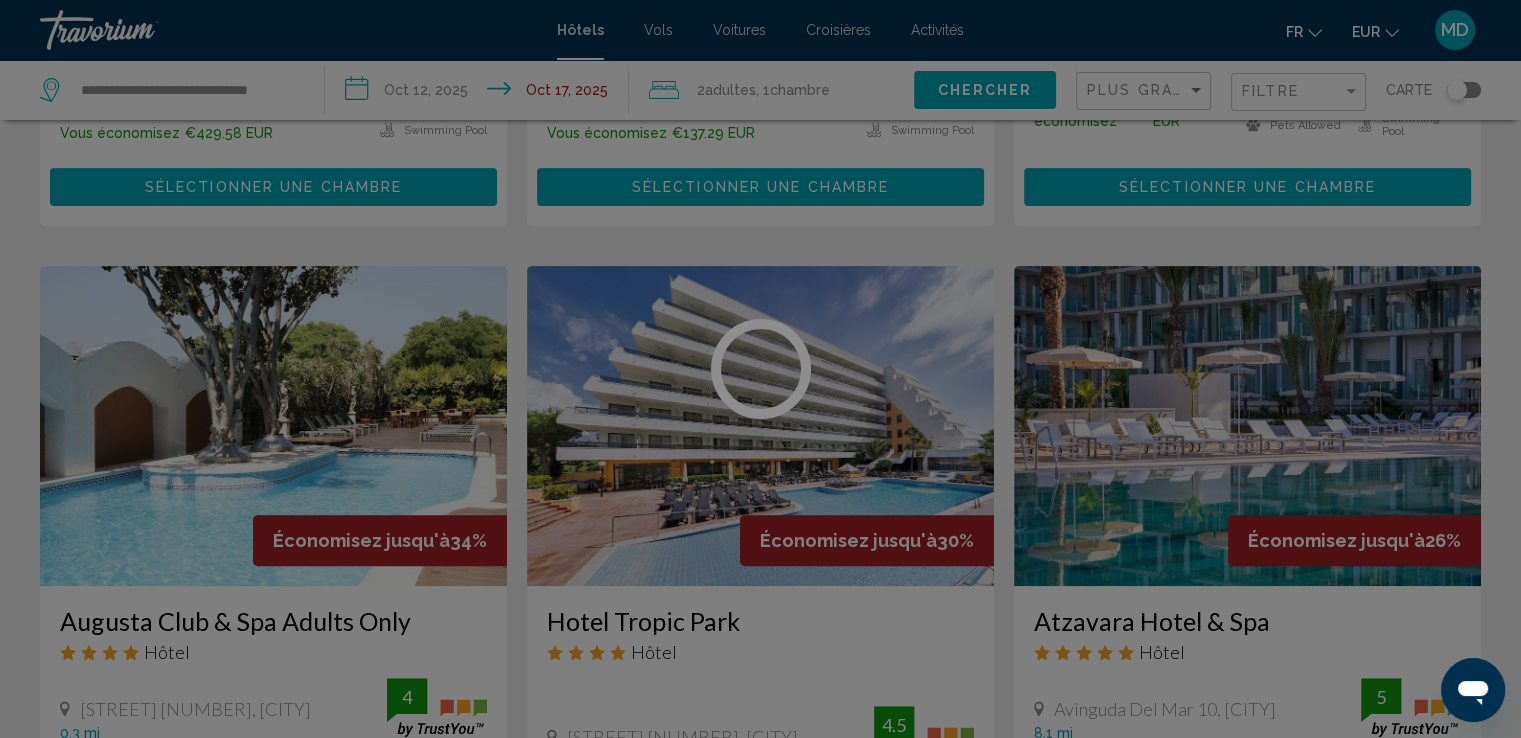 scroll, scrollTop: 0, scrollLeft: 0, axis: both 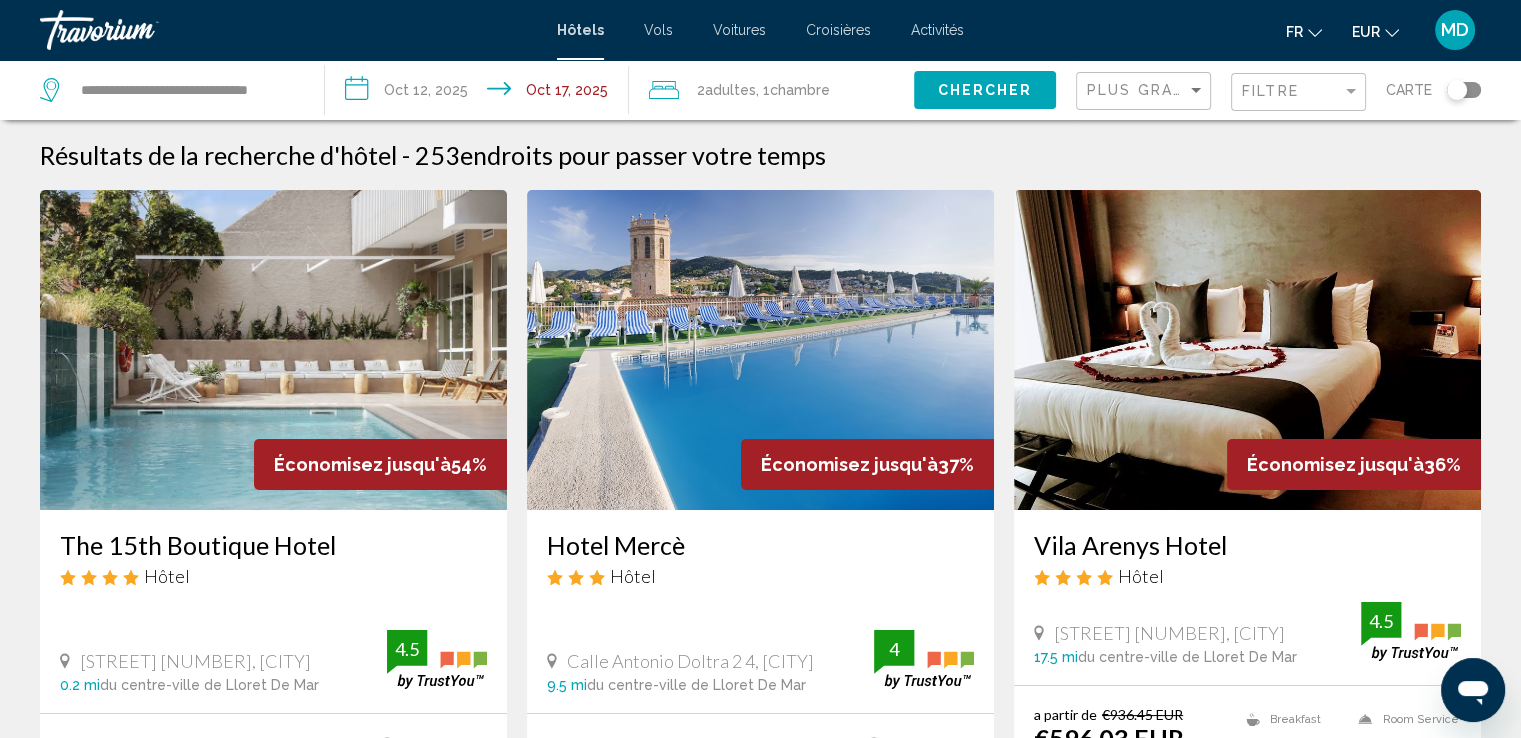 click on "Filtre" 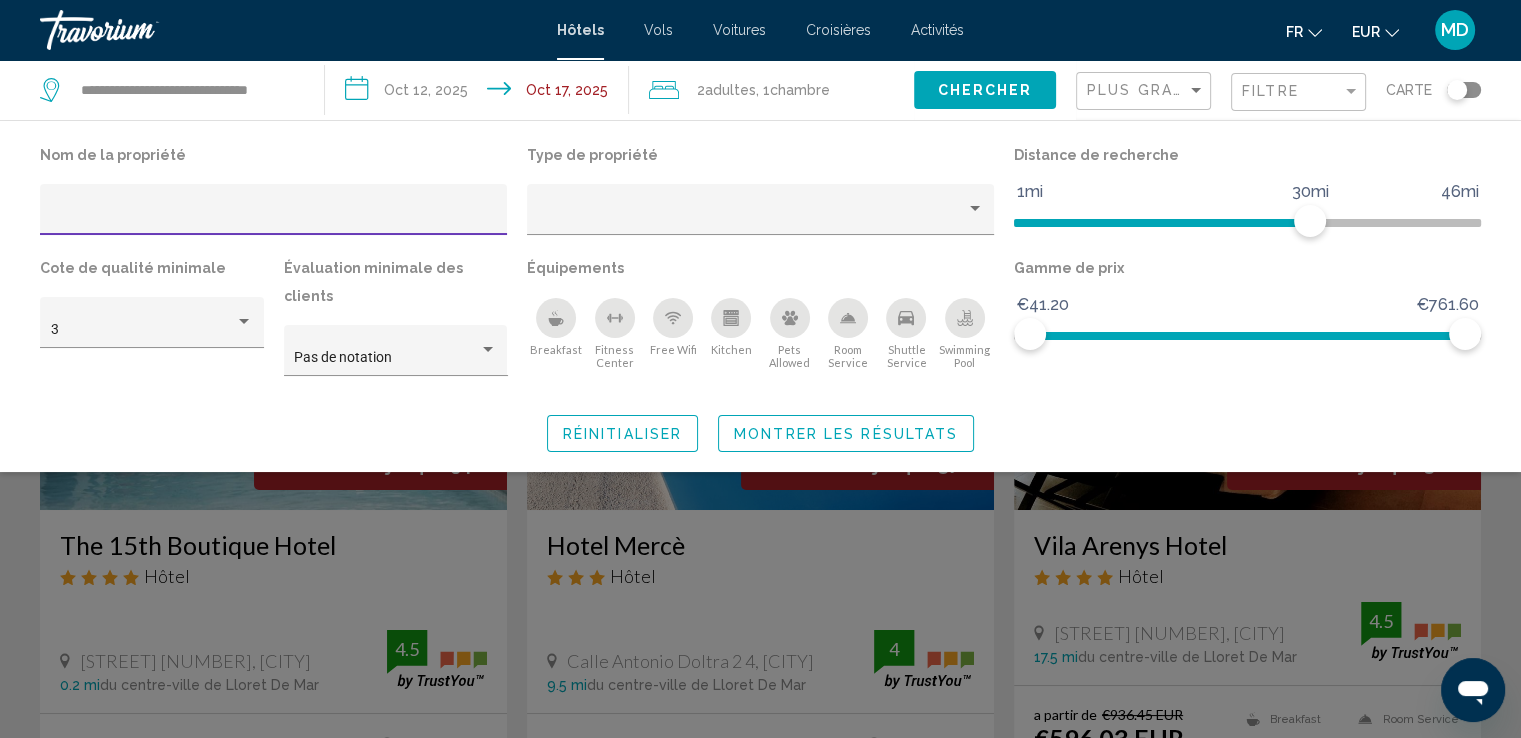 click 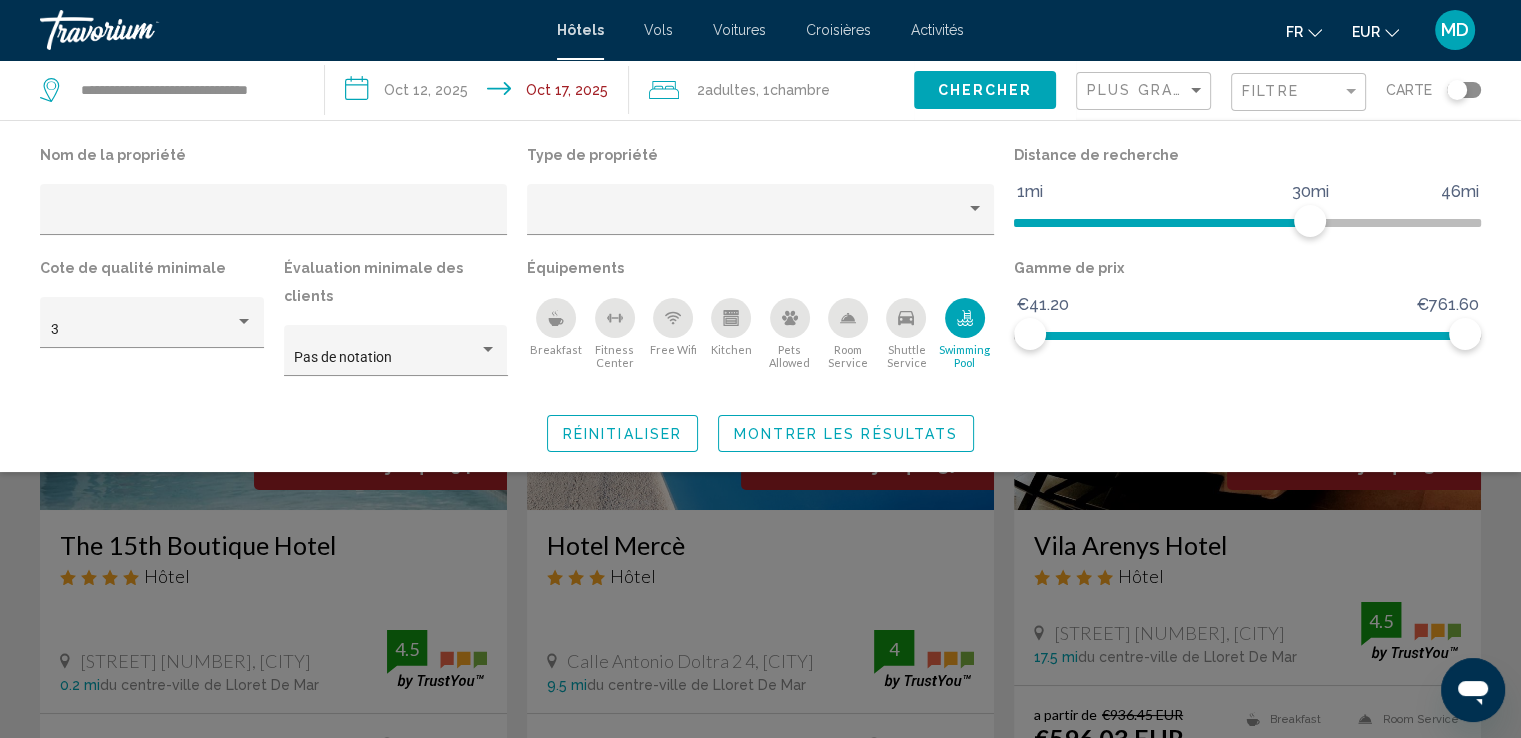 click 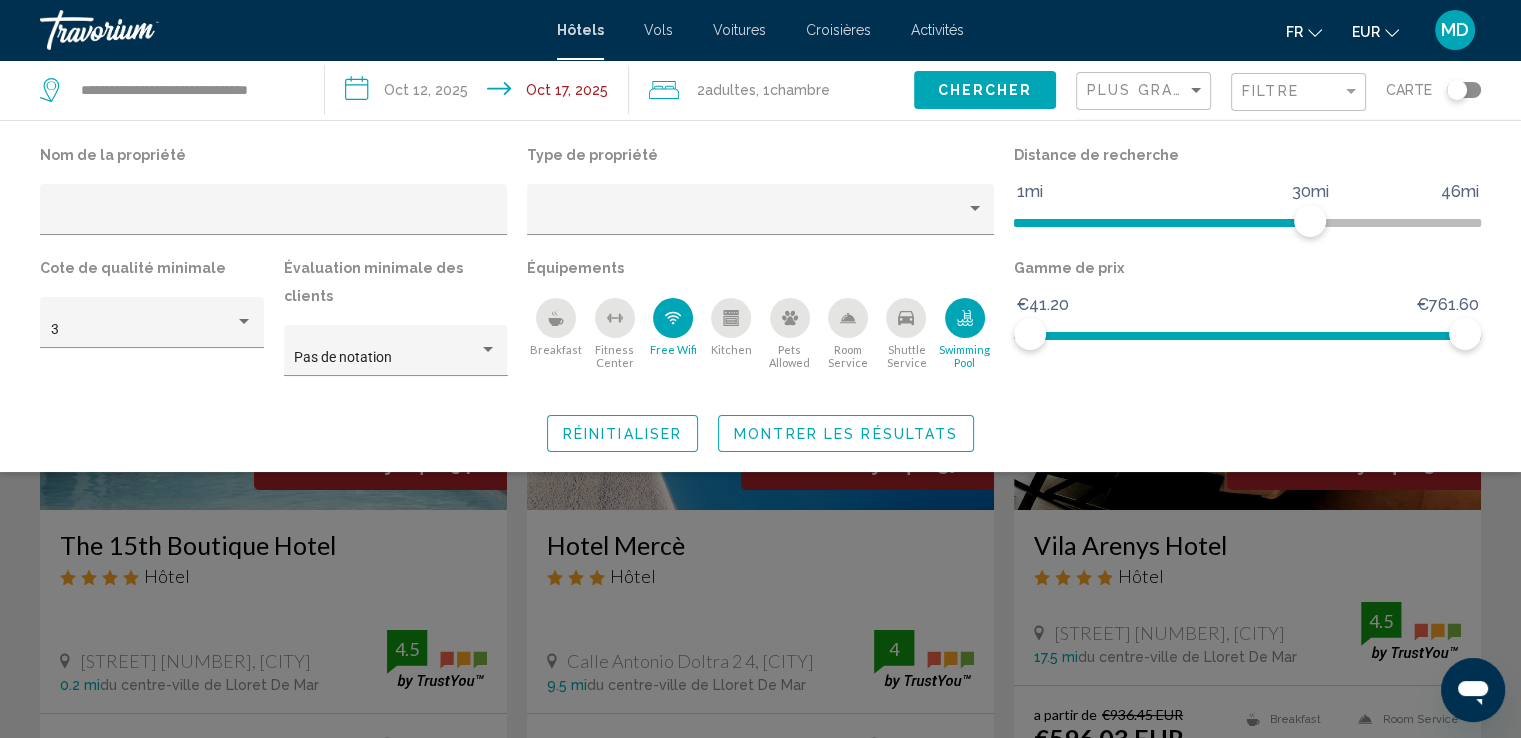 click 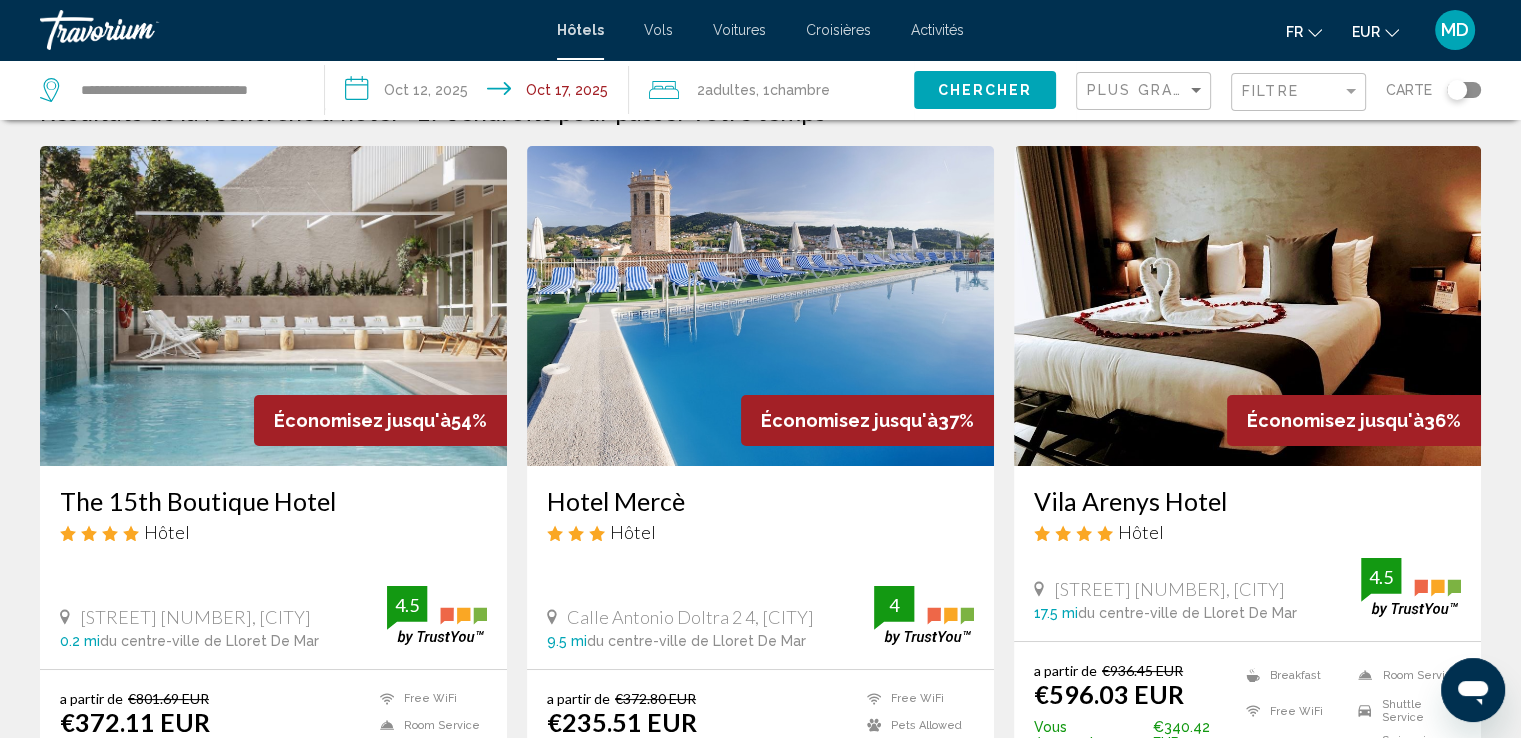 scroll, scrollTop: 0, scrollLeft: 0, axis: both 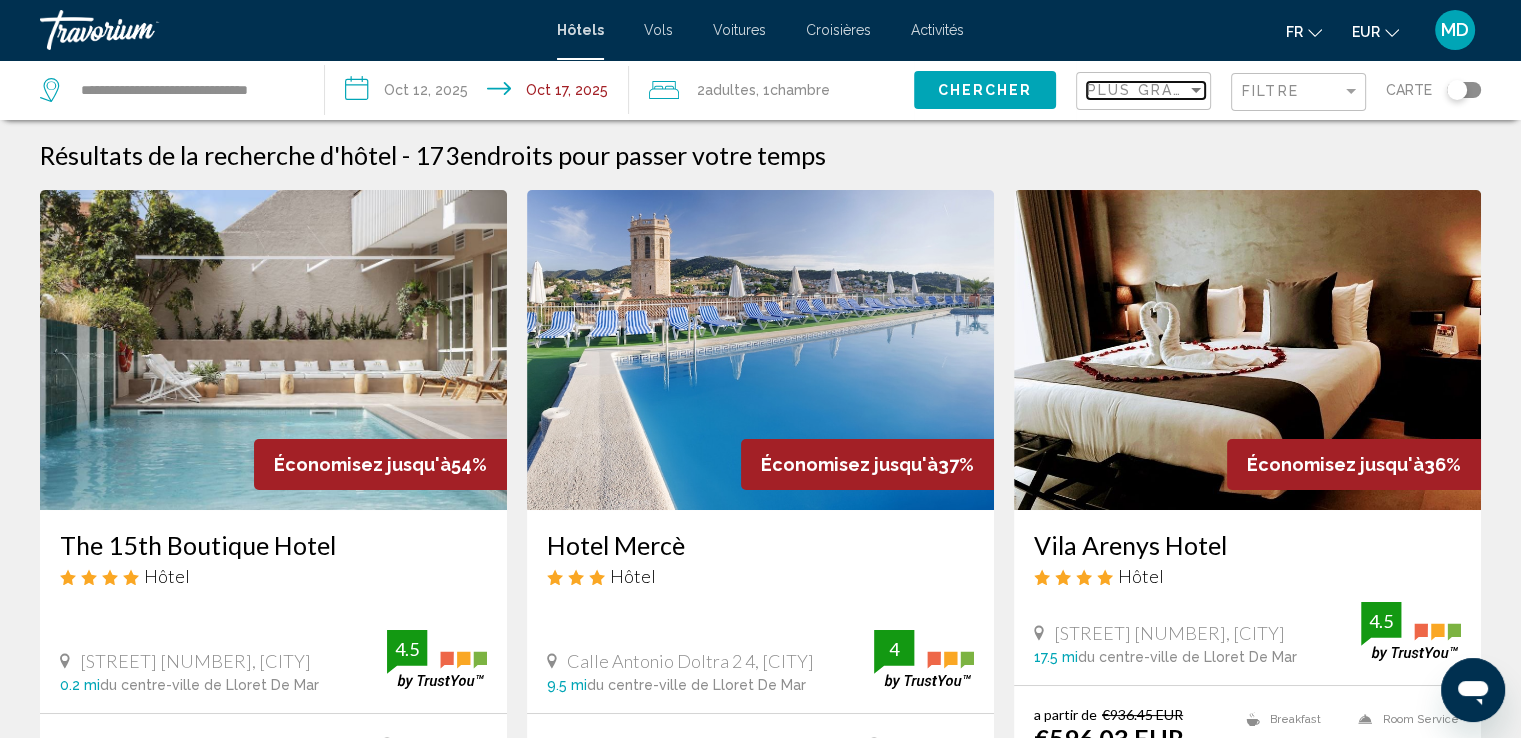 click at bounding box center [1196, 90] 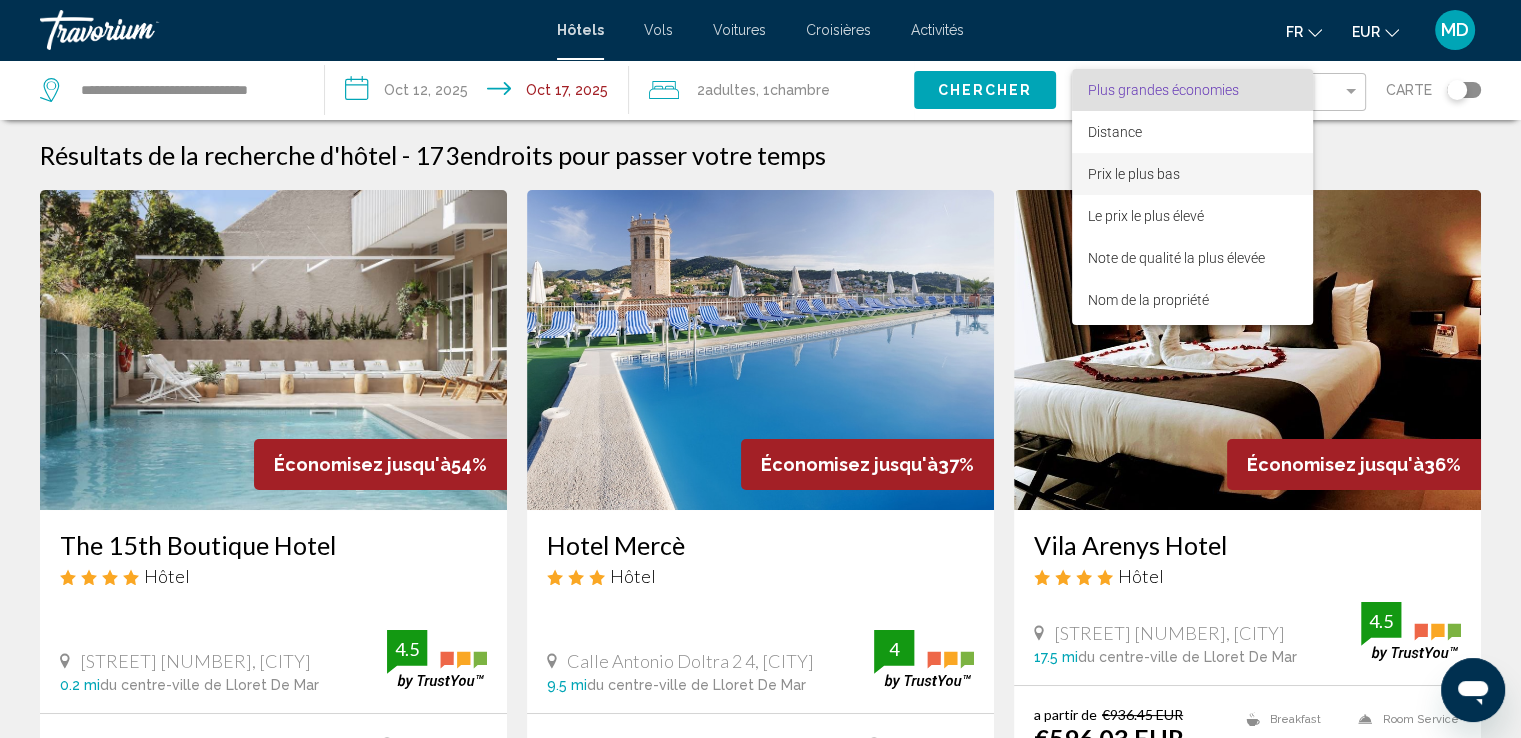 click on "Prix le plus bas" at bounding box center (1192, 174) 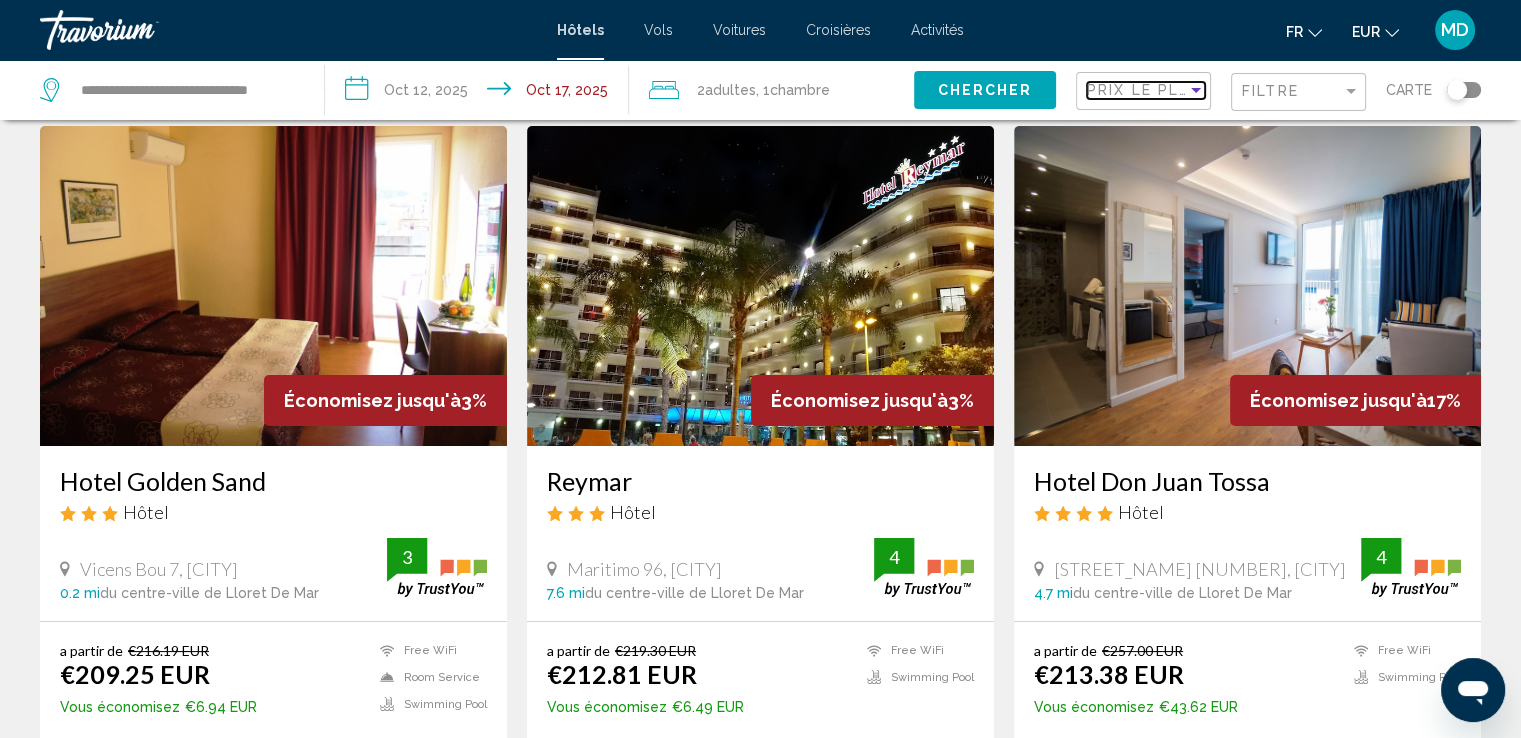 scroll, scrollTop: 0, scrollLeft: 0, axis: both 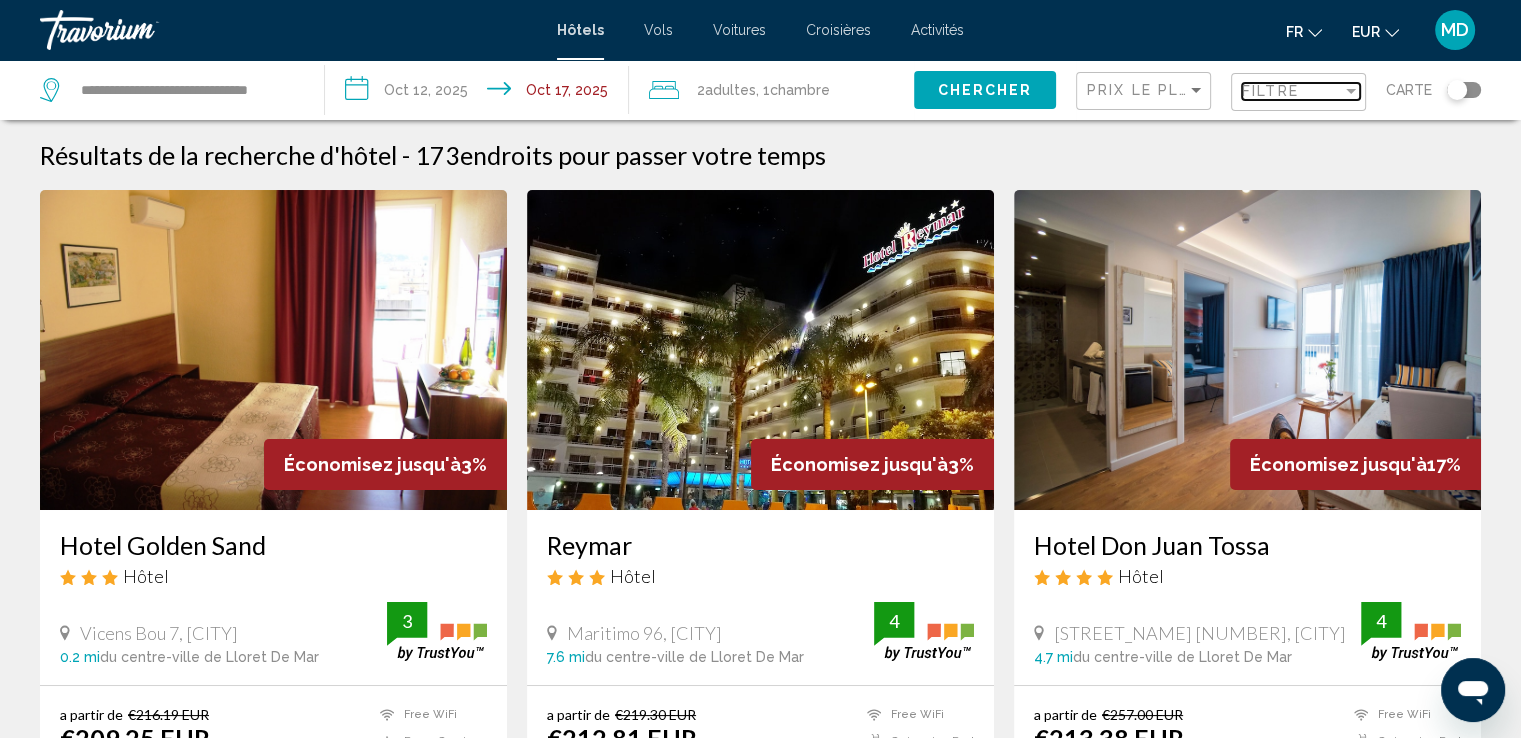 click on "Filtre" at bounding box center [1292, 91] 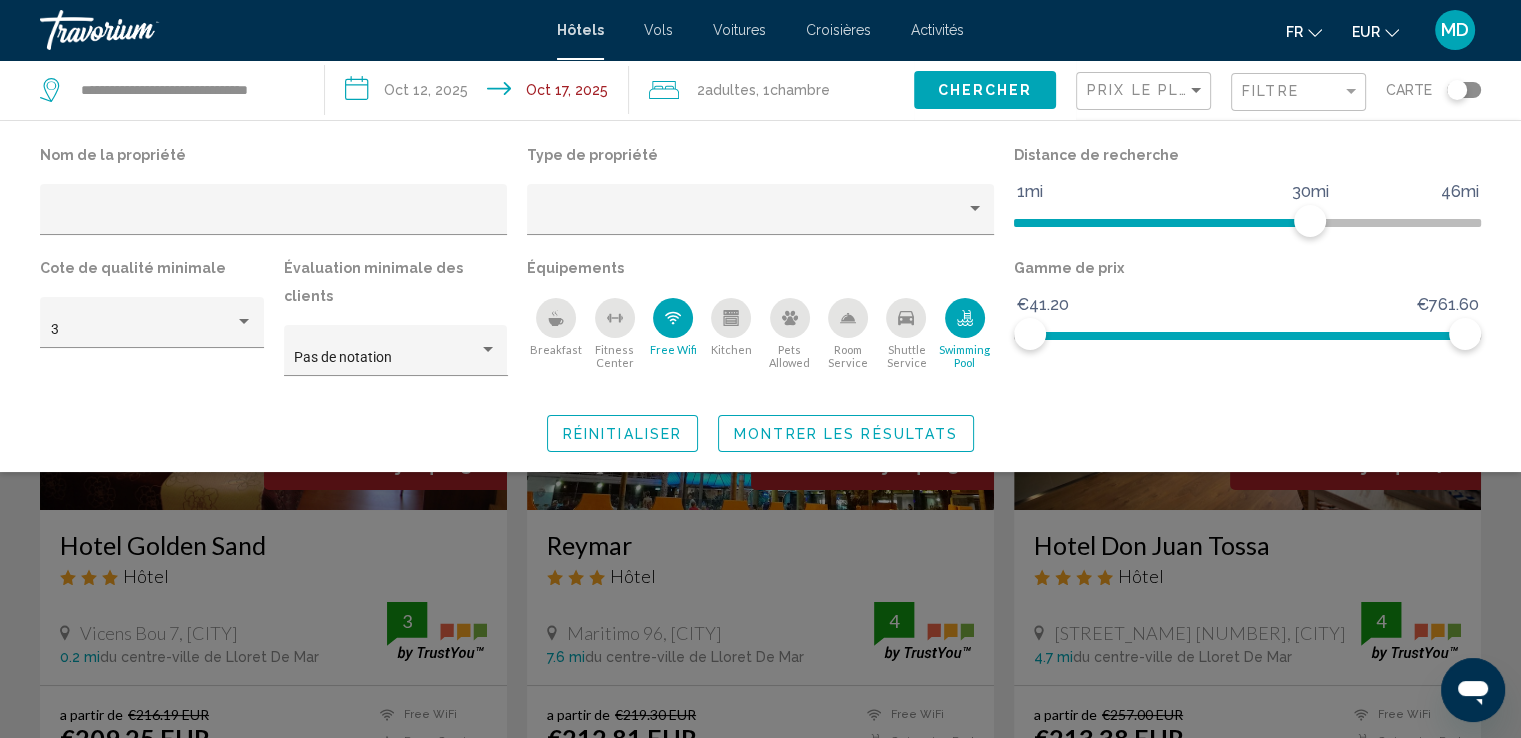 click 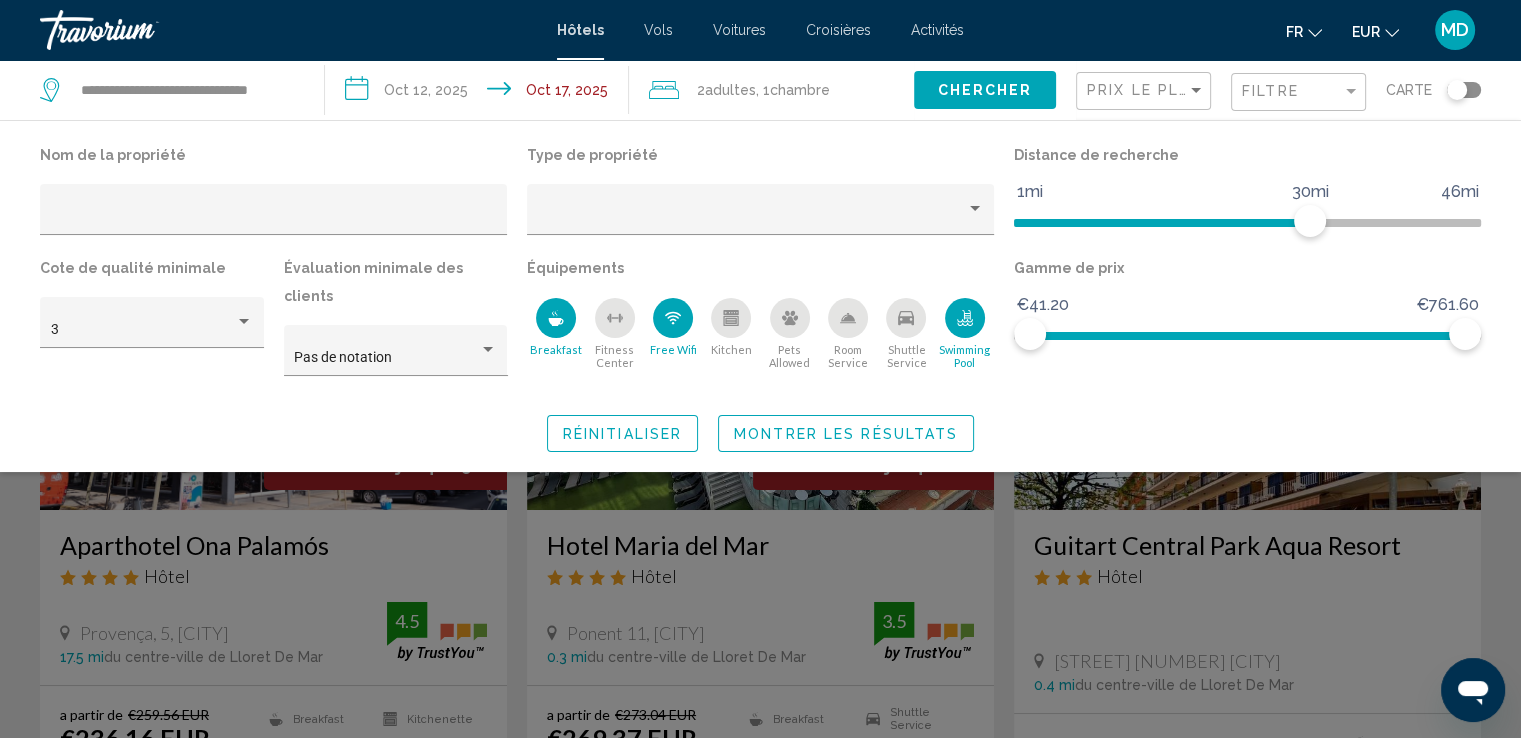 click on "Nom de la propriété Type de propriété Distance de recherche 1mi 46mi 30mi Cote de qualité minimale 3 Évaluation minimale des clients Pas de notation Équipements
Breakfast
Fitness Center
Free Wifi
Kitchen
Pets Allowed
Room Service
Shuttle Service
Swimming Pool Gamme de prix €41.20 €761.60 €41.20 €761.60 Réinitialiser Montrer les résultats" 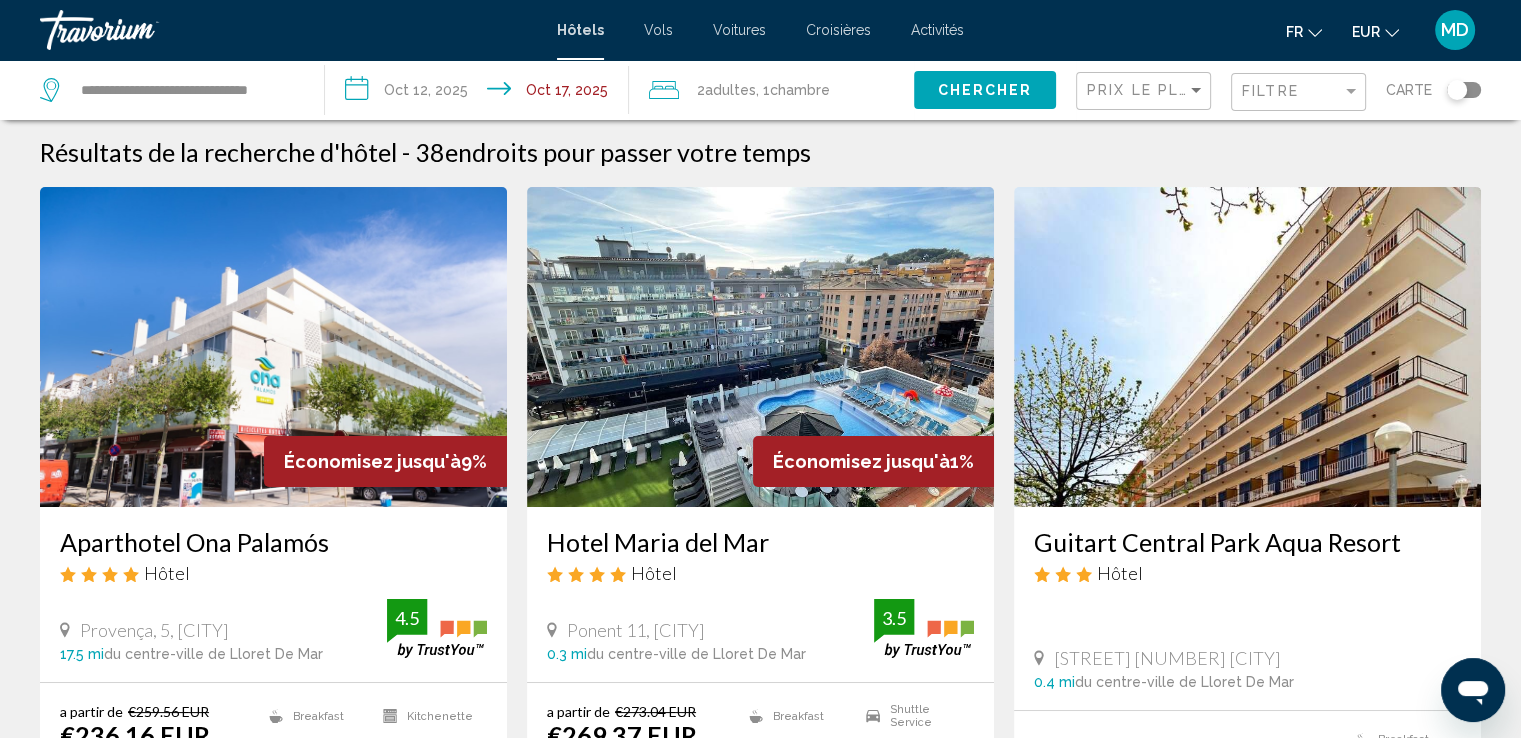 scroll, scrollTop: 0, scrollLeft: 0, axis: both 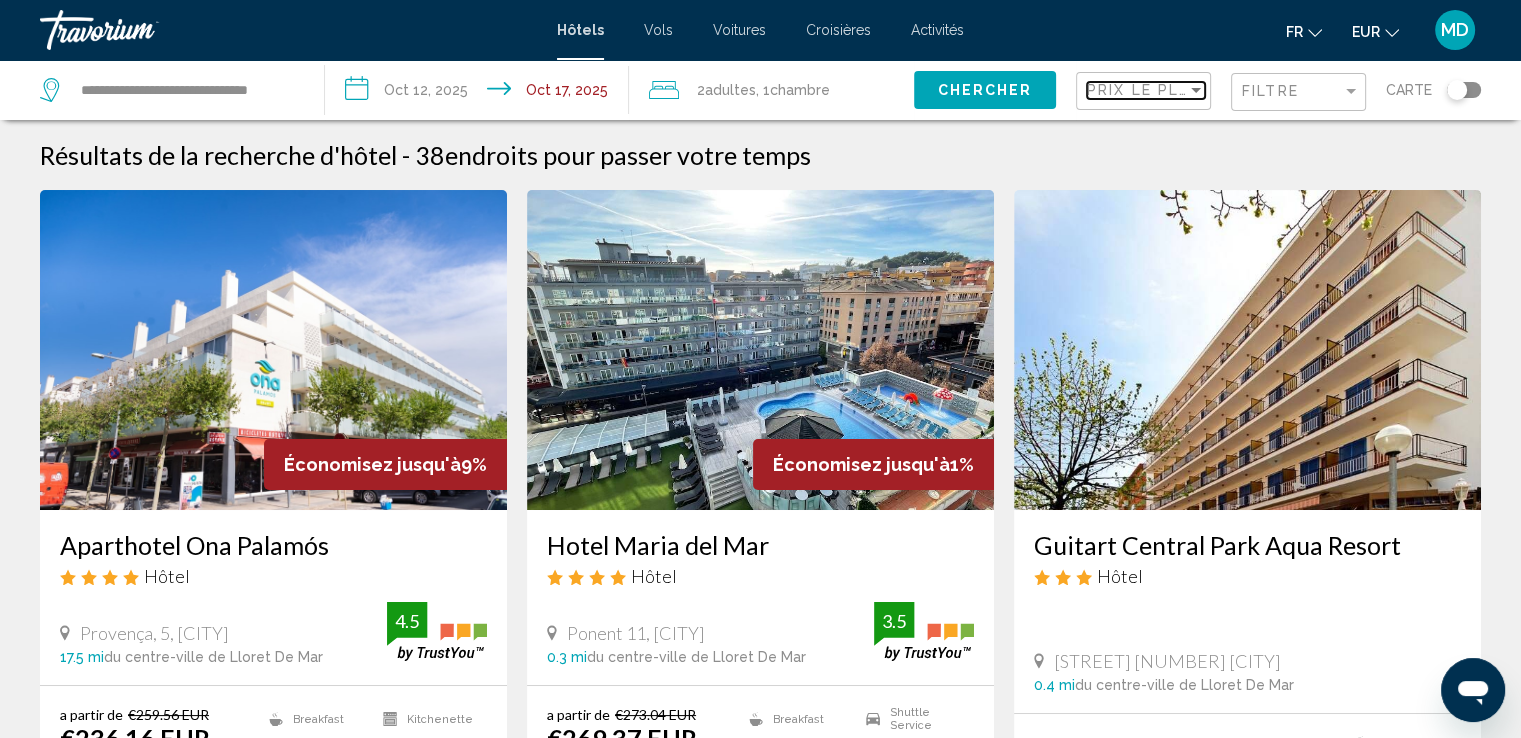 click at bounding box center [1196, 90] 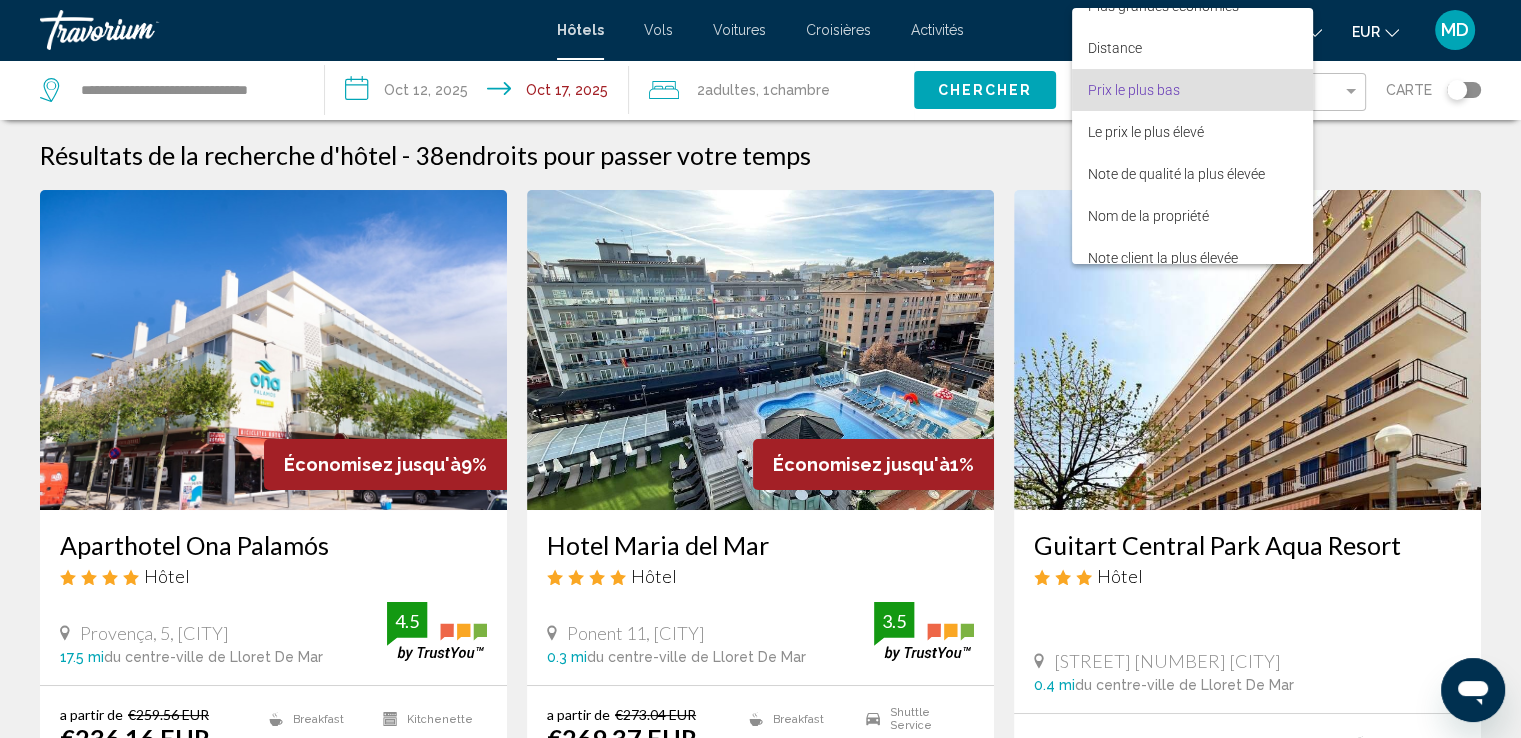 scroll, scrollTop: 0, scrollLeft: 0, axis: both 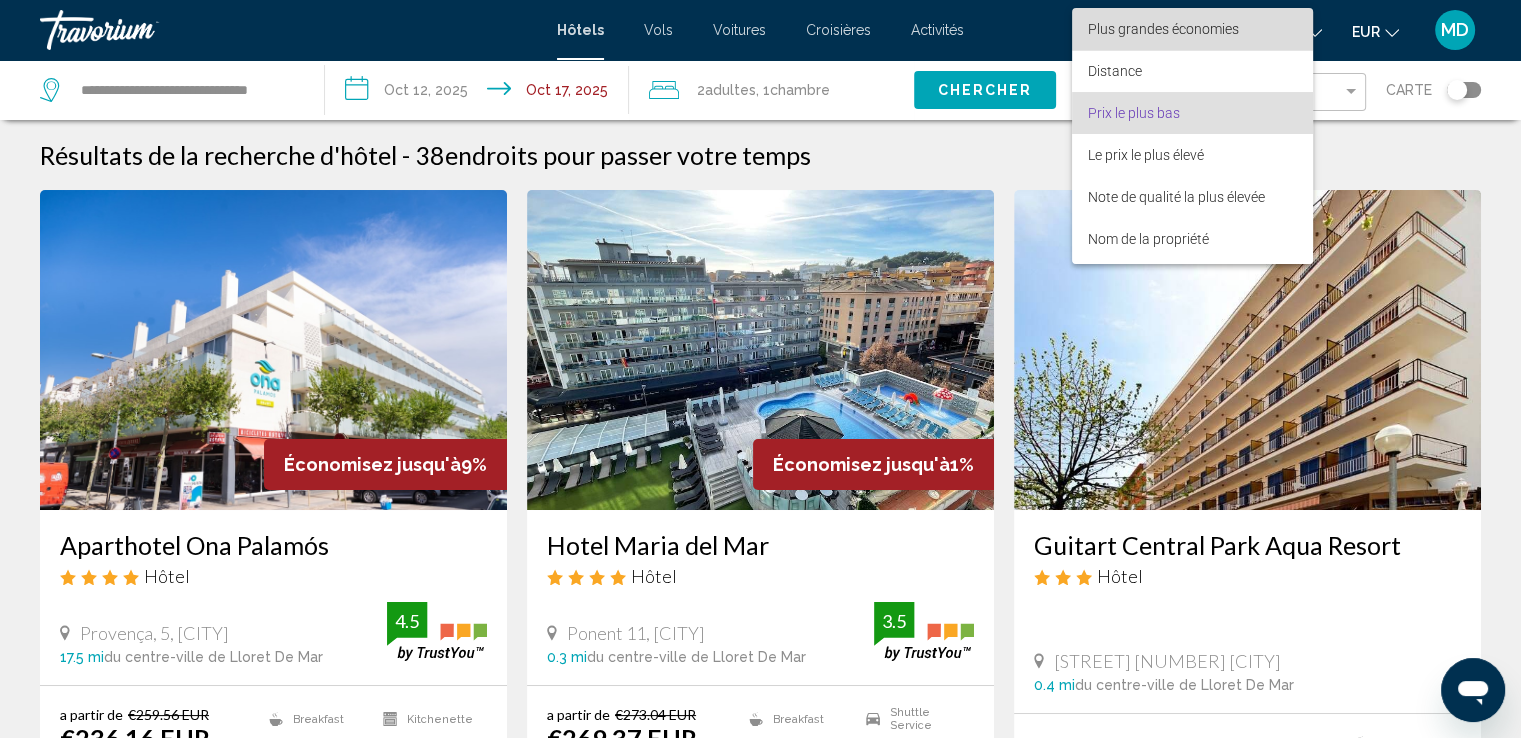 click on "Plus grandes économies" at bounding box center (1163, 29) 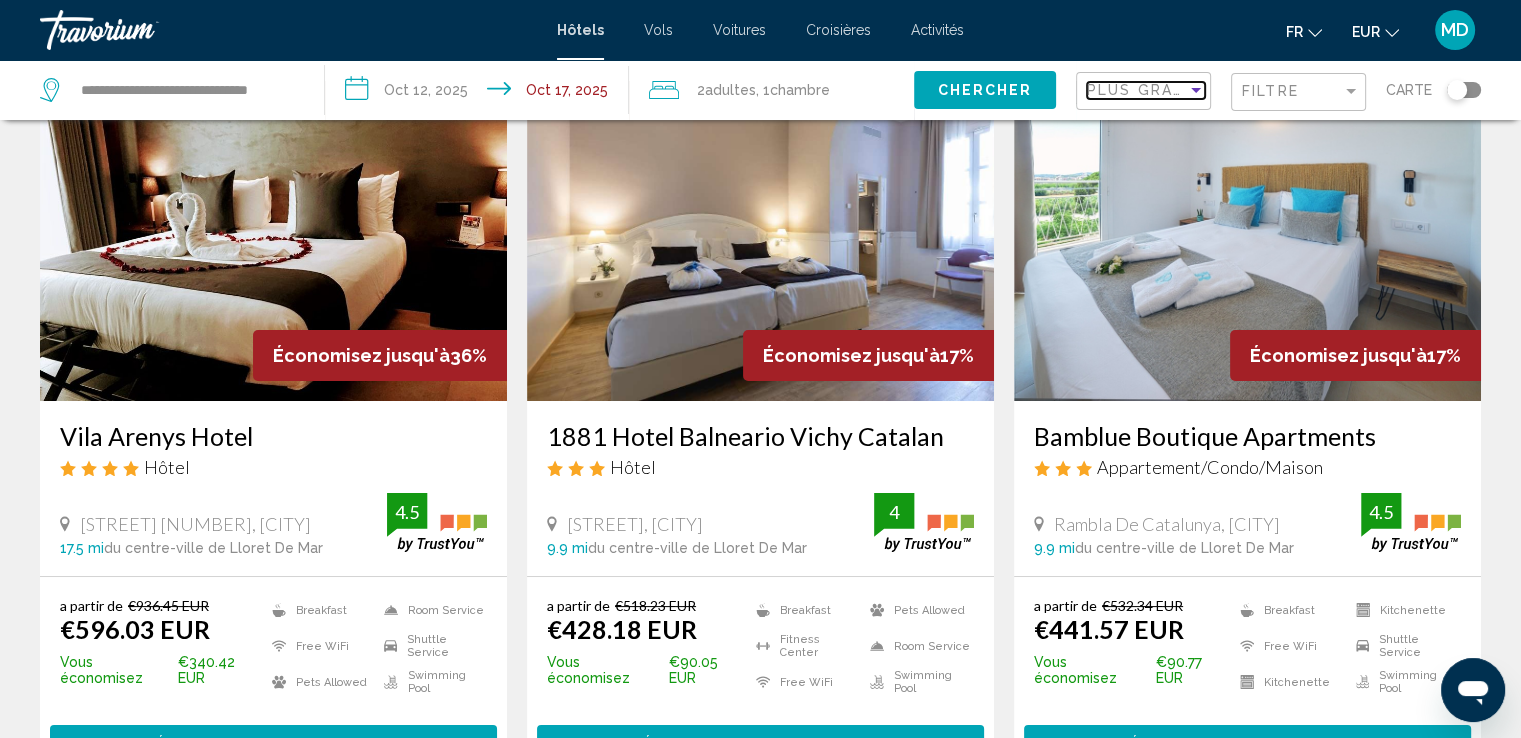 scroll, scrollTop: 0, scrollLeft: 0, axis: both 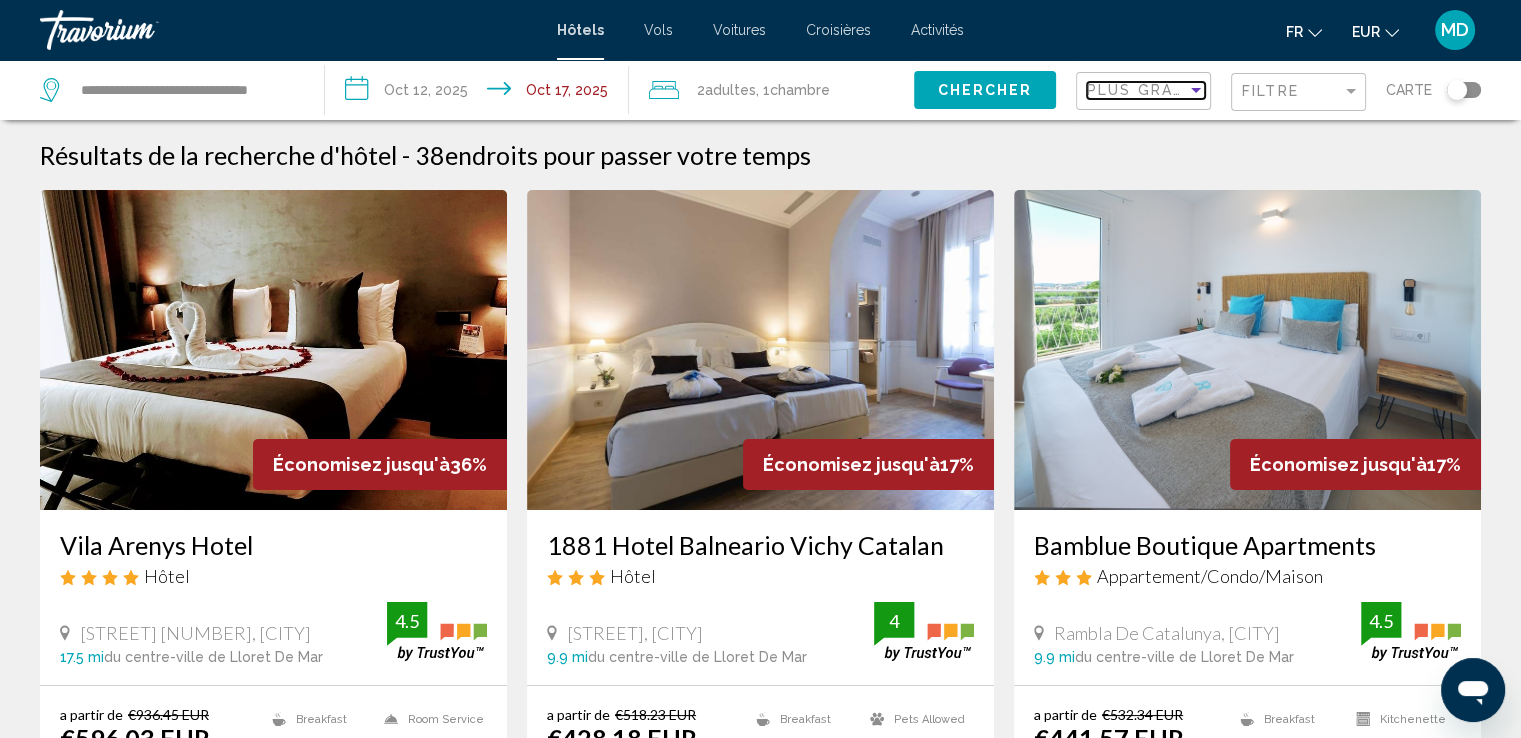 click at bounding box center [1196, 90] 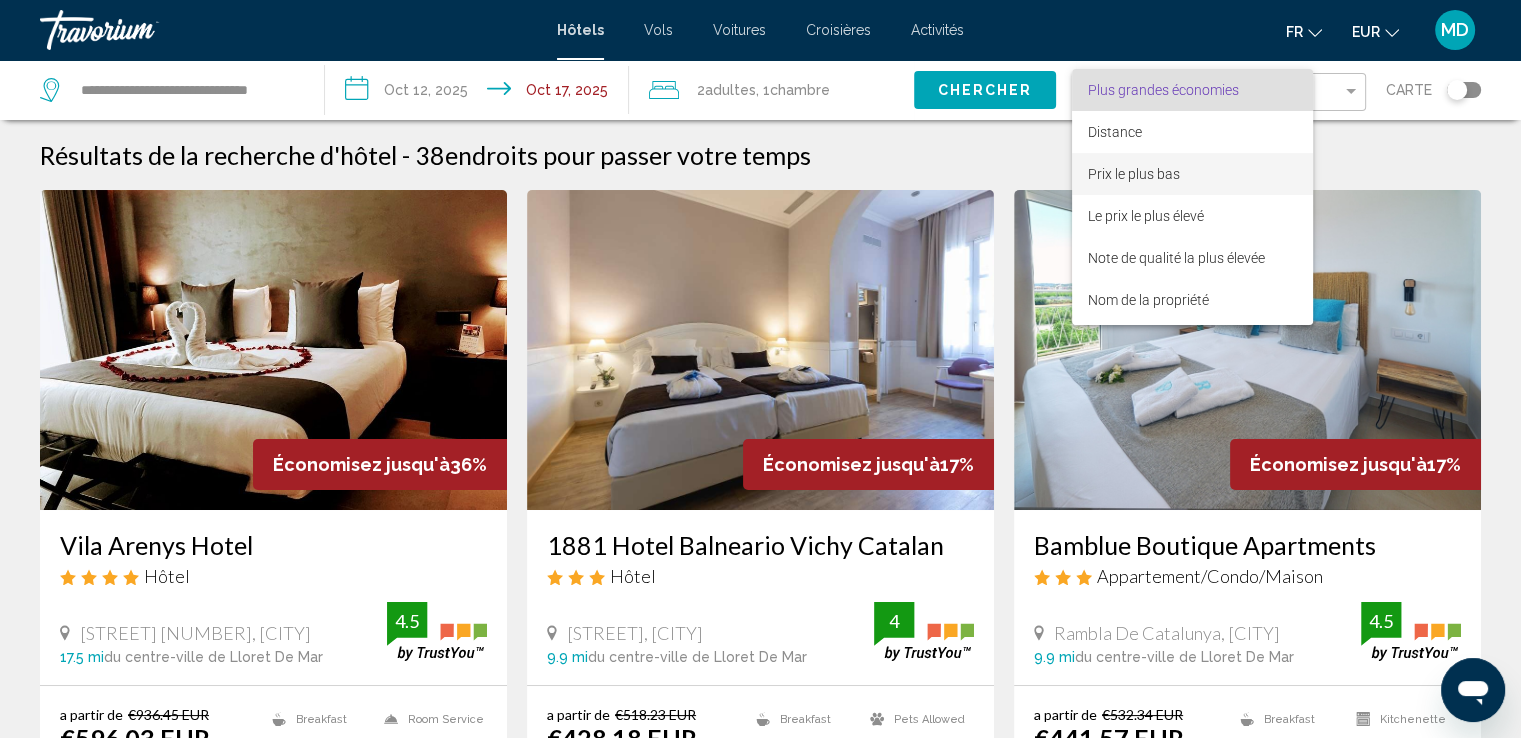 click on "Prix le plus bas" at bounding box center (1192, 174) 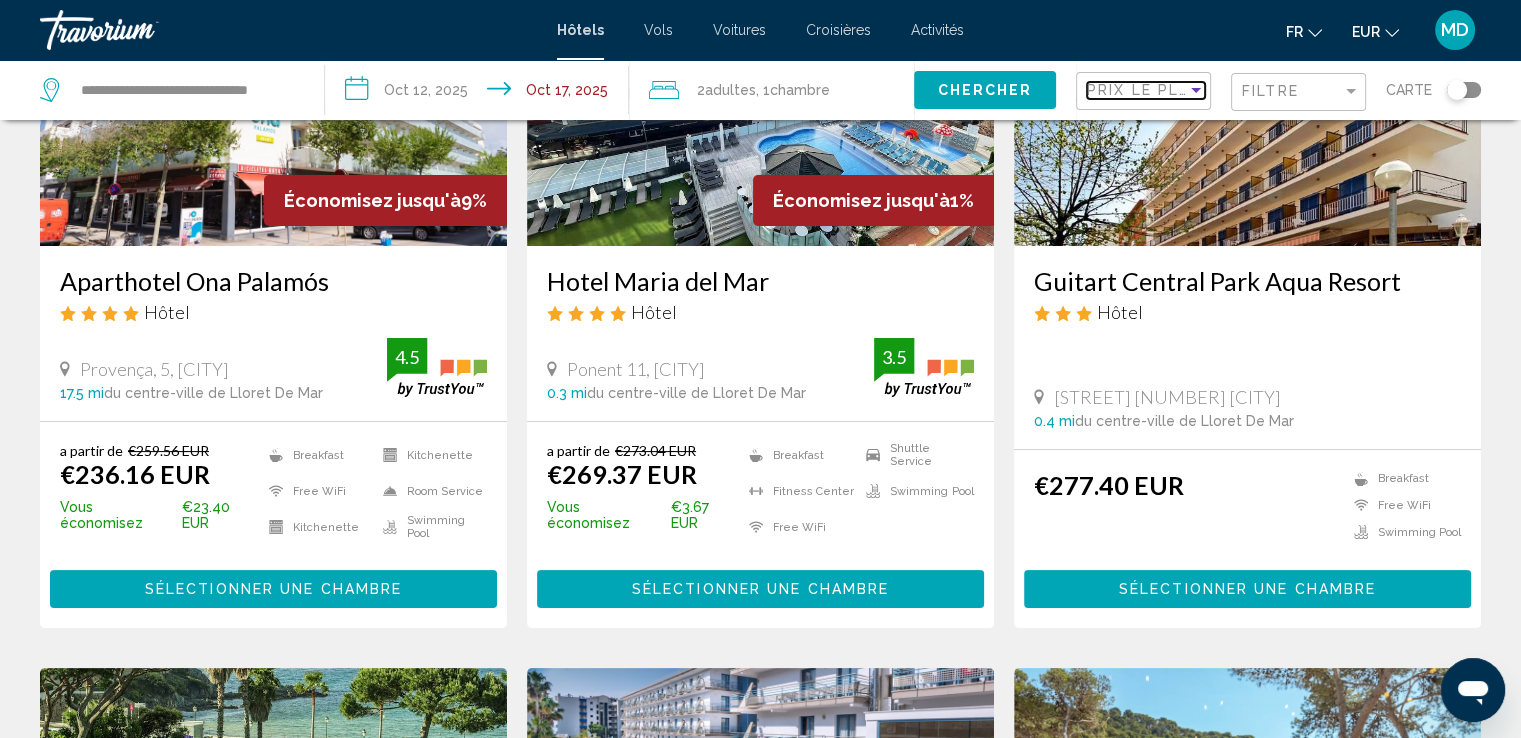 scroll, scrollTop: 333, scrollLeft: 0, axis: vertical 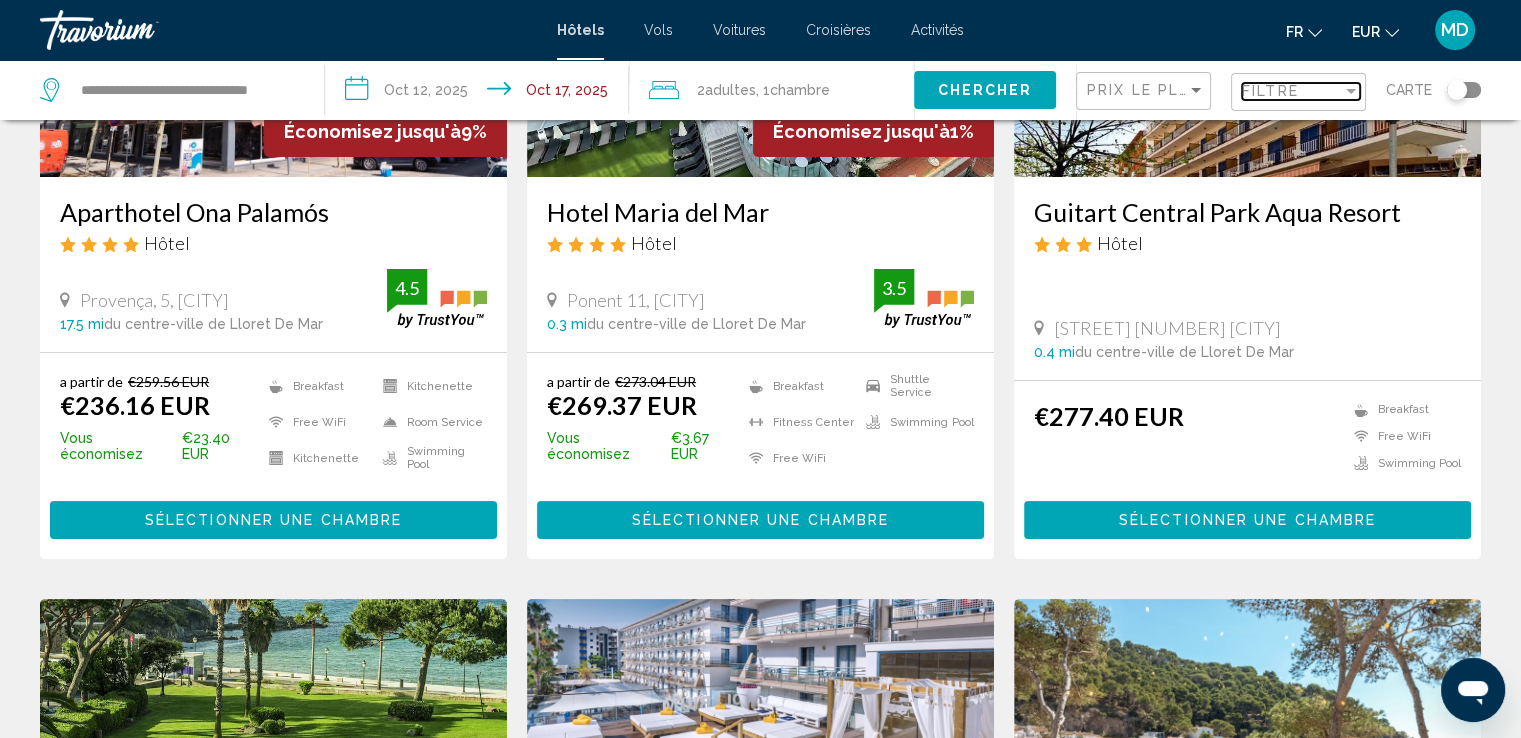 click at bounding box center (1351, 91) 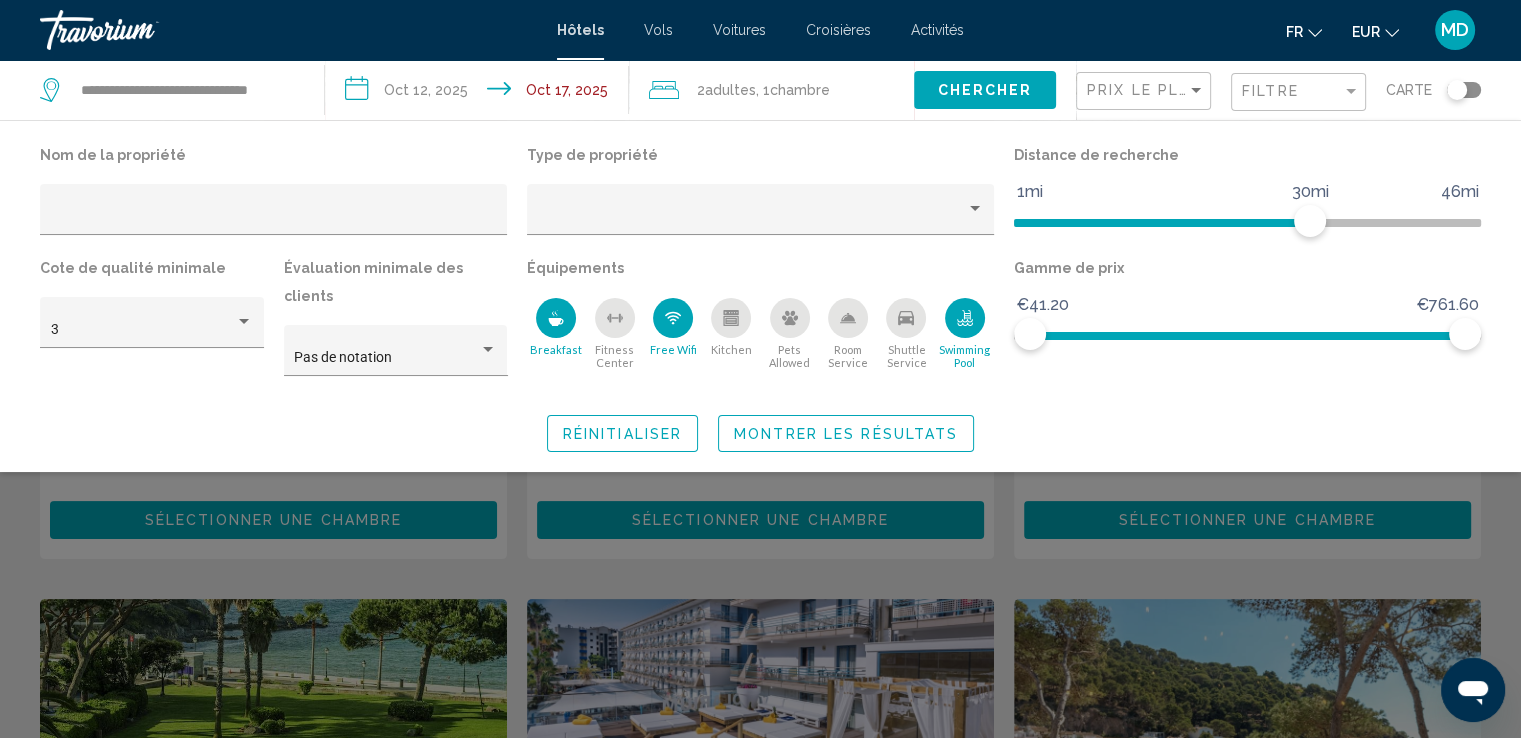 click 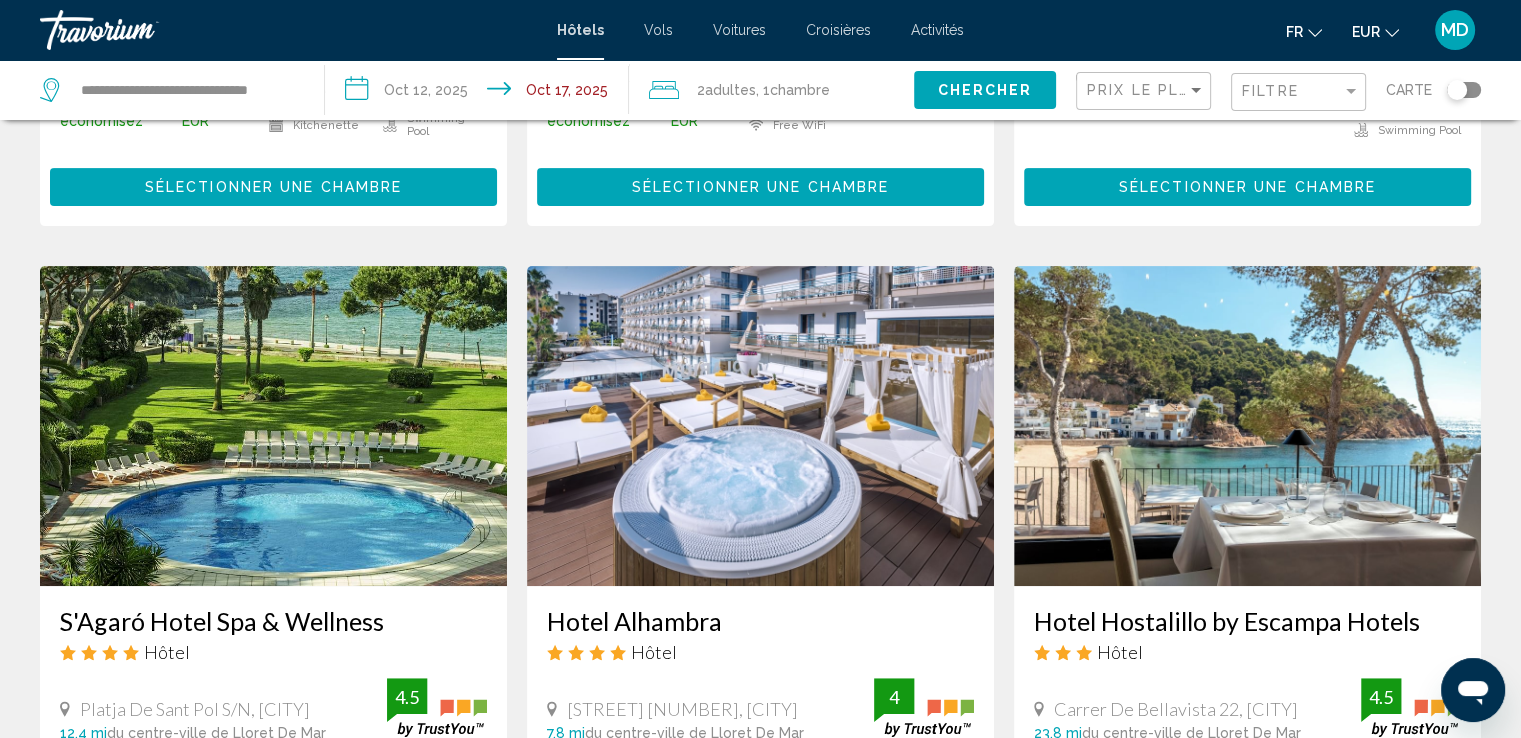 scroll, scrollTop: 833, scrollLeft: 0, axis: vertical 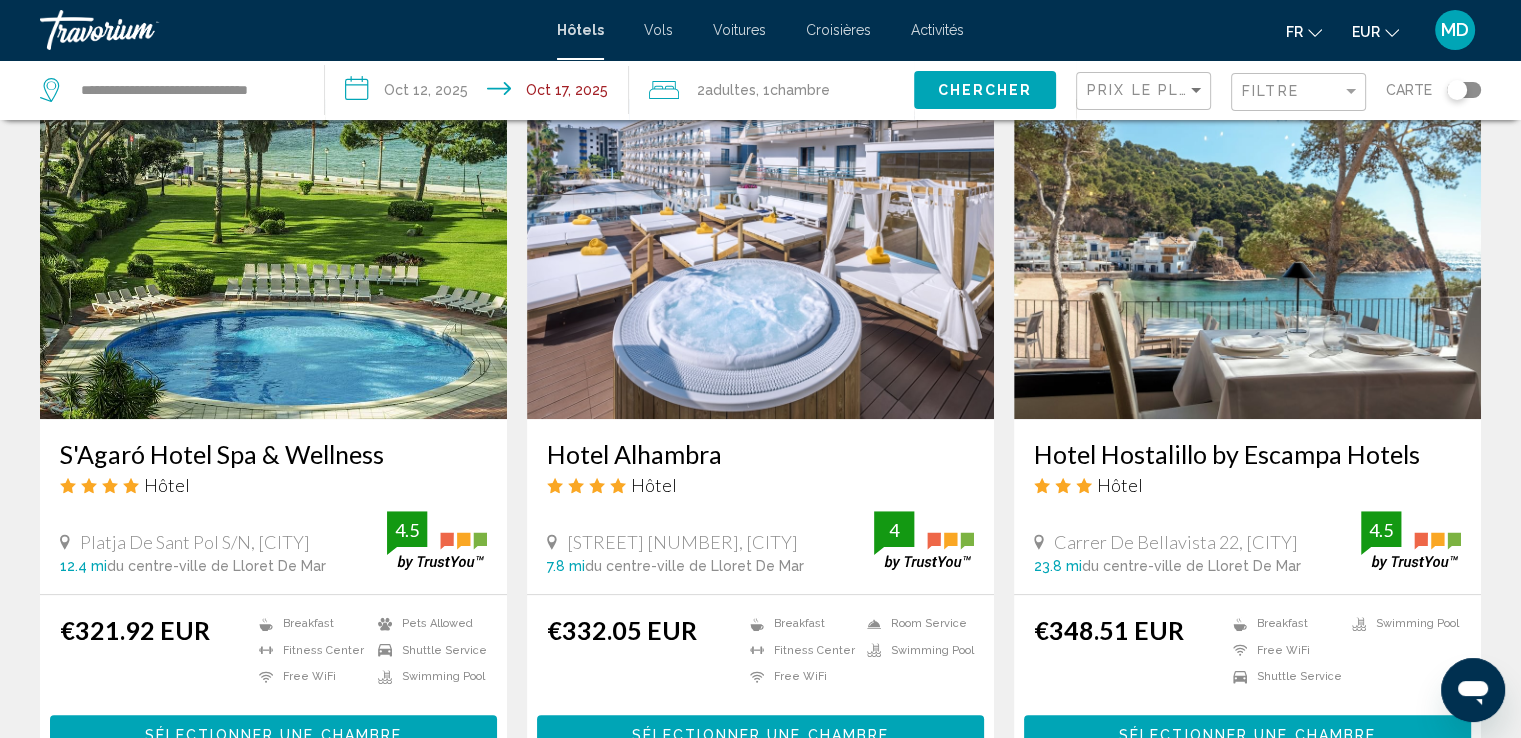 click at bounding box center (760, 259) 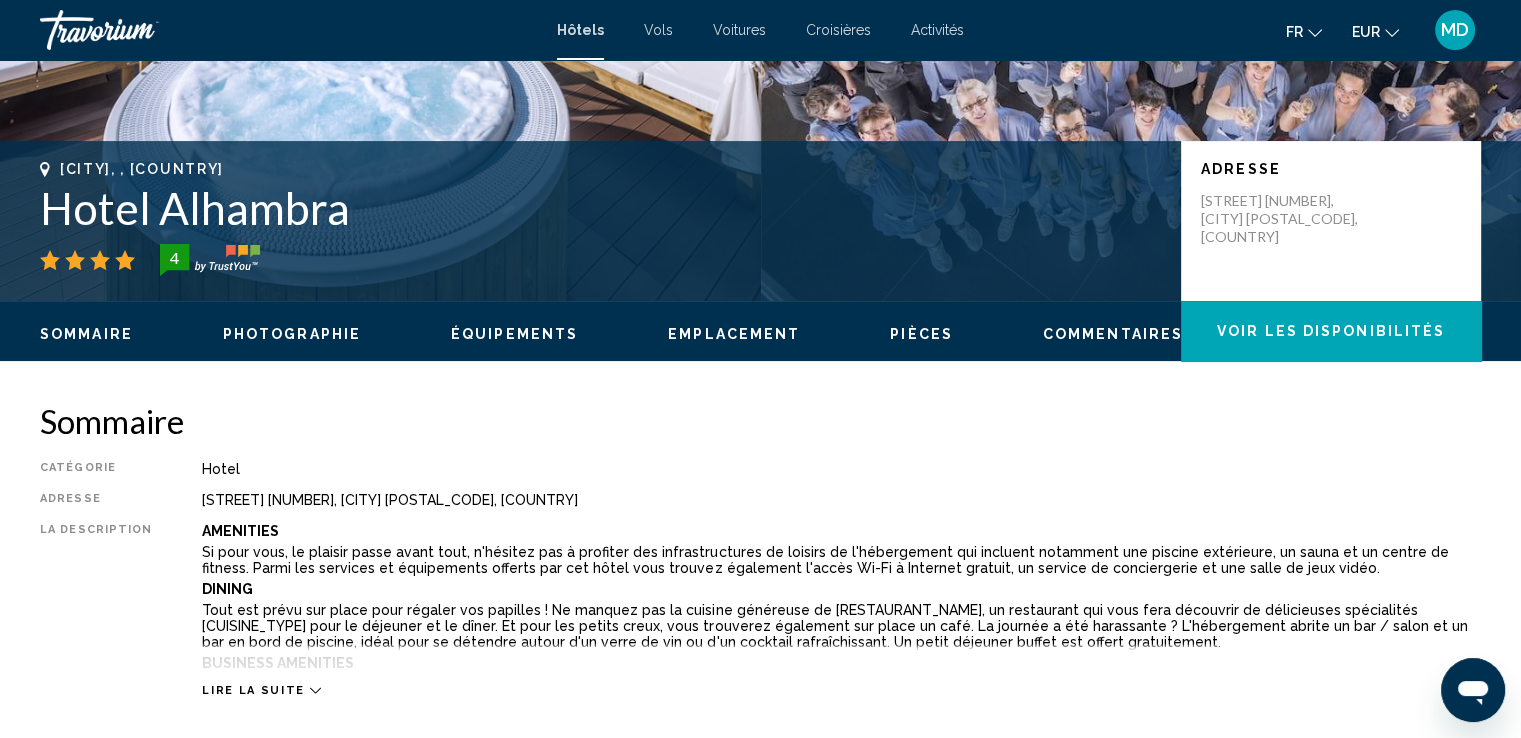 scroll, scrollTop: 333, scrollLeft: 0, axis: vertical 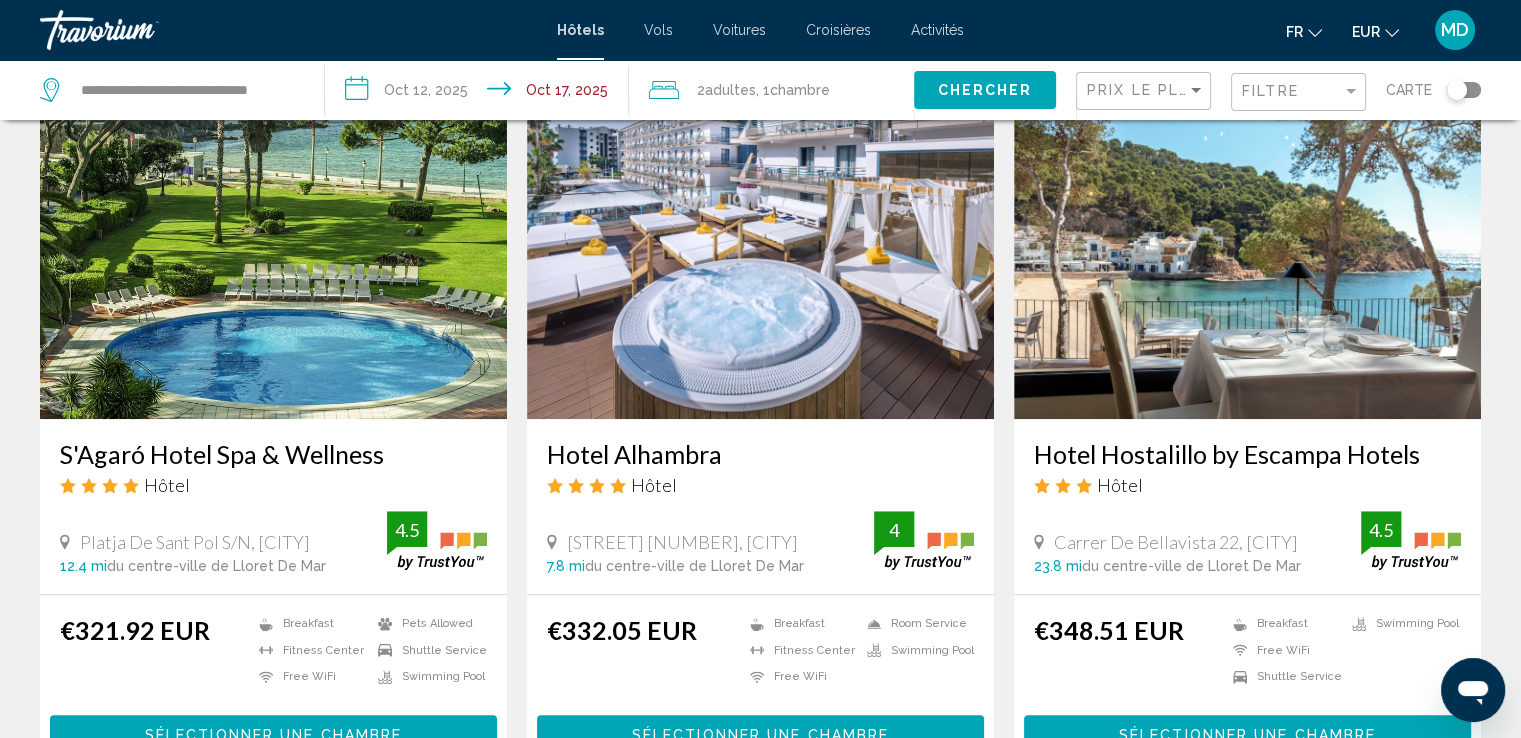 click at bounding box center (1247, 259) 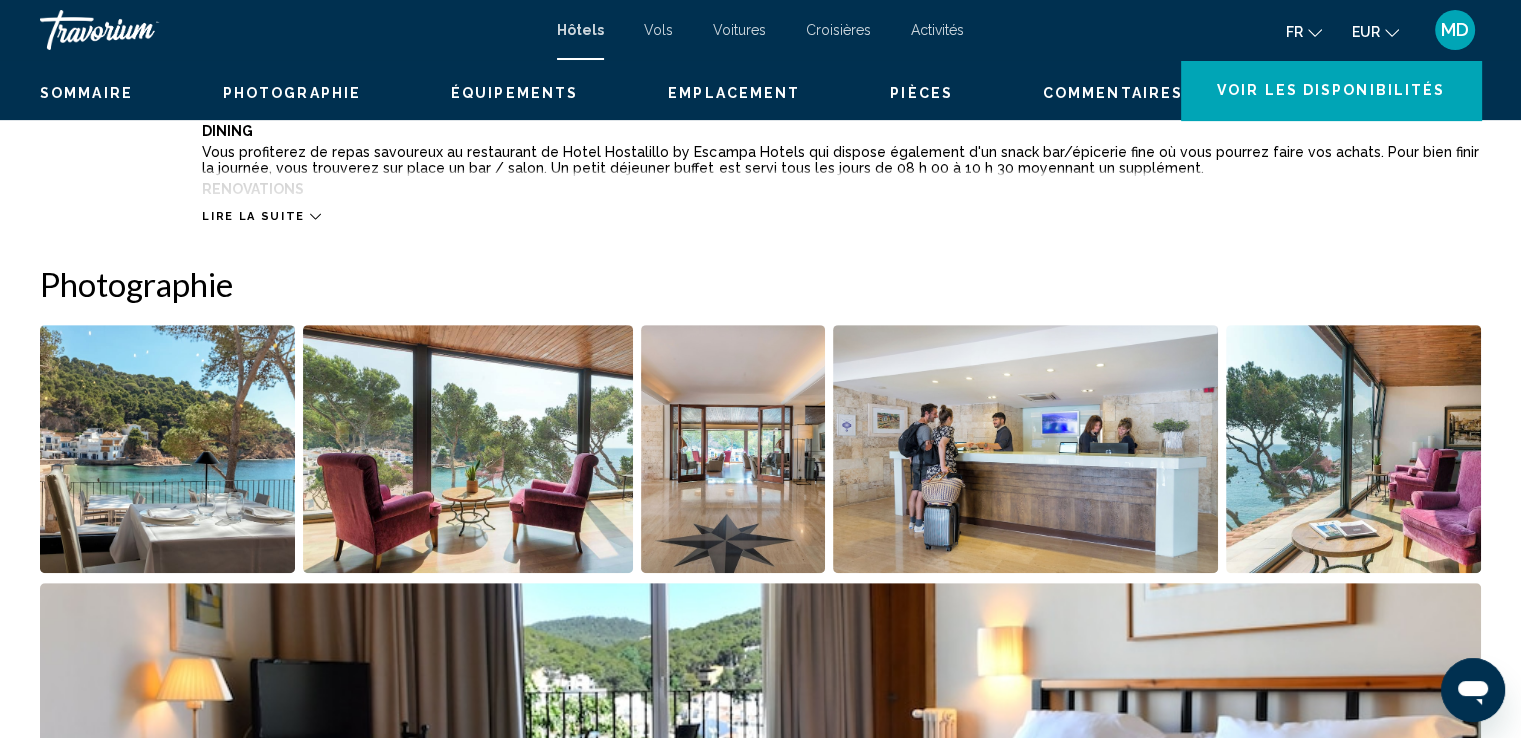 scroll, scrollTop: 0, scrollLeft: 0, axis: both 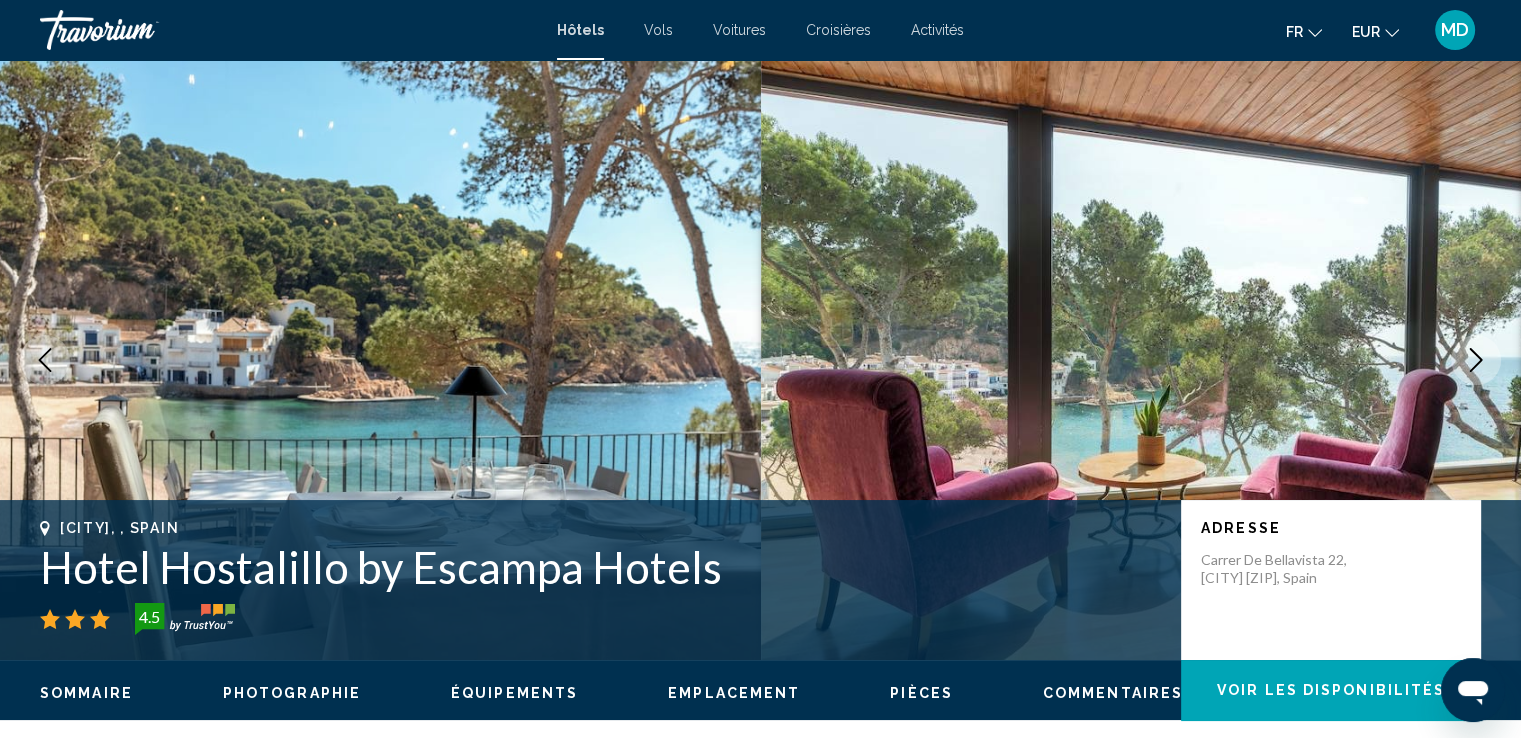 type 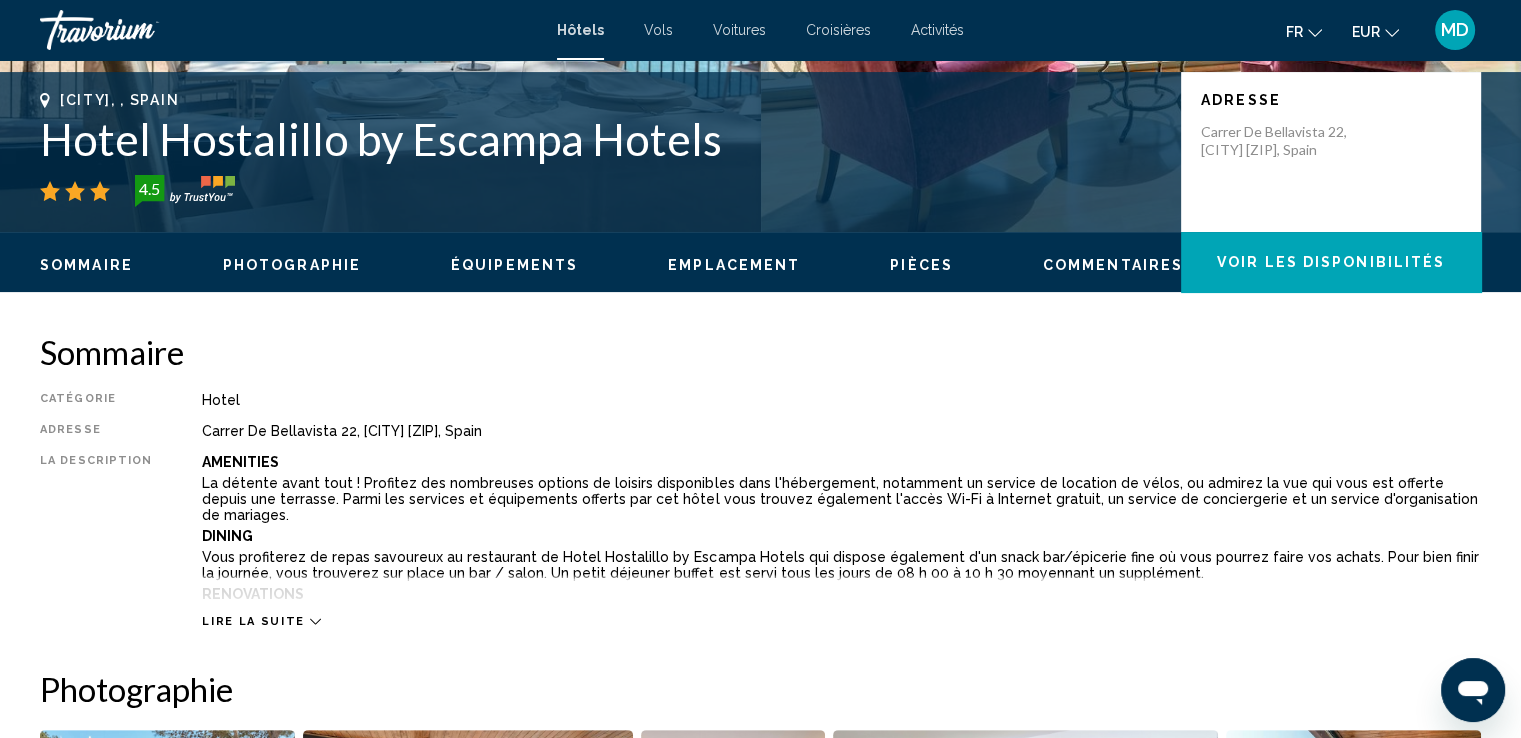 scroll, scrollTop: 500, scrollLeft: 0, axis: vertical 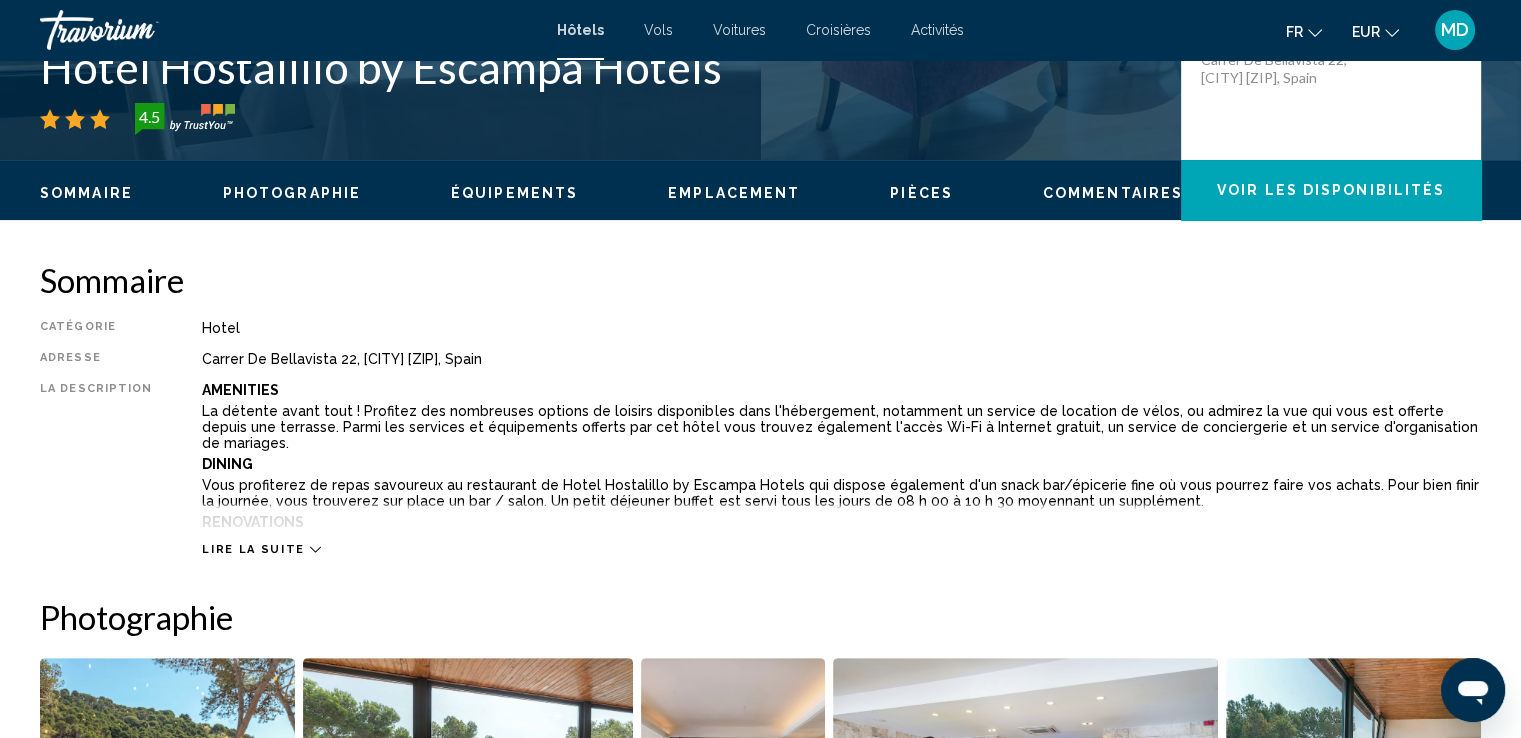click on "Sommaire Catégorie Hotel Adresse Carrer De Bellavista 22, [CITY]  [ZIP], Spain La description Amenities La détente avant tout ! Profitez des nombreuses options de loisirs disponibles dans l'hébergement, notamment un service de location de vélos, ou admirez la vue qui vous est offerte depuis une terrasse. Parmi les services et équipements offerts par cet hôtel vous trouvez également l'accès Wi-Fi à Internet gratuit, un service de conciergerie et un service d'organisation de mariages. Dining Vous profiterez de repas savoureux au restaurant de Hotel Hostalillo by Escampa Hotels qui dispose également d'un snack bar/épicerie fine où vous pourrez faire vos achats. Pour bien finir la journée, vous trouverez sur place un bar / salon. Un petit déjeuner buffet est servi tous les jours de 08 h 00 à 10 h 30 moyennant un supplément. Renovations L'hébergement fait l'objet d'une fermeture du 7 novembre au 11 mars. Business Amenities Rooms Attractions Plage de Tamariu - 0,2 km Els Lliris Beach - 0,4 km" at bounding box center (760, 3123) 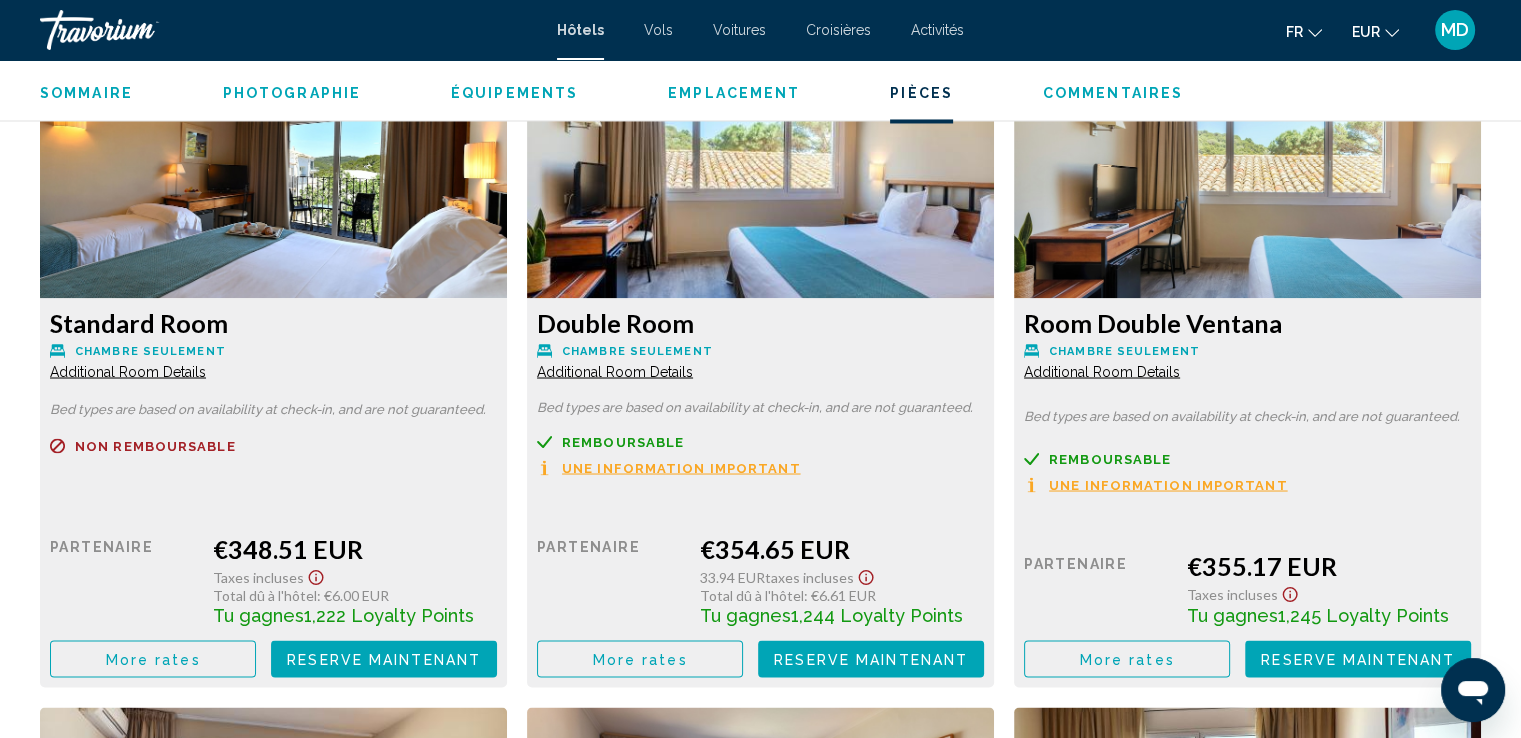 scroll, scrollTop: 3500, scrollLeft: 0, axis: vertical 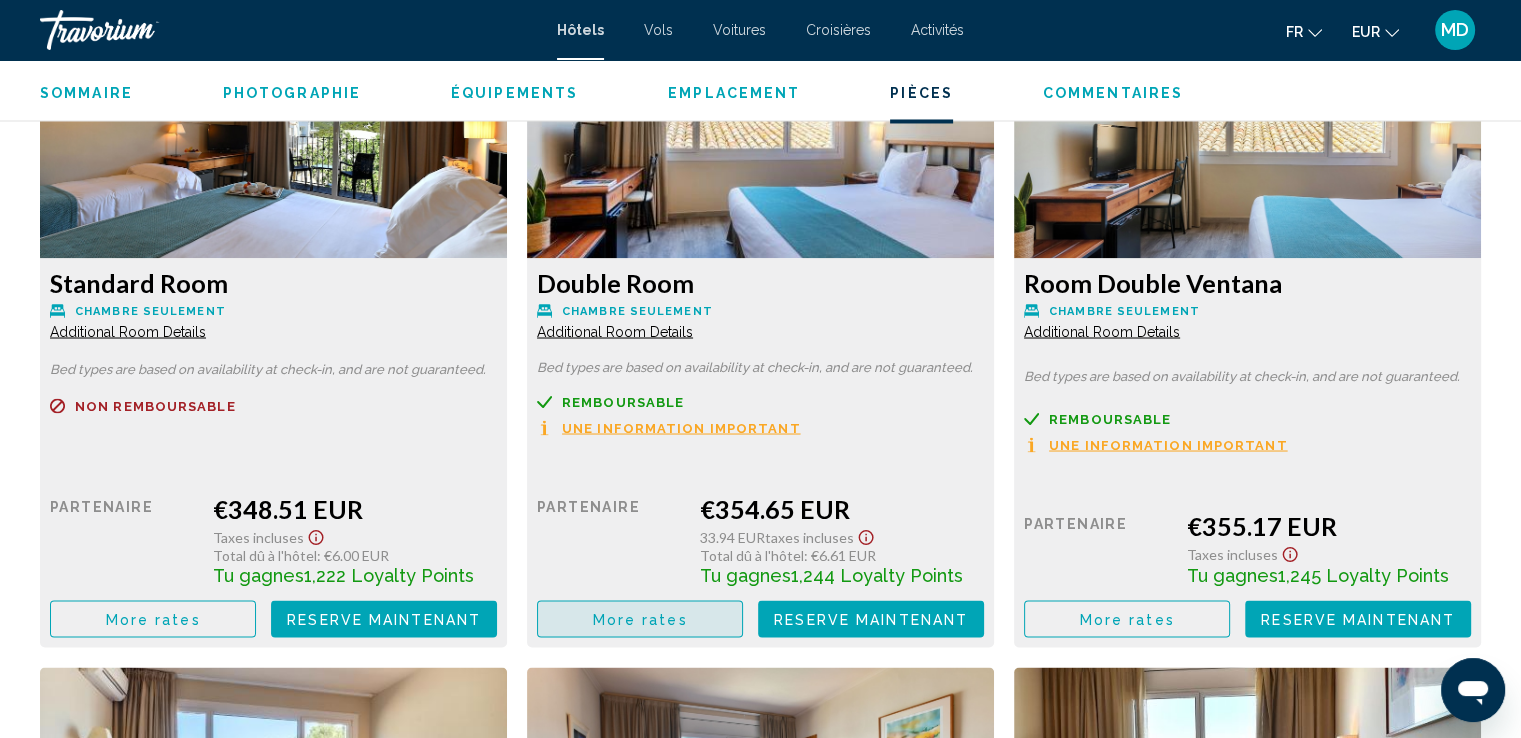 click on "More rates" at bounding box center (640, 619) 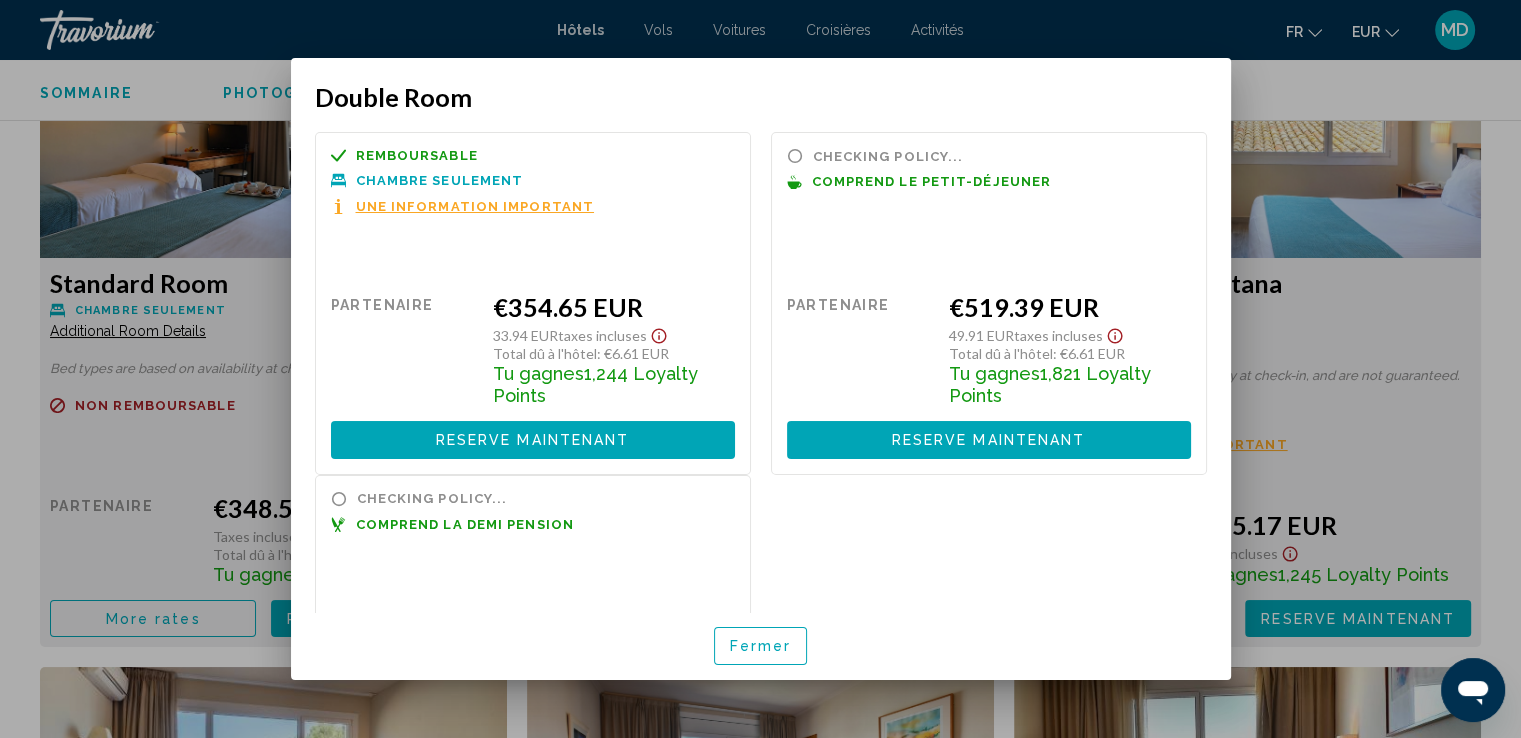 scroll, scrollTop: 0, scrollLeft: 0, axis: both 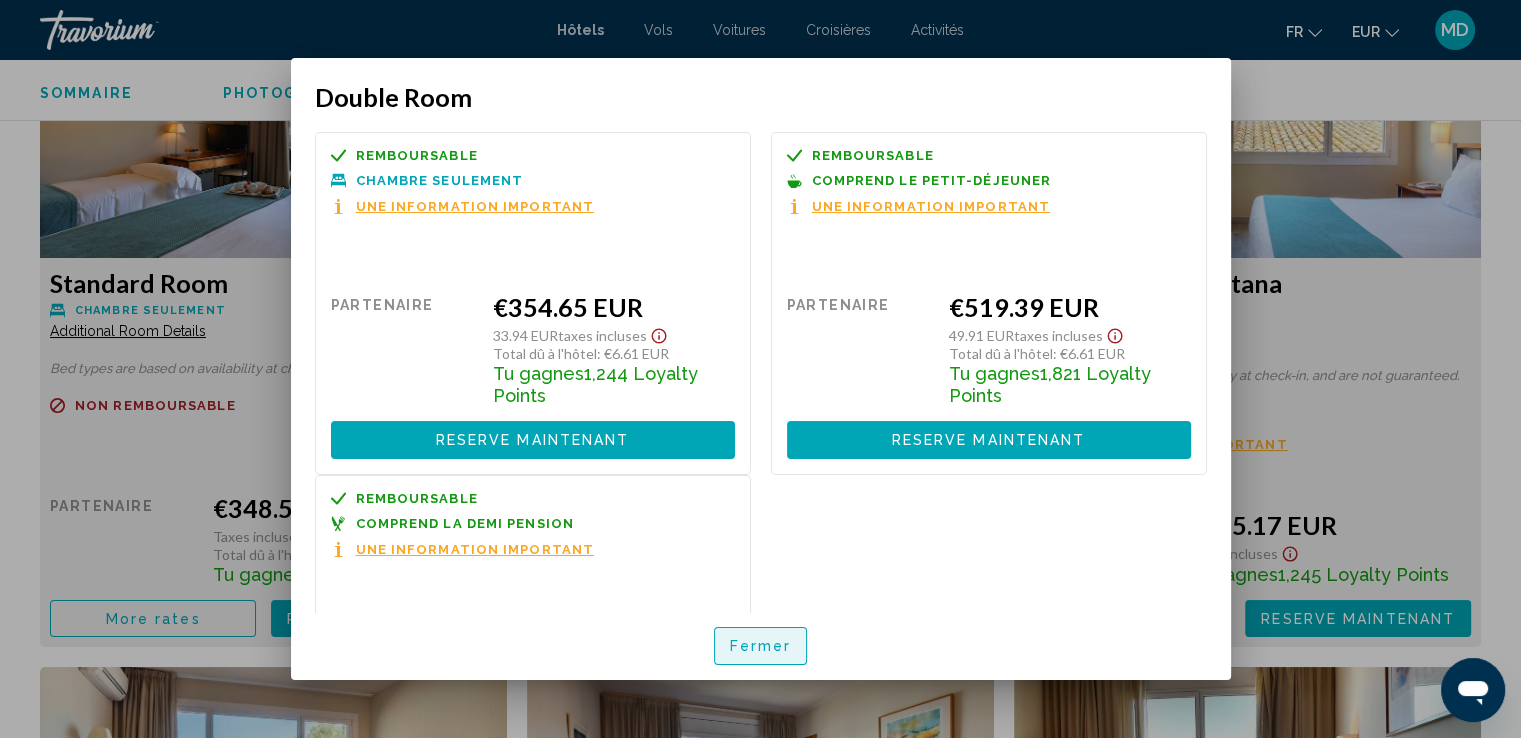 click on "Fermer" at bounding box center (761, 647) 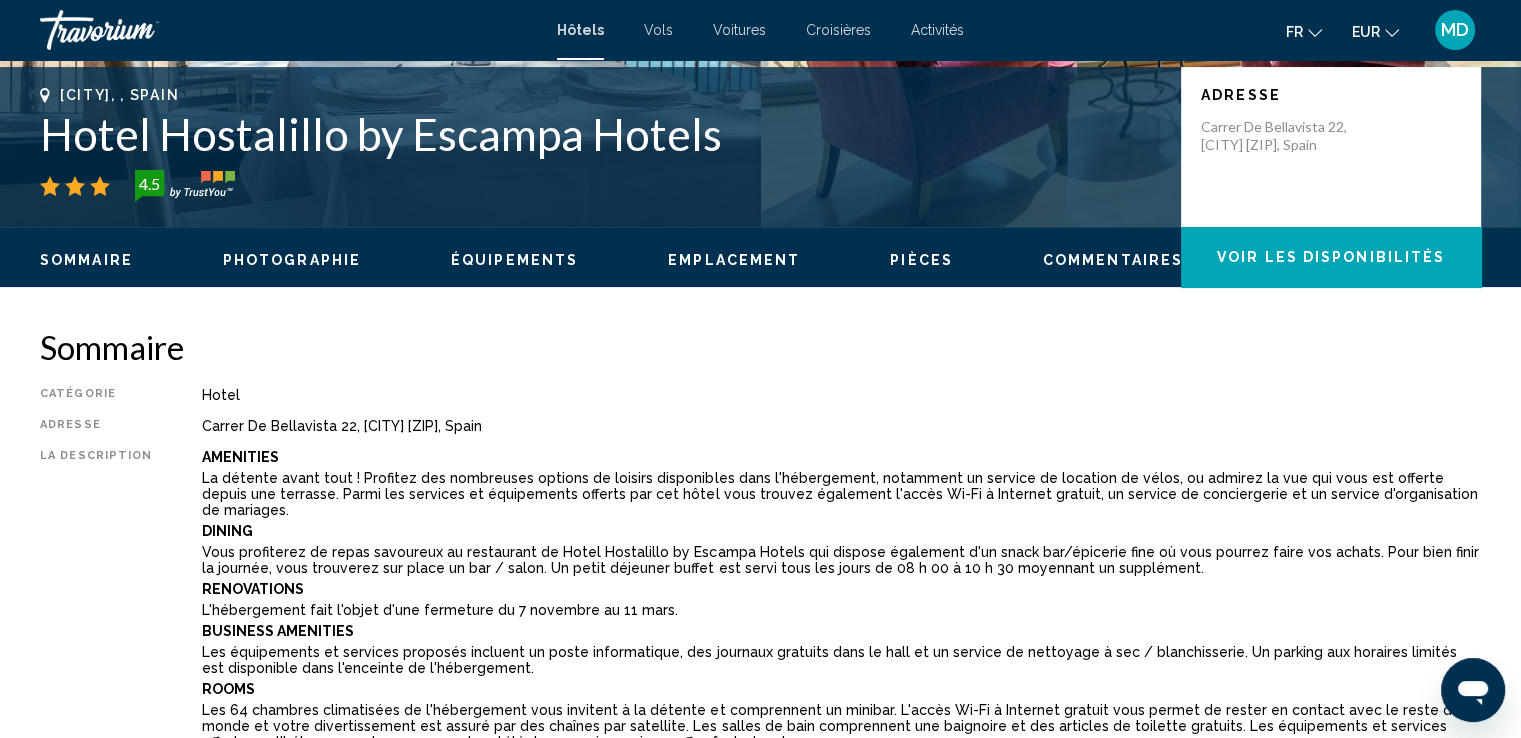 scroll, scrollTop: 333, scrollLeft: 0, axis: vertical 